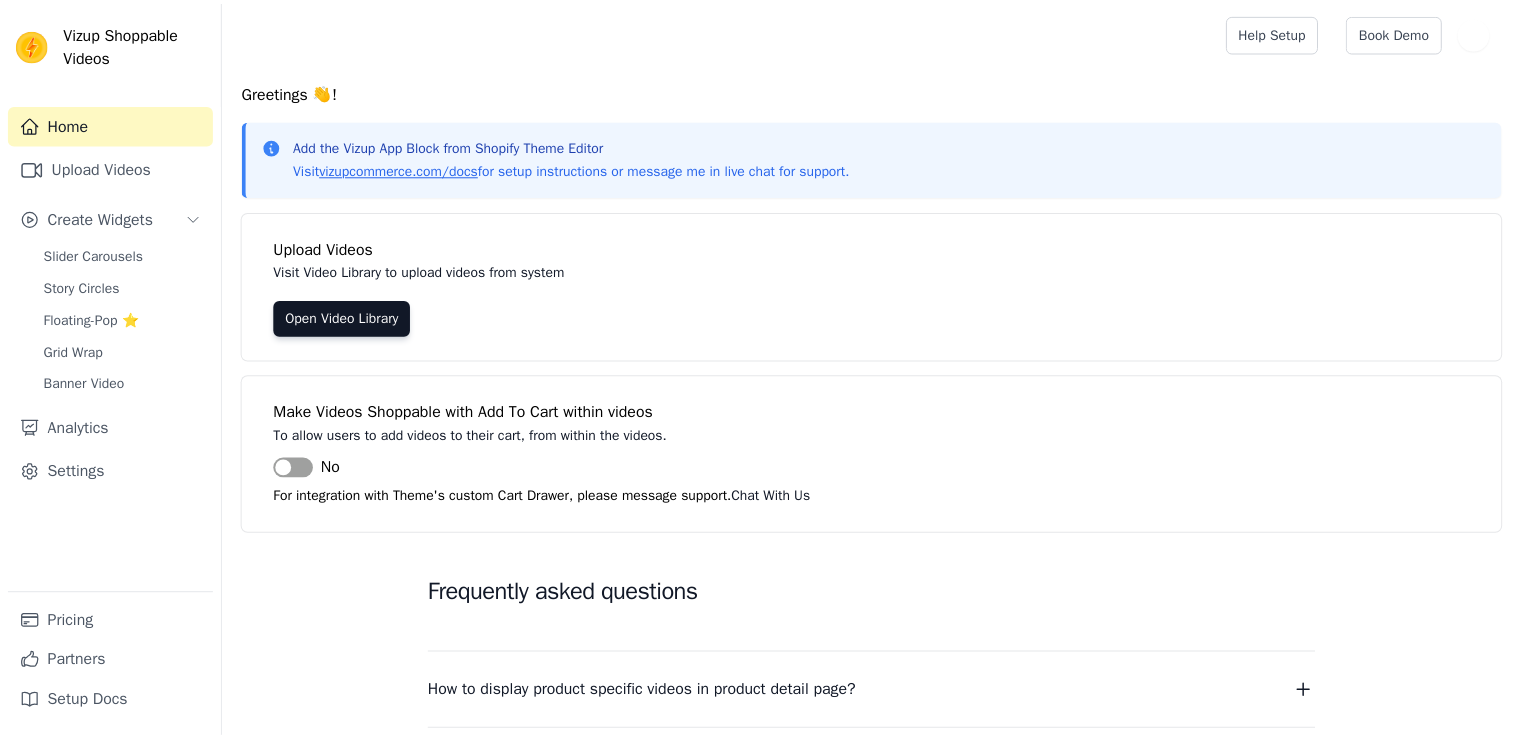 scroll, scrollTop: 0, scrollLeft: 0, axis: both 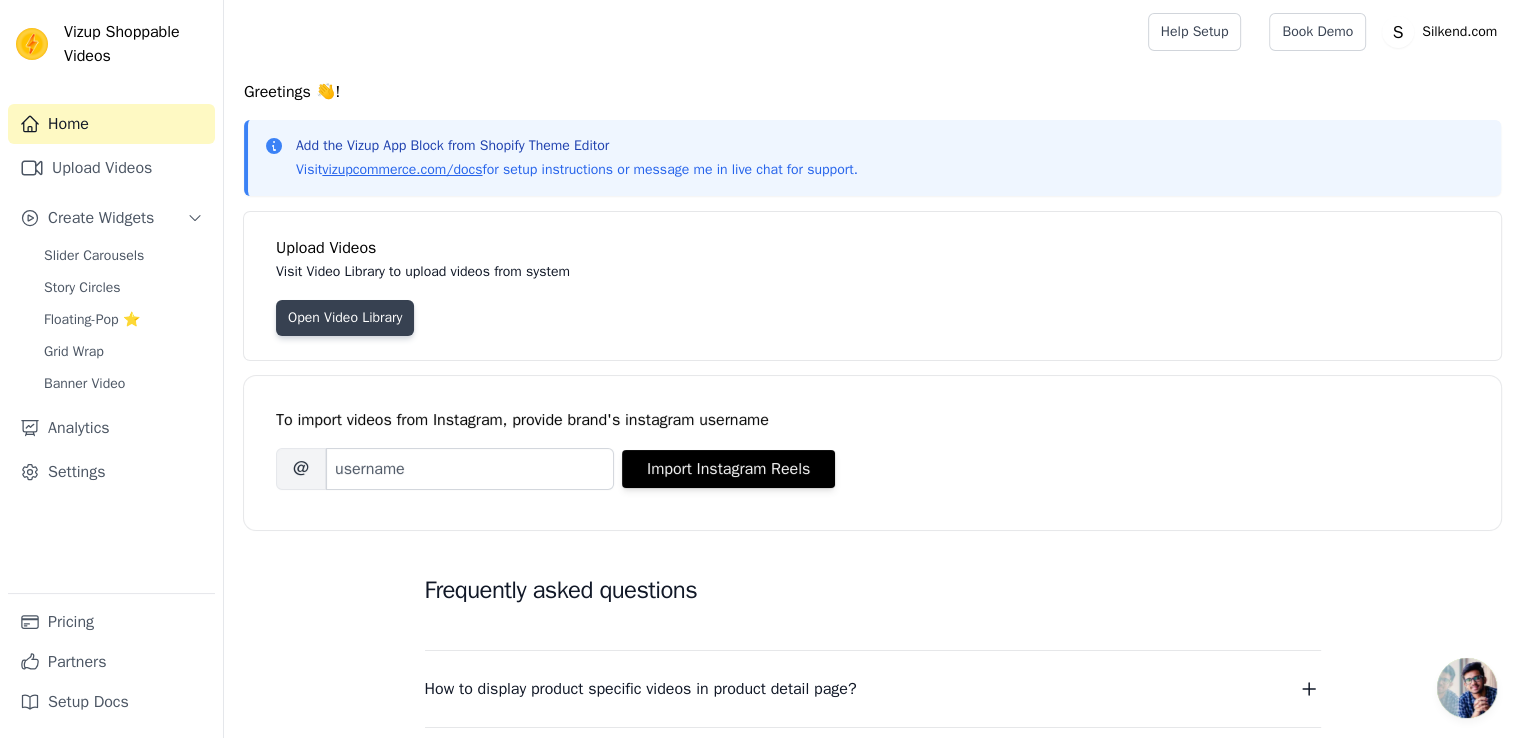 click on "Open Video Library" at bounding box center (345, 318) 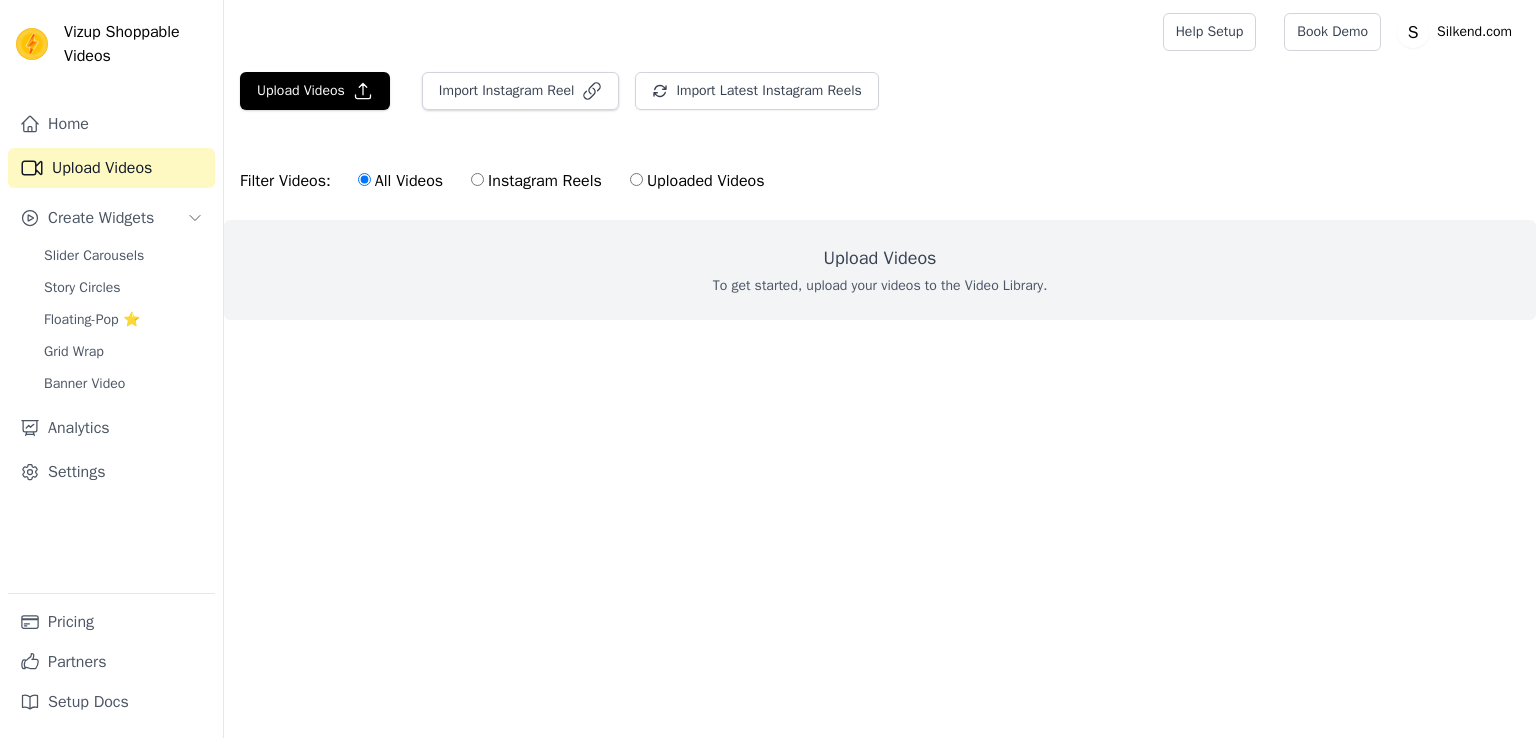scroll, scrollTop: 0, scrollLeft: 0, axis: both 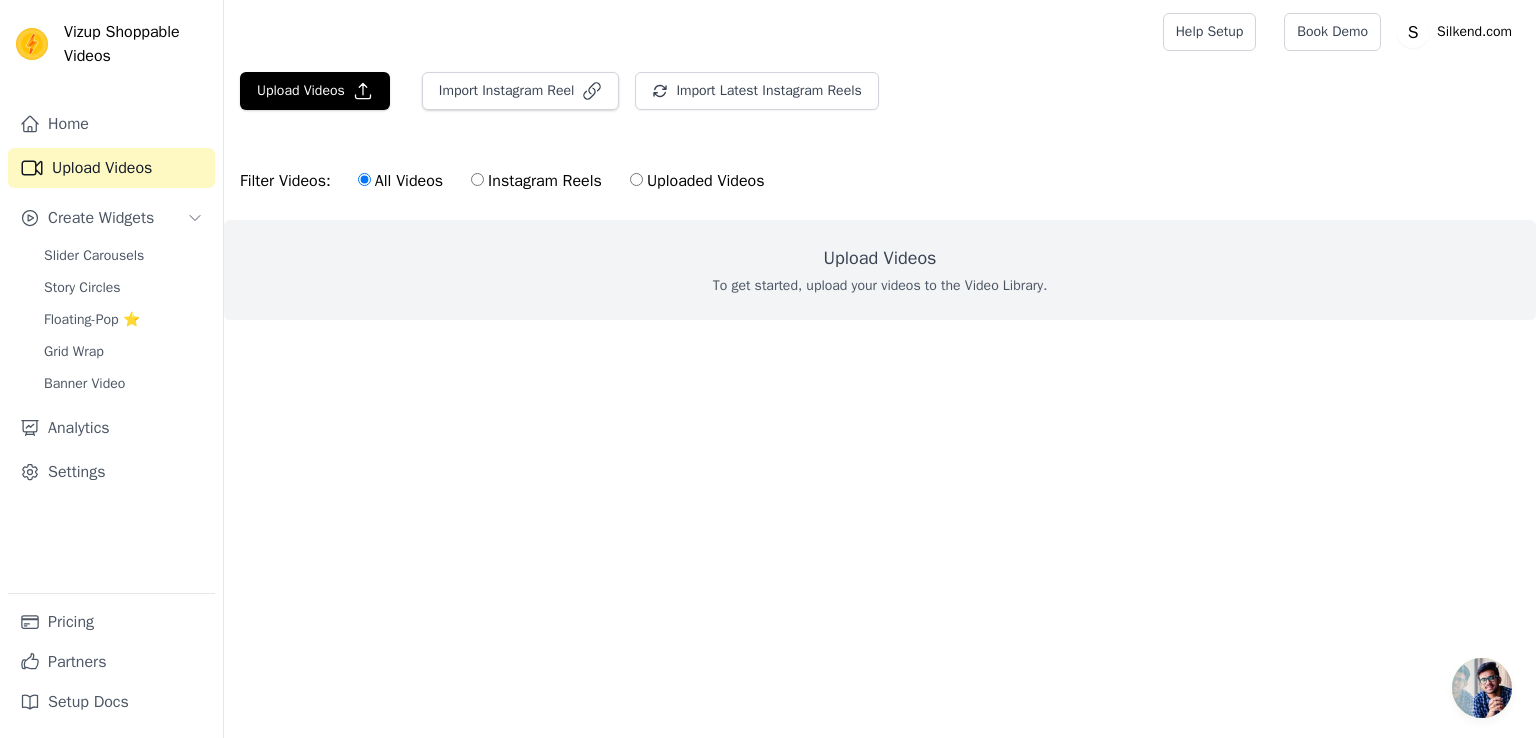 click on "Uploaded Videos" at bounding box center [697, 181] 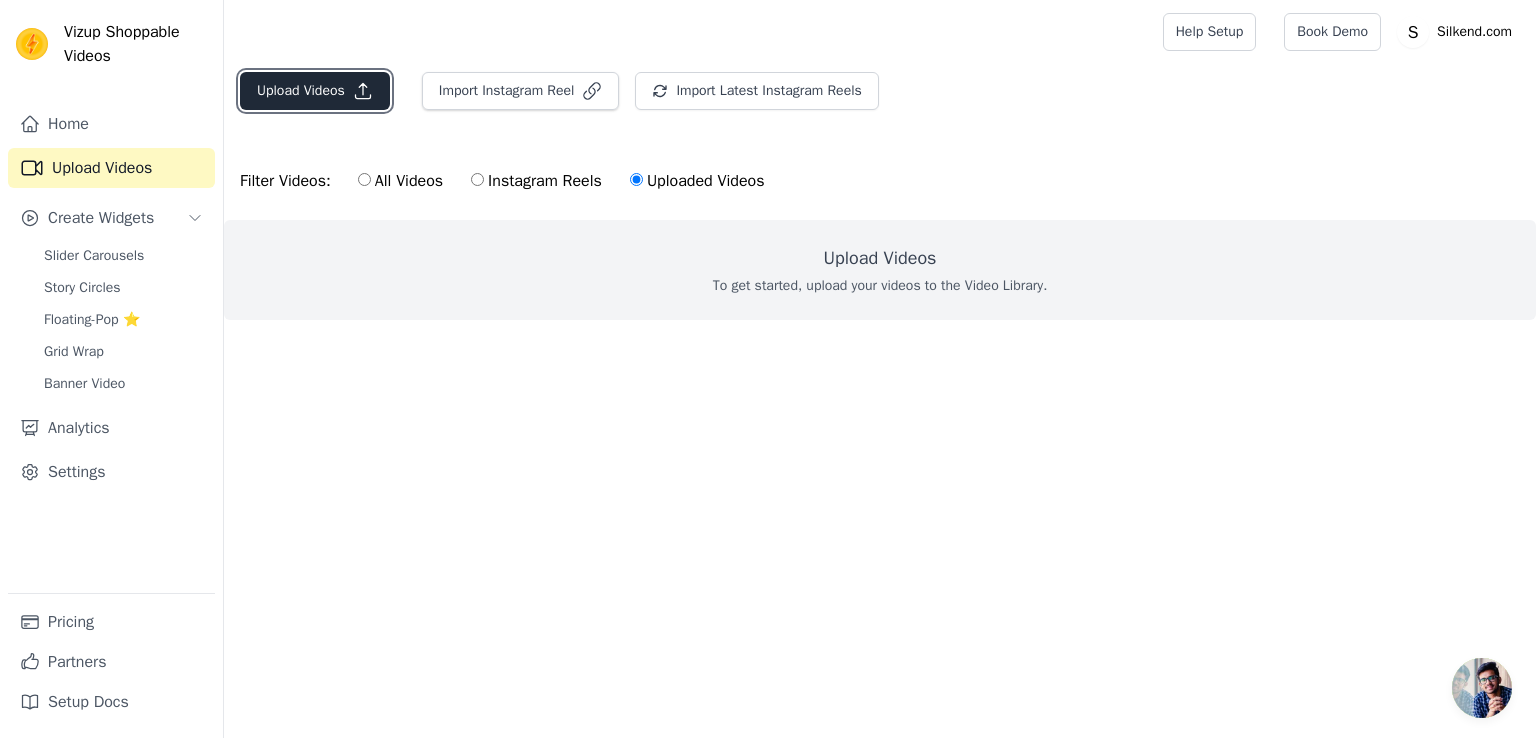 click on "Upload Videos" at bounding box center [315, 91] 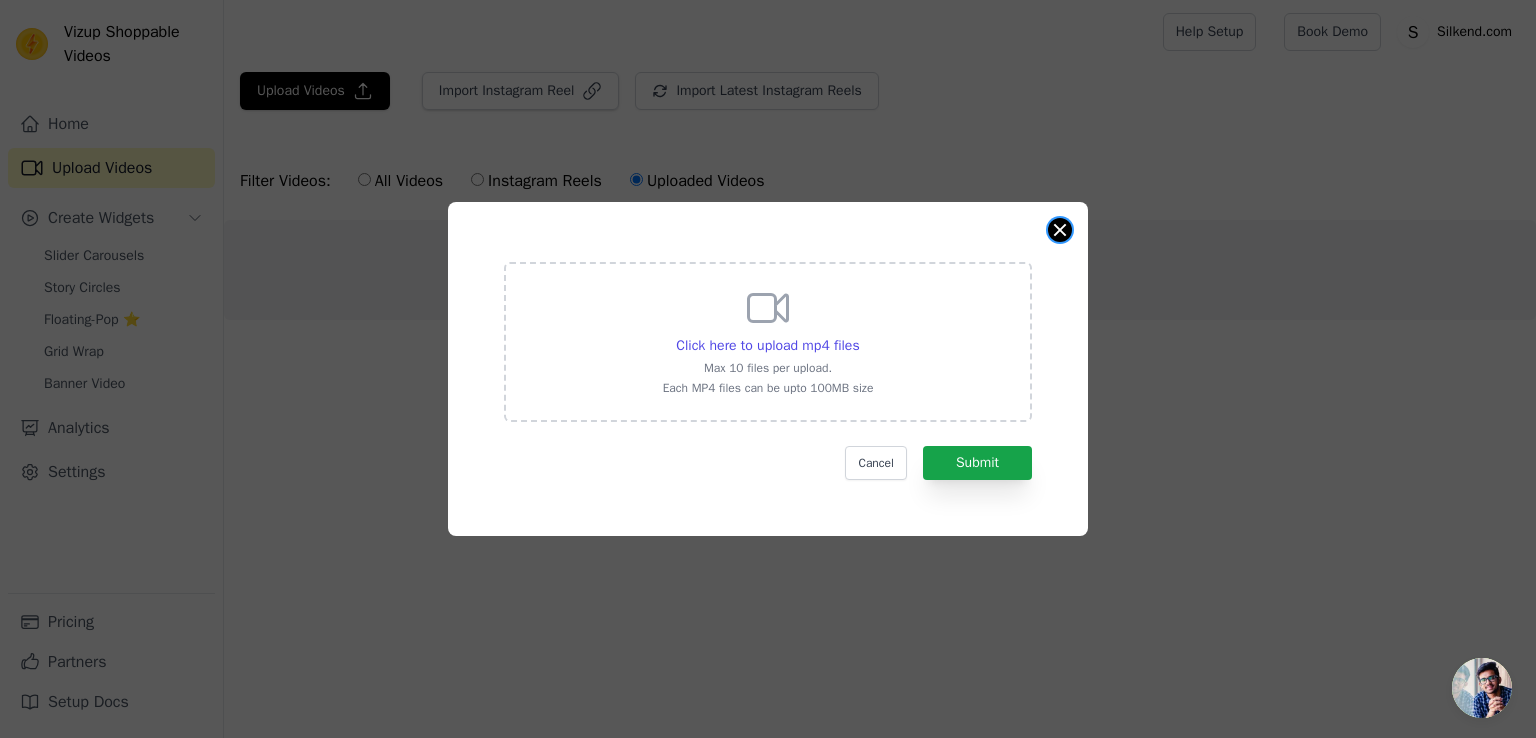 click at bounding box center [1060, 230] 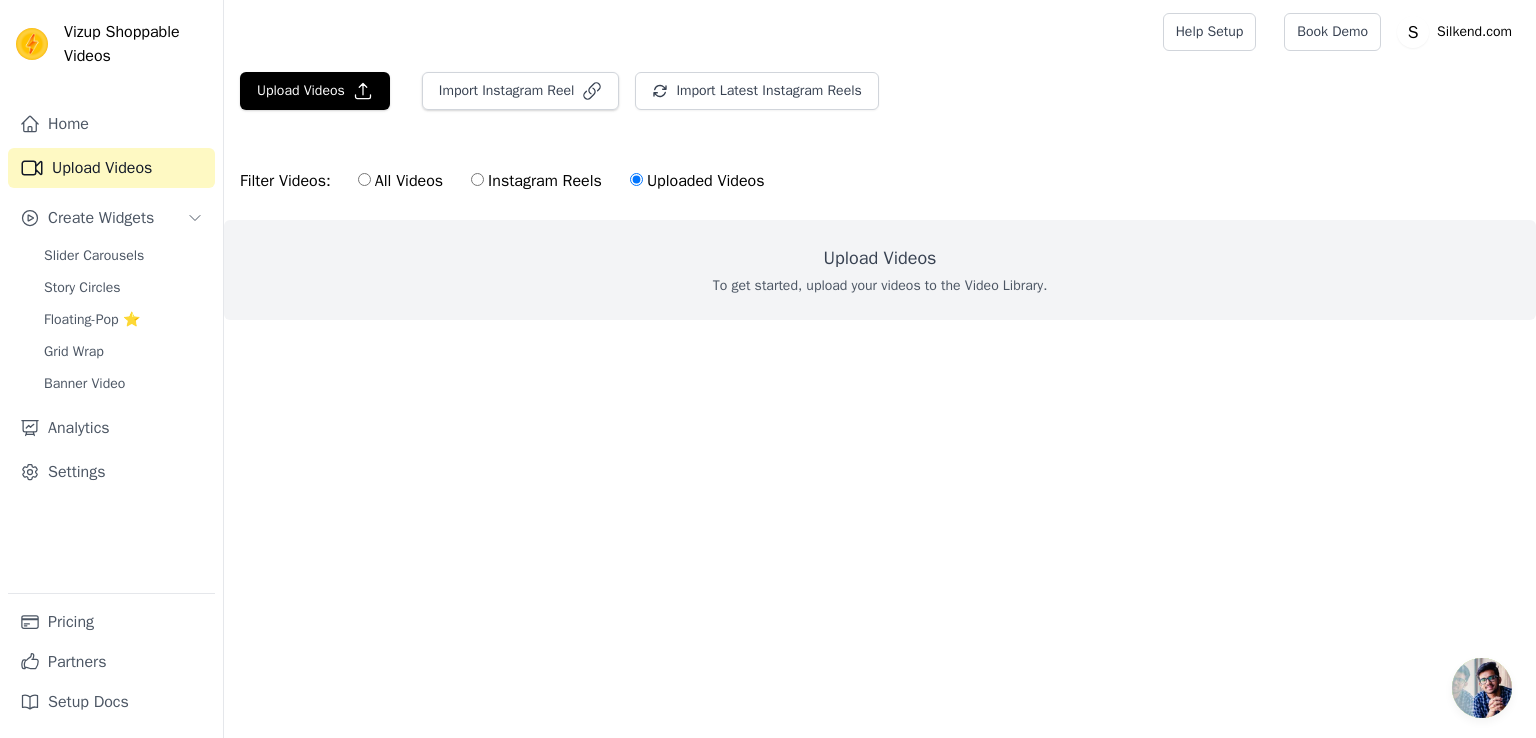 click on "All Videos" at bounding box center [364, 179] 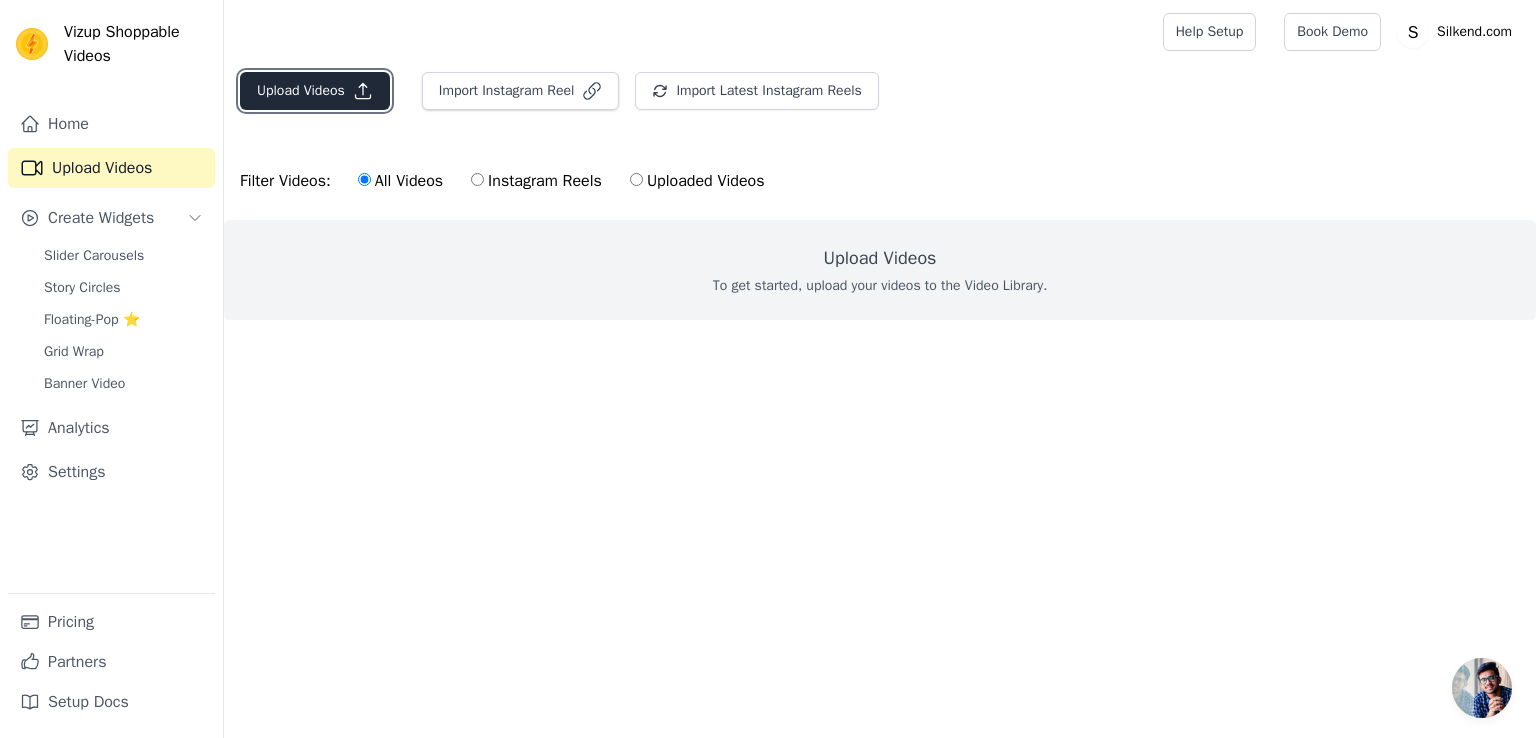 click on "Upload Videos" at bounding box center [315, 91] 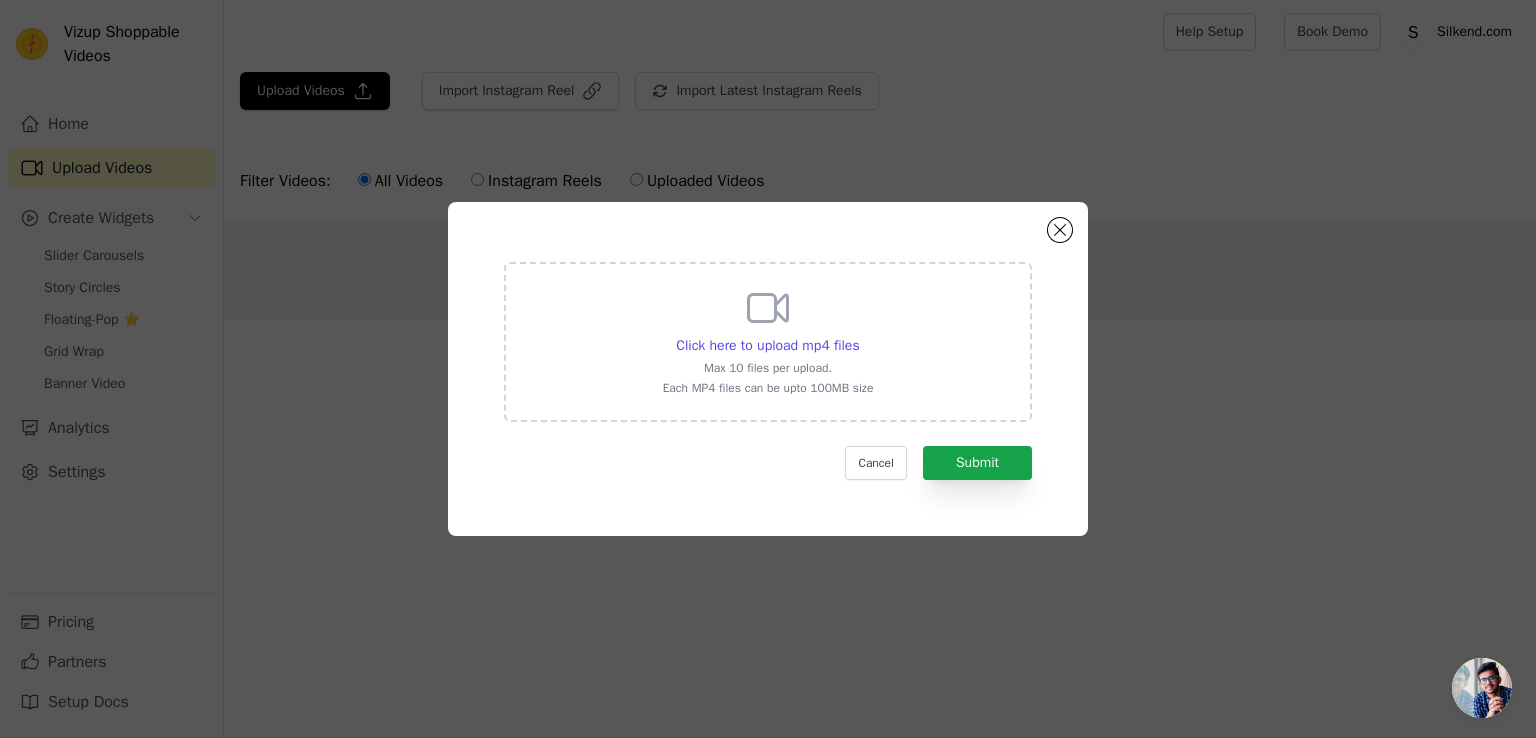 click on "Max 10 files per upload." at bounding box center [768, 368] 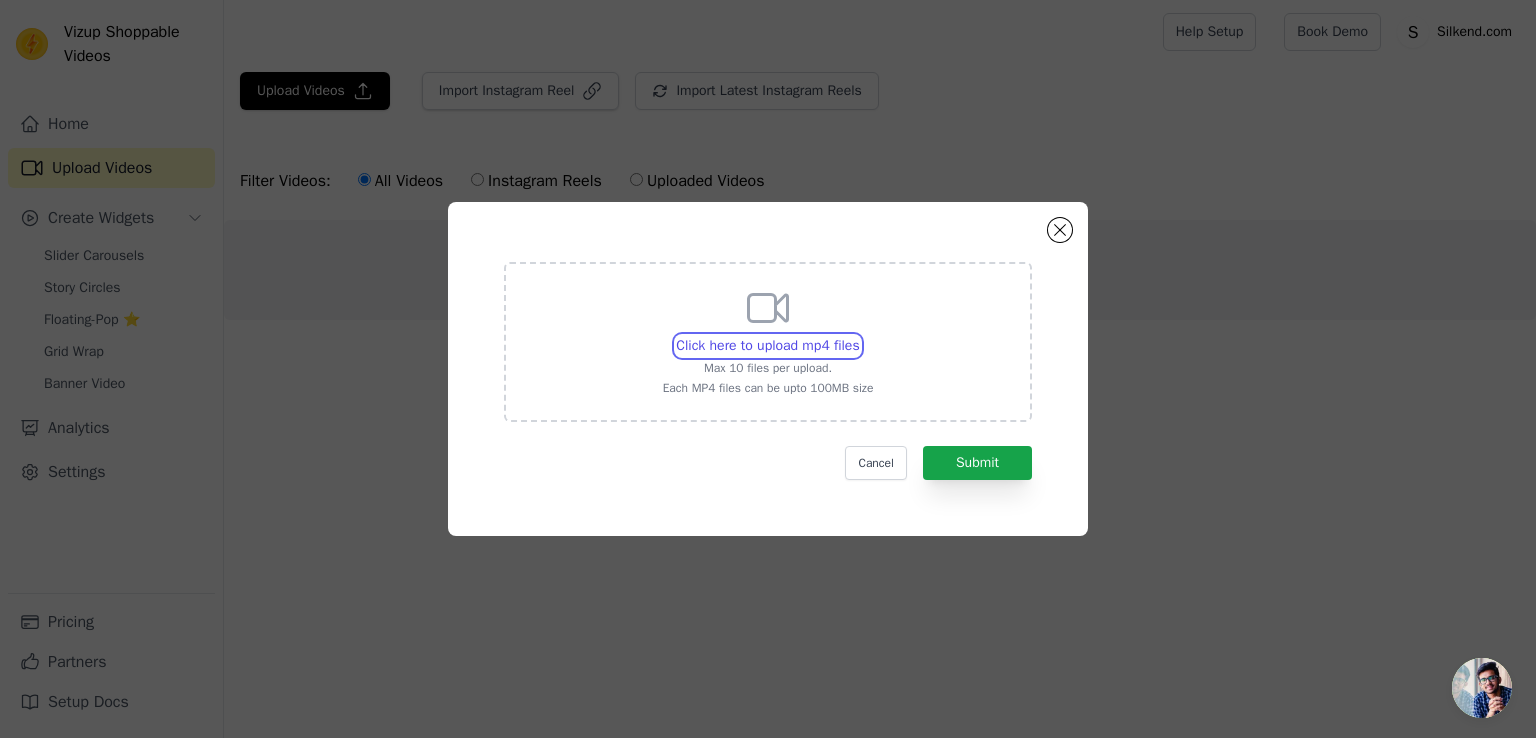 click on "Click here to upload mp4 files     Max 10 files per upload.   Each MP4 files can be upto 100MB size" at bounding box center (859, 335) 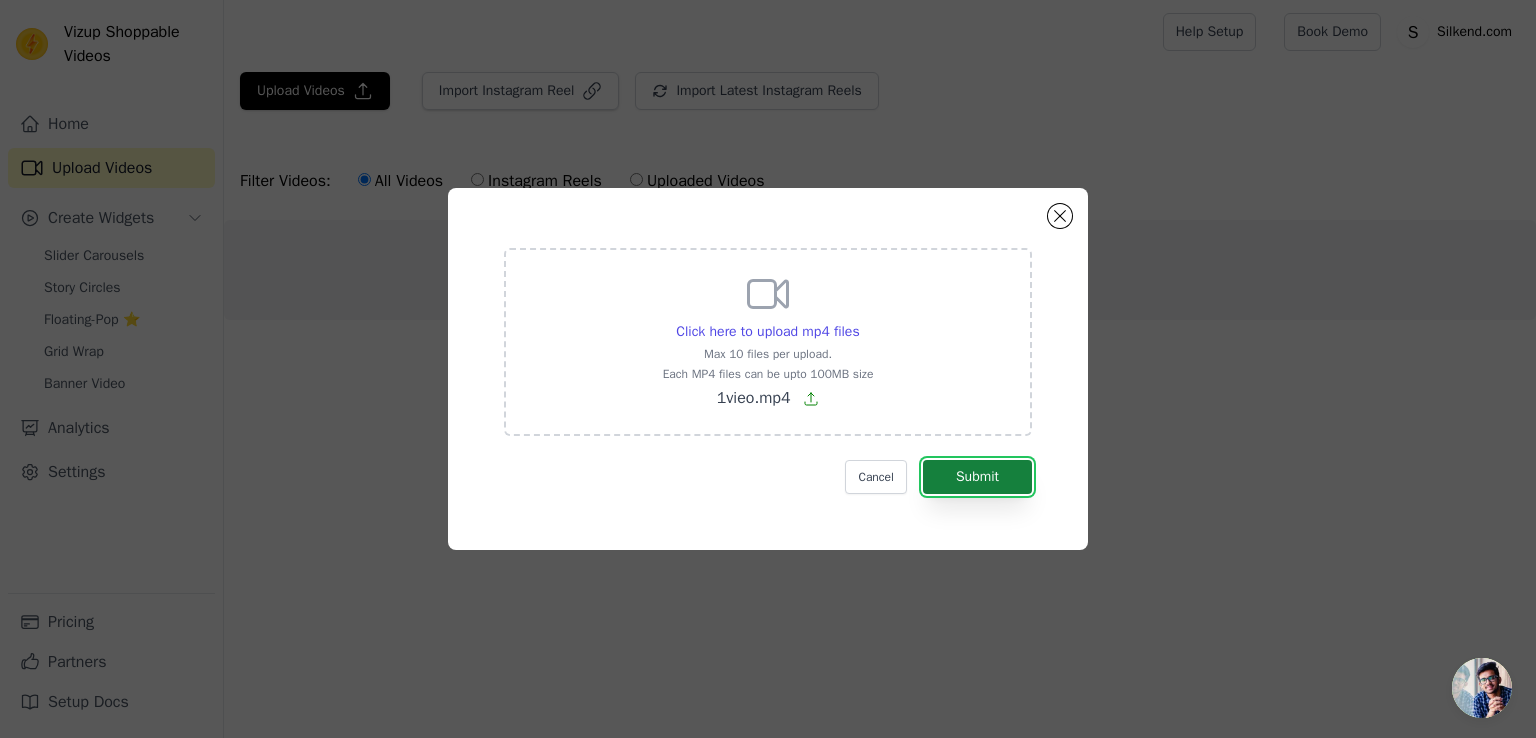 click on "Submit" at bounding box center (977, 477) 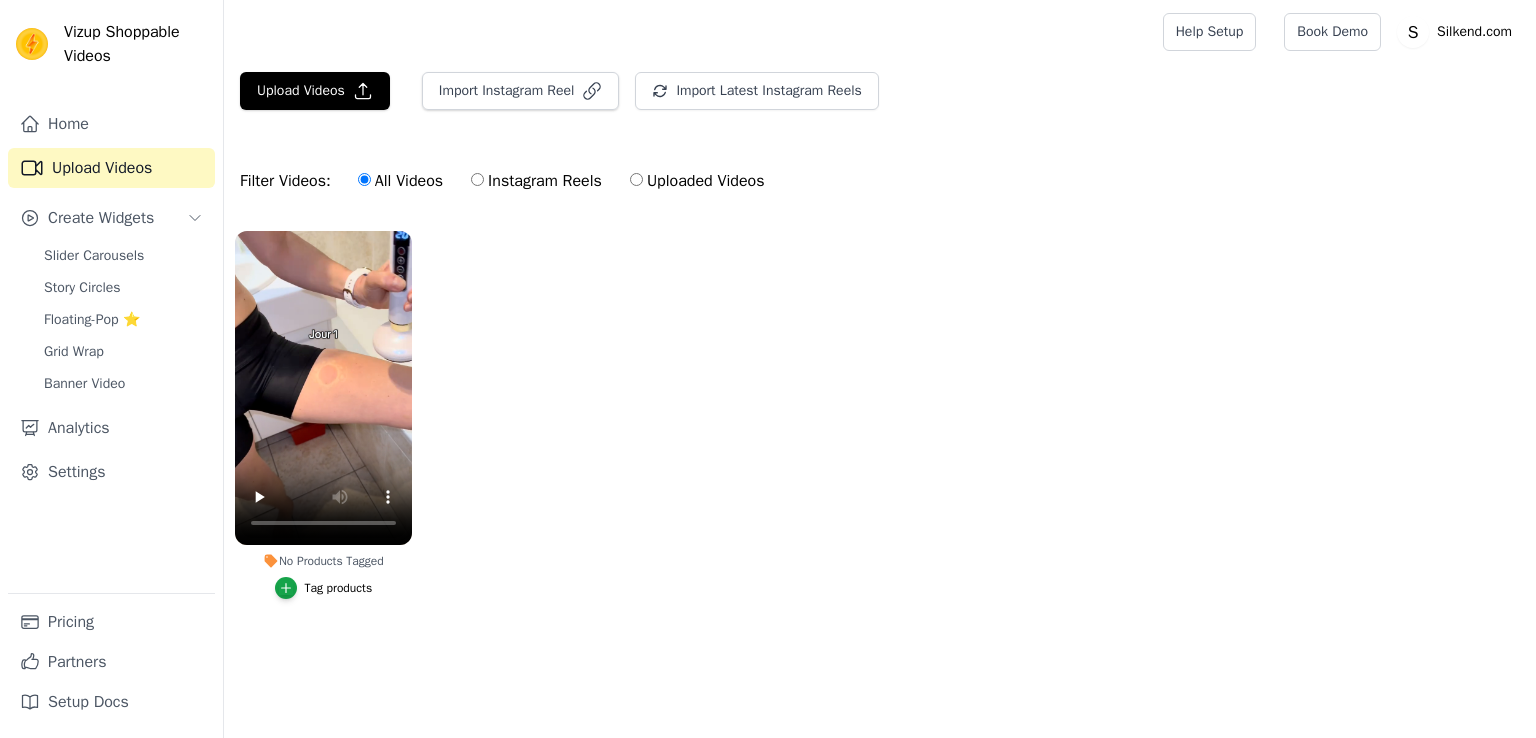 scroll, scrollTop: 0, scrollLeft: 0, axis: both 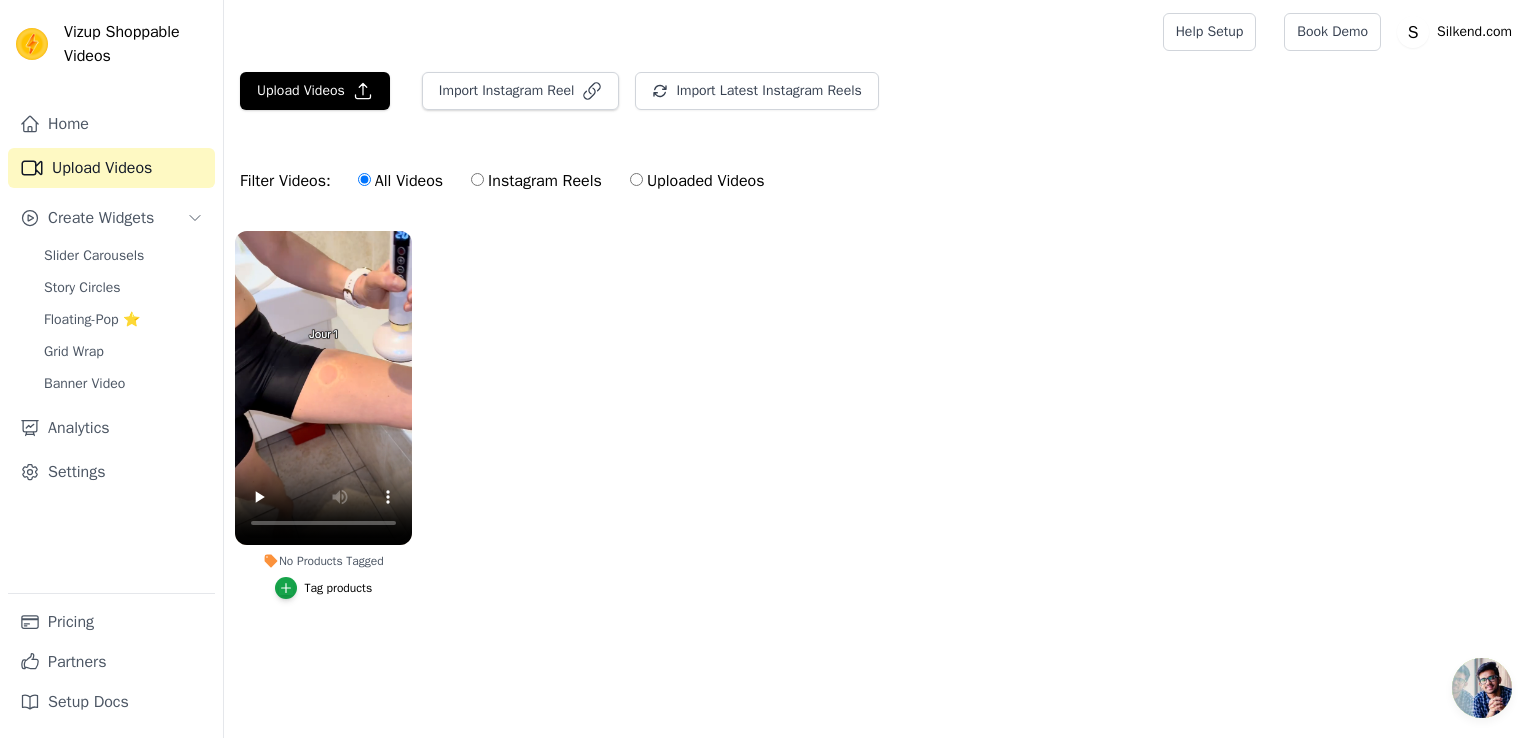click on "Tag products" at bounding box center (339, 588) 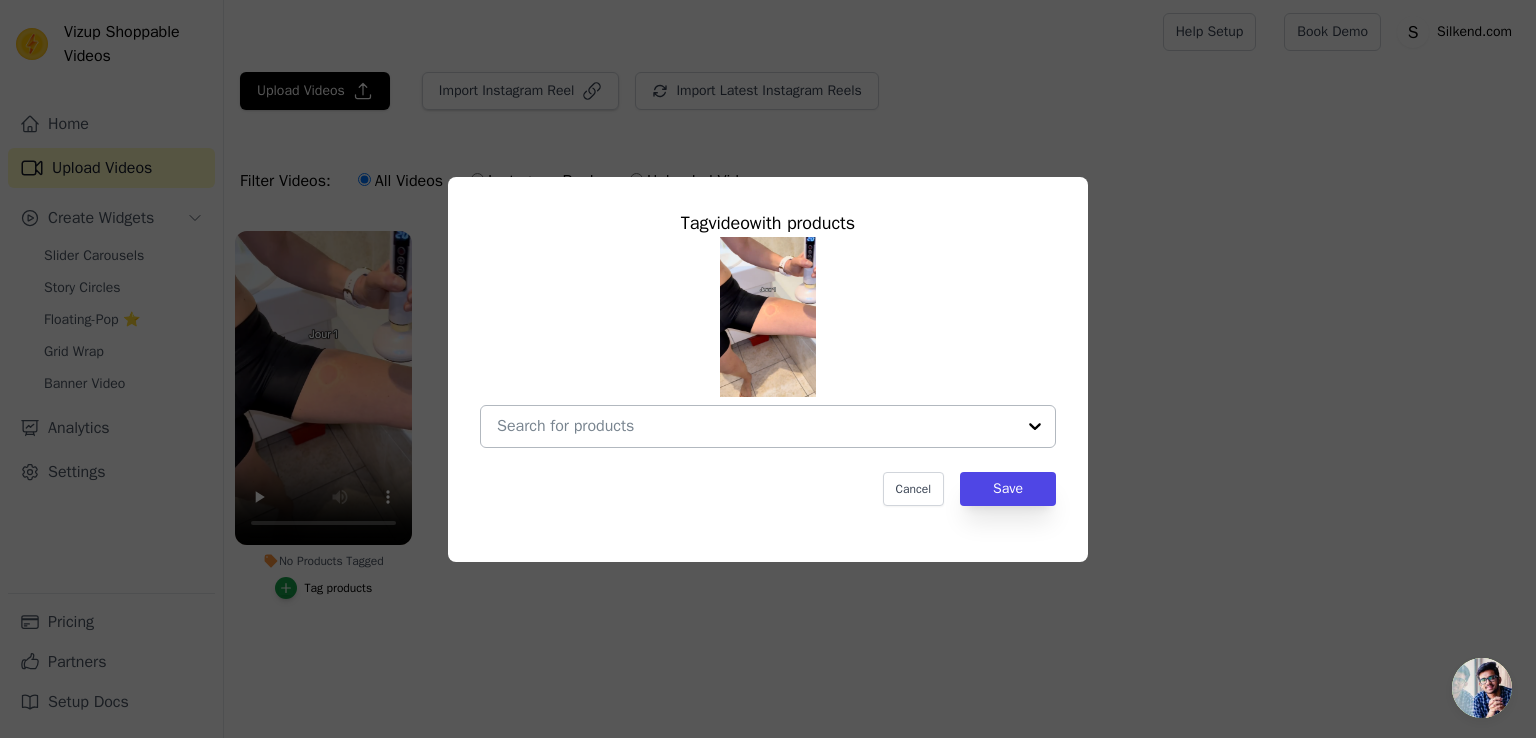 click on "No Products Tagged     Tag  video  with products                         Cancel   Save     Tag products" at bounding box center (756, 426) 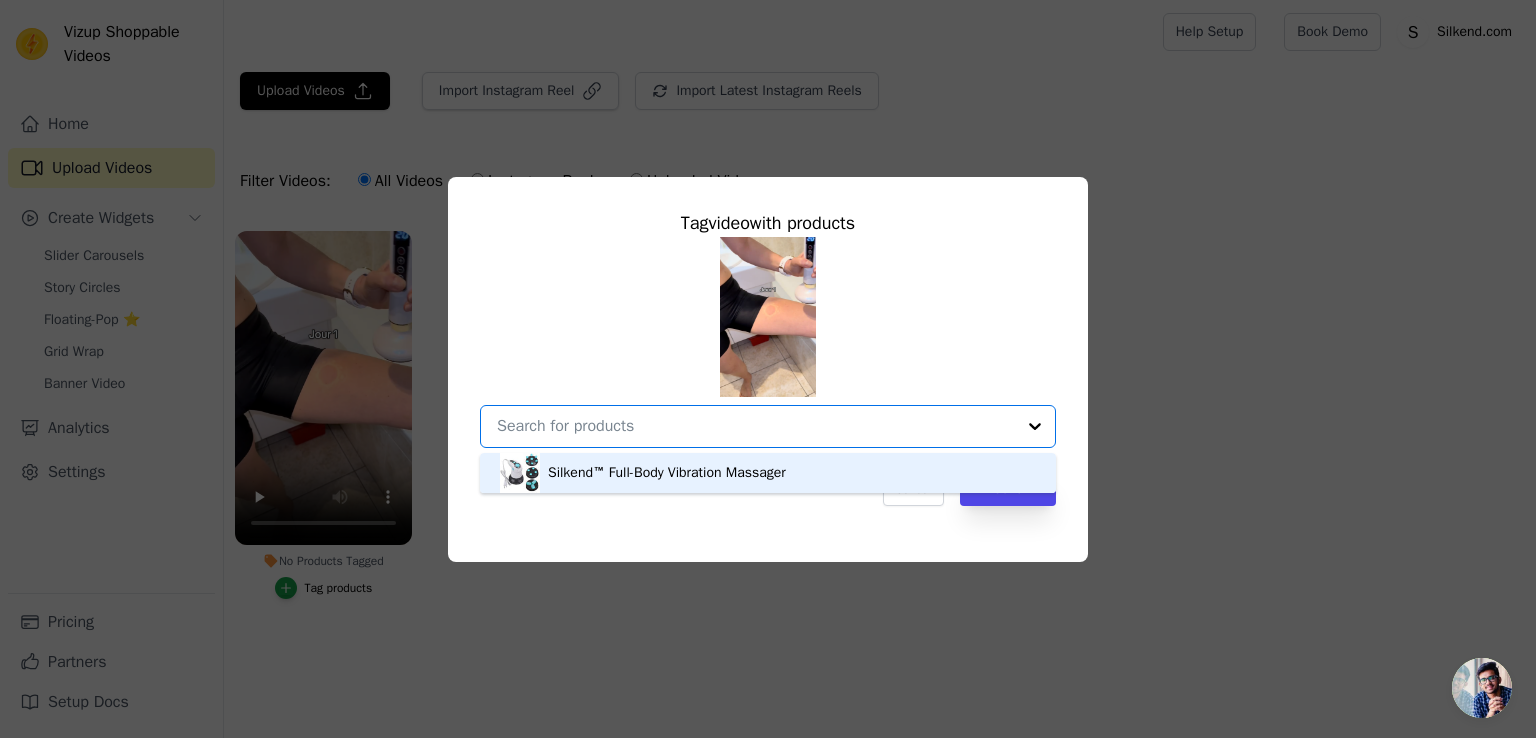 click on "Silkend™ Full-Body Vibration Massager" at bounding box center (667, 473) 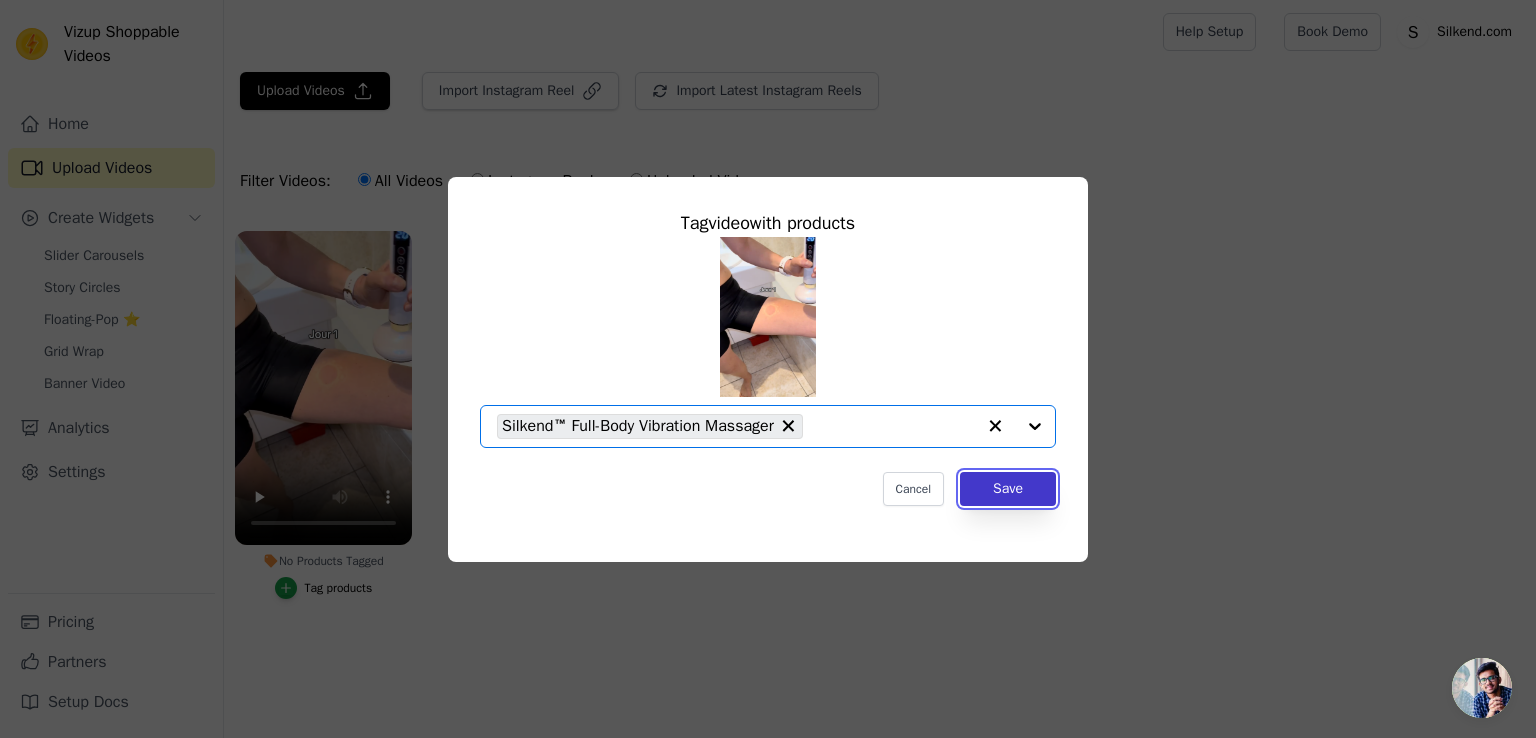 click on "Save" at bounding box center (1008, 489) 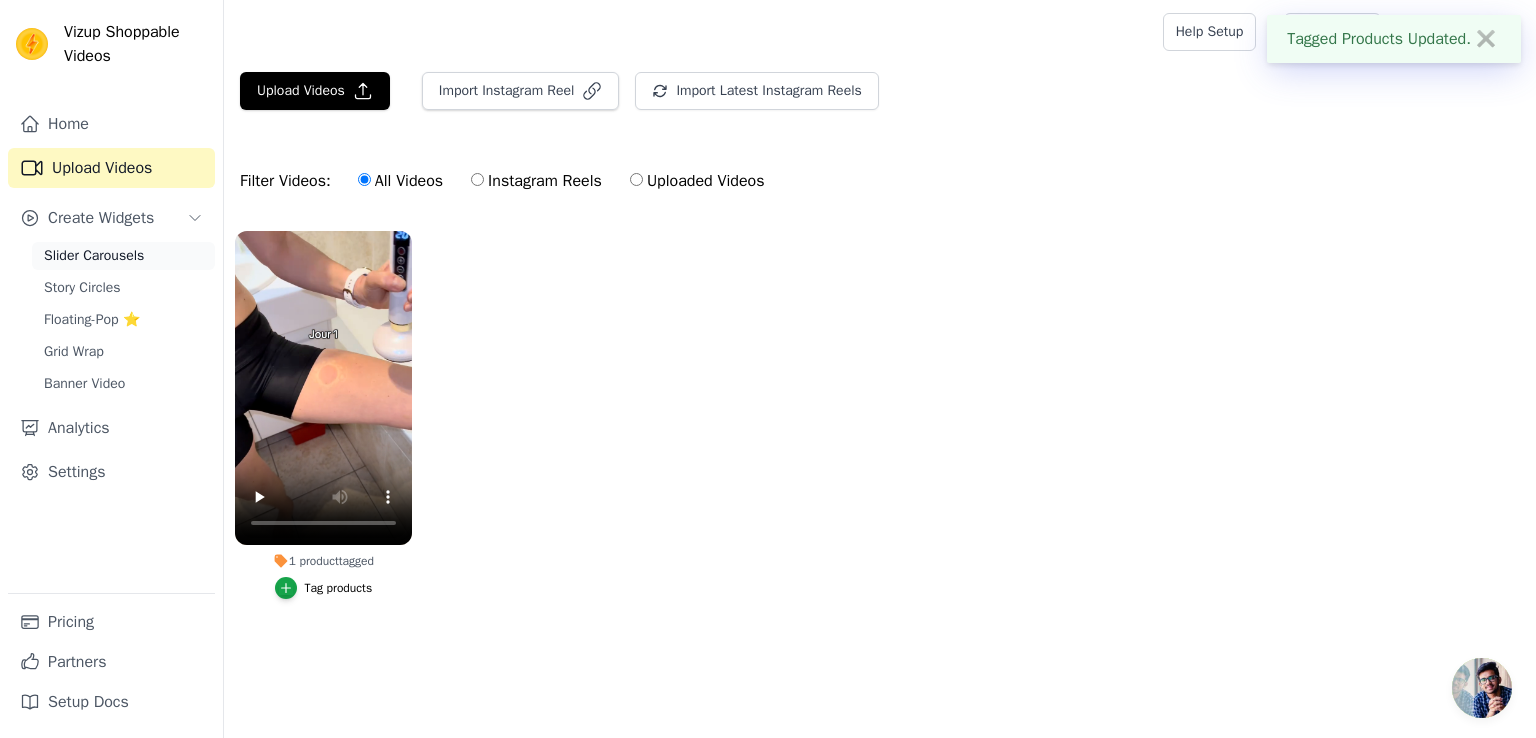 click on "Slider Carousels" at bounding box center [94, 256] 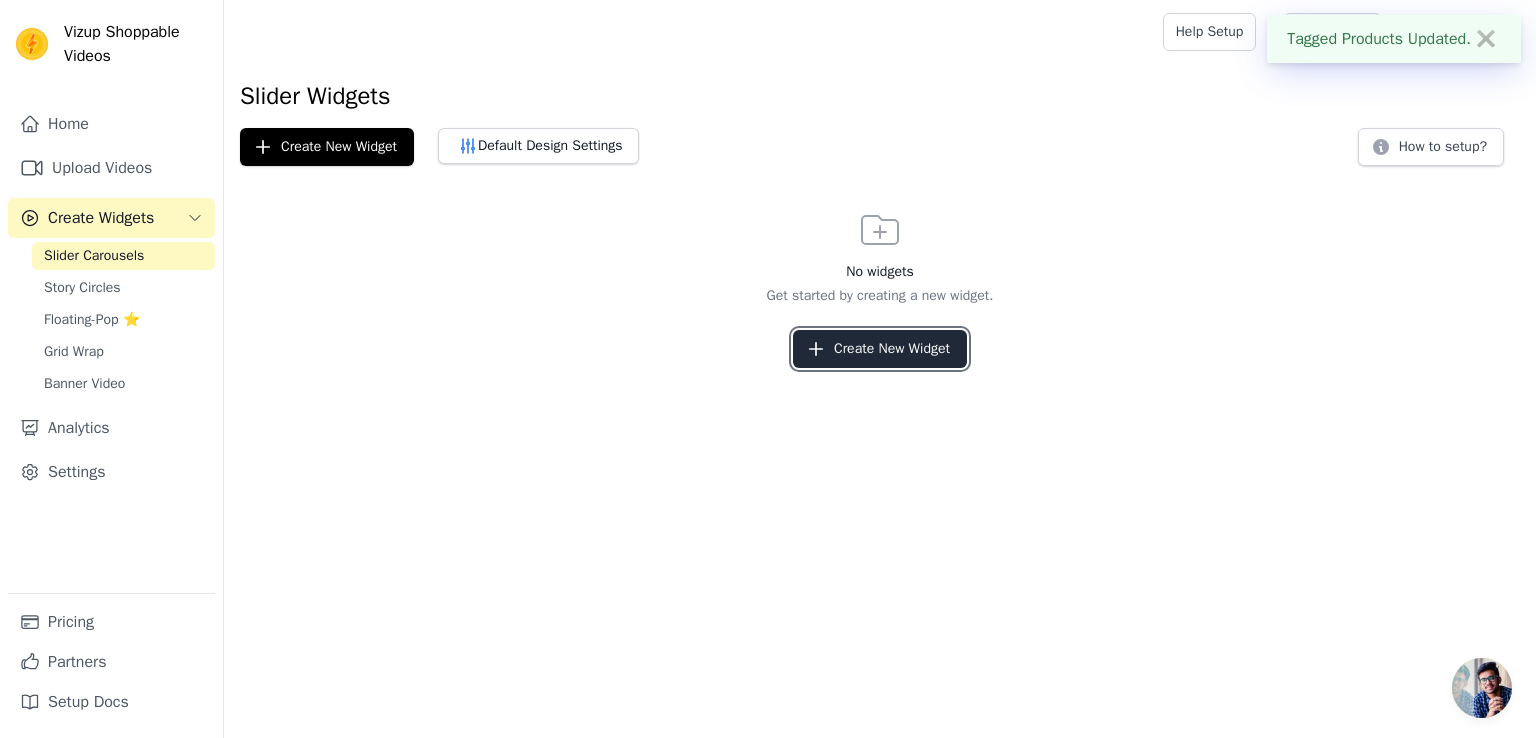 click 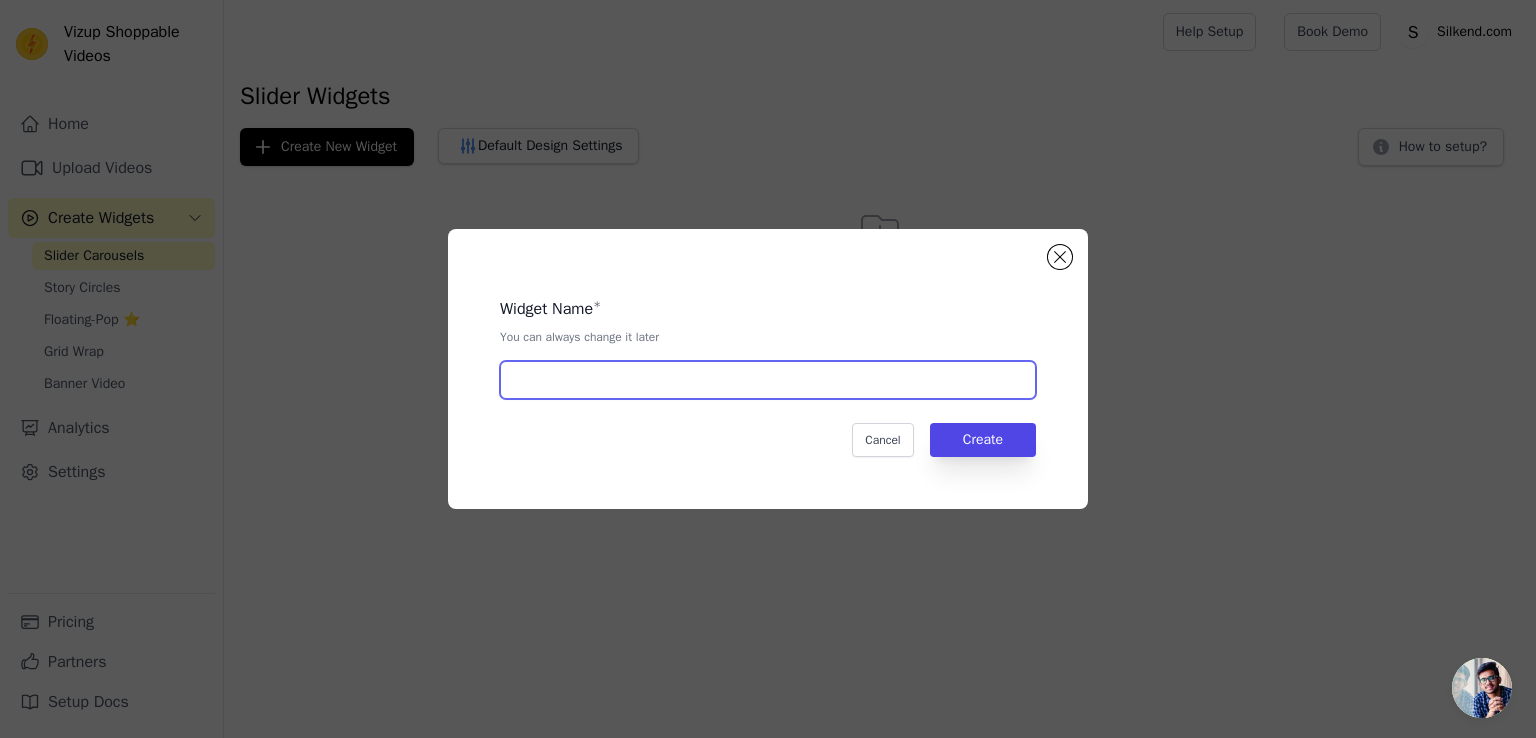 click at bounding box center [768, 380] 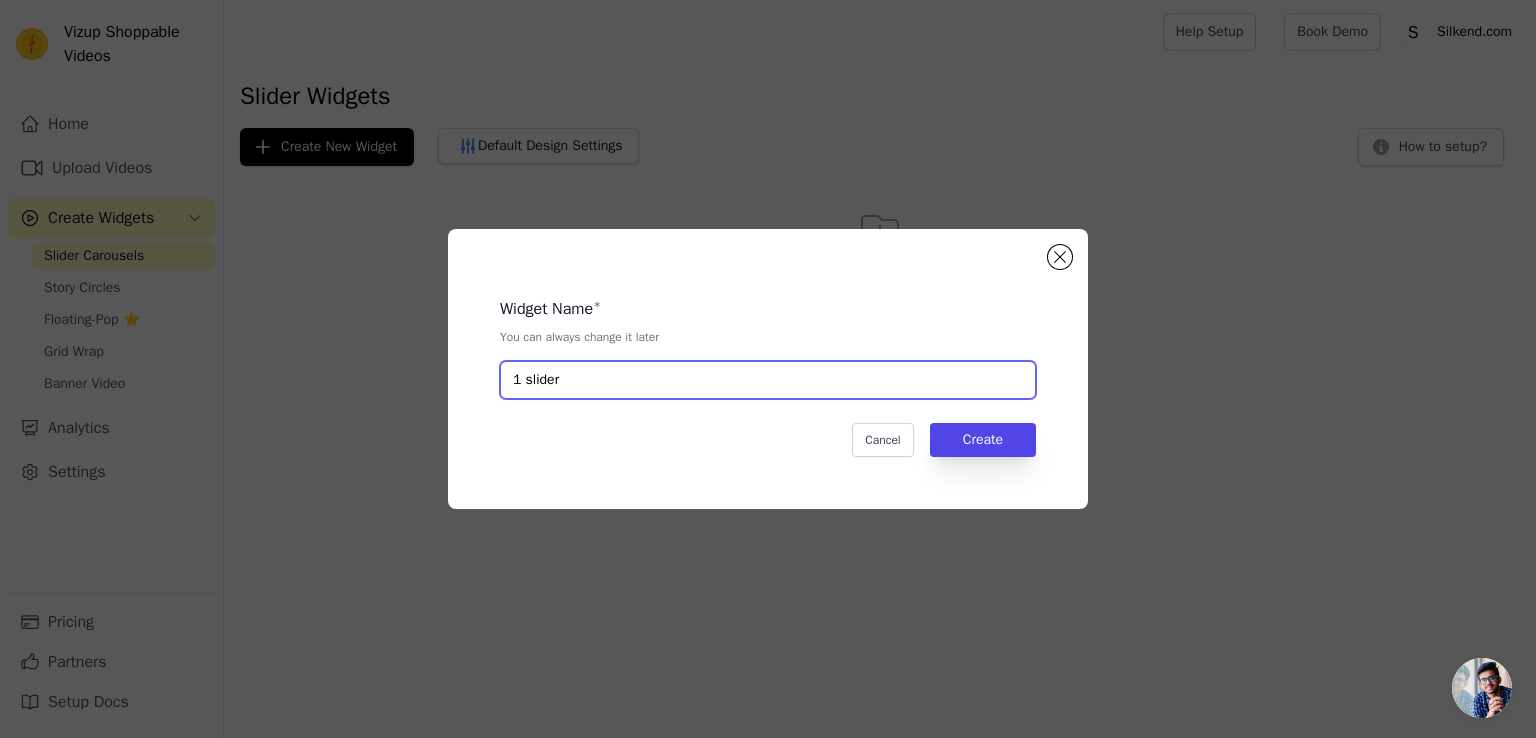 type on "1 slider" 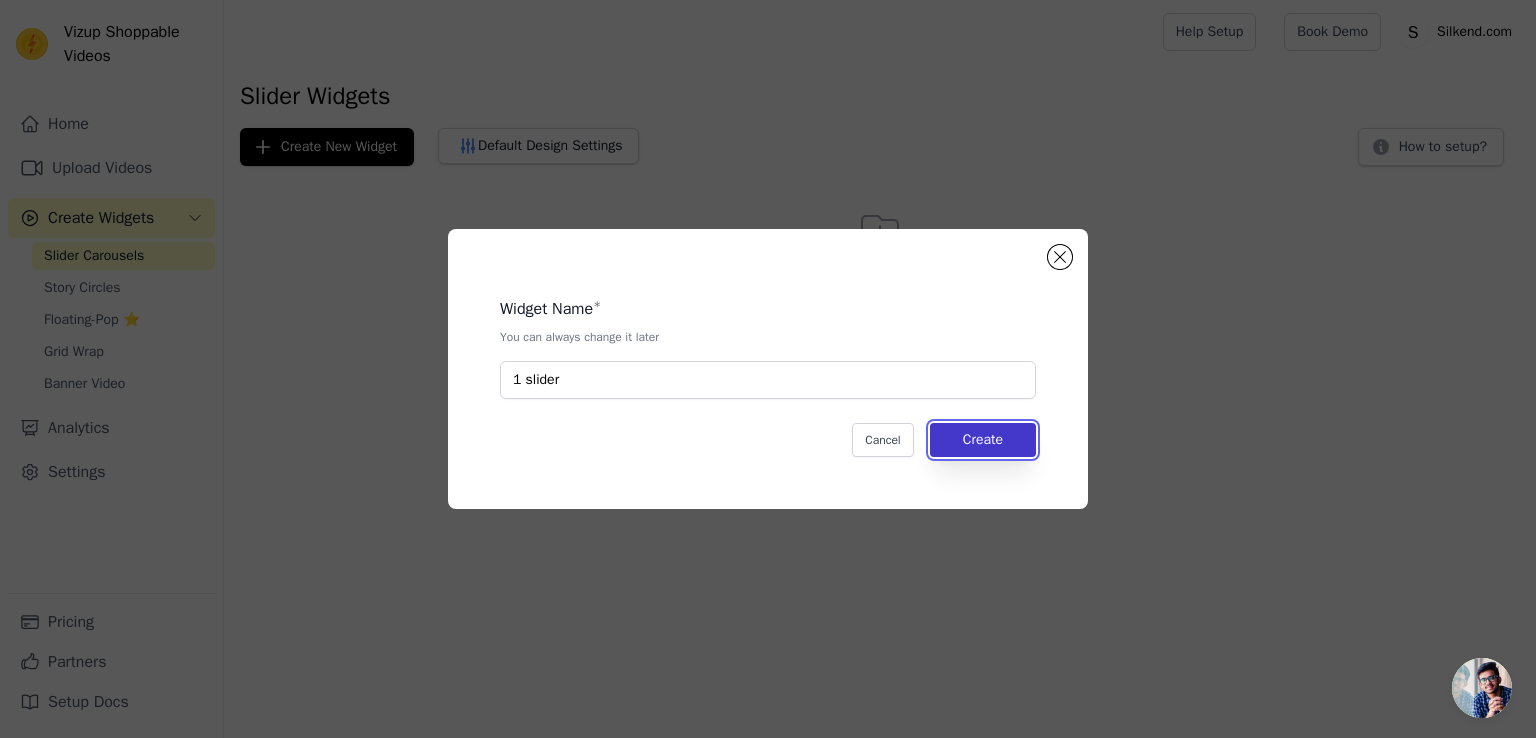 click on "Create" at bounding box center (983, 440) 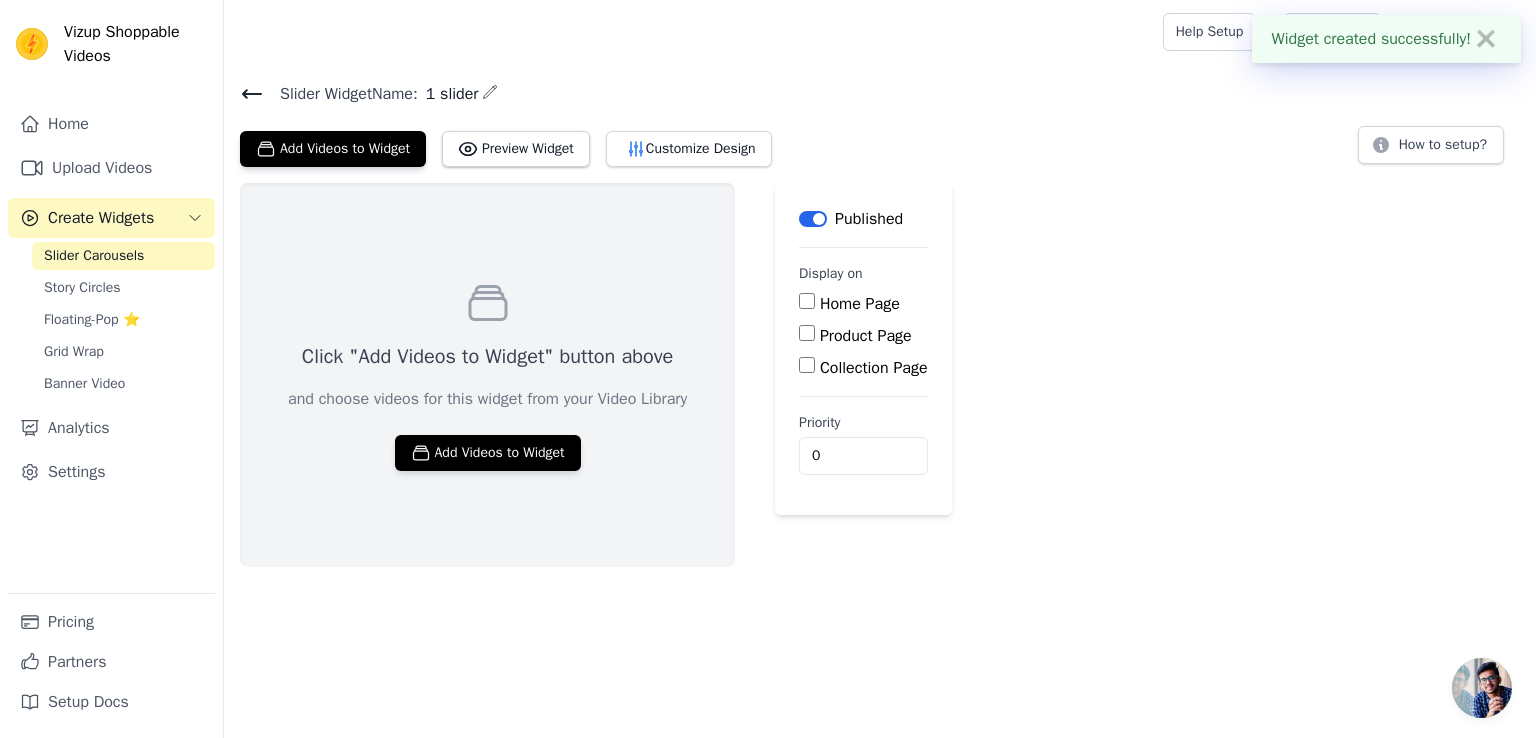 click on "Product Page" at bounding box center [807, 333] 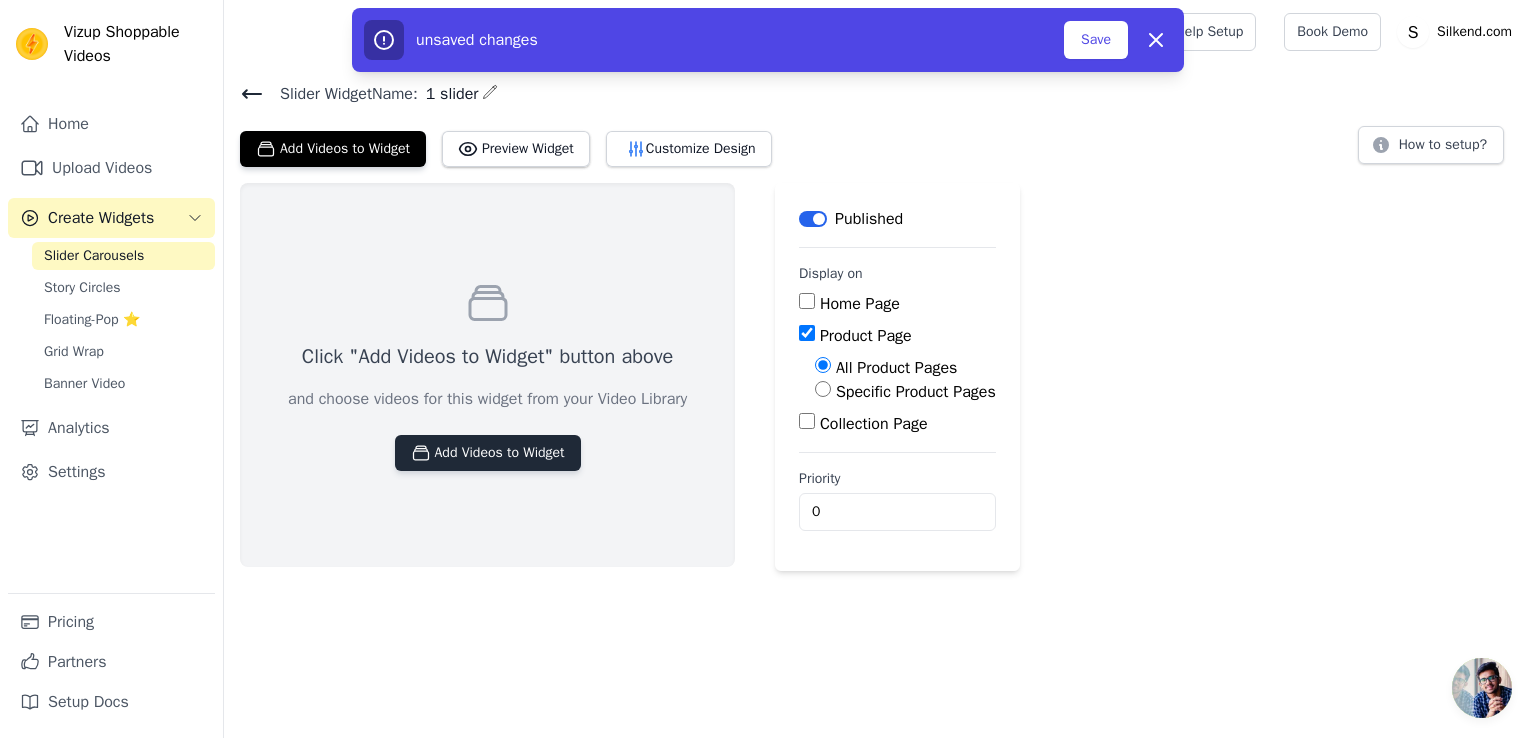 click on "Add Videos to Widget" at bounding box center (488, 453) 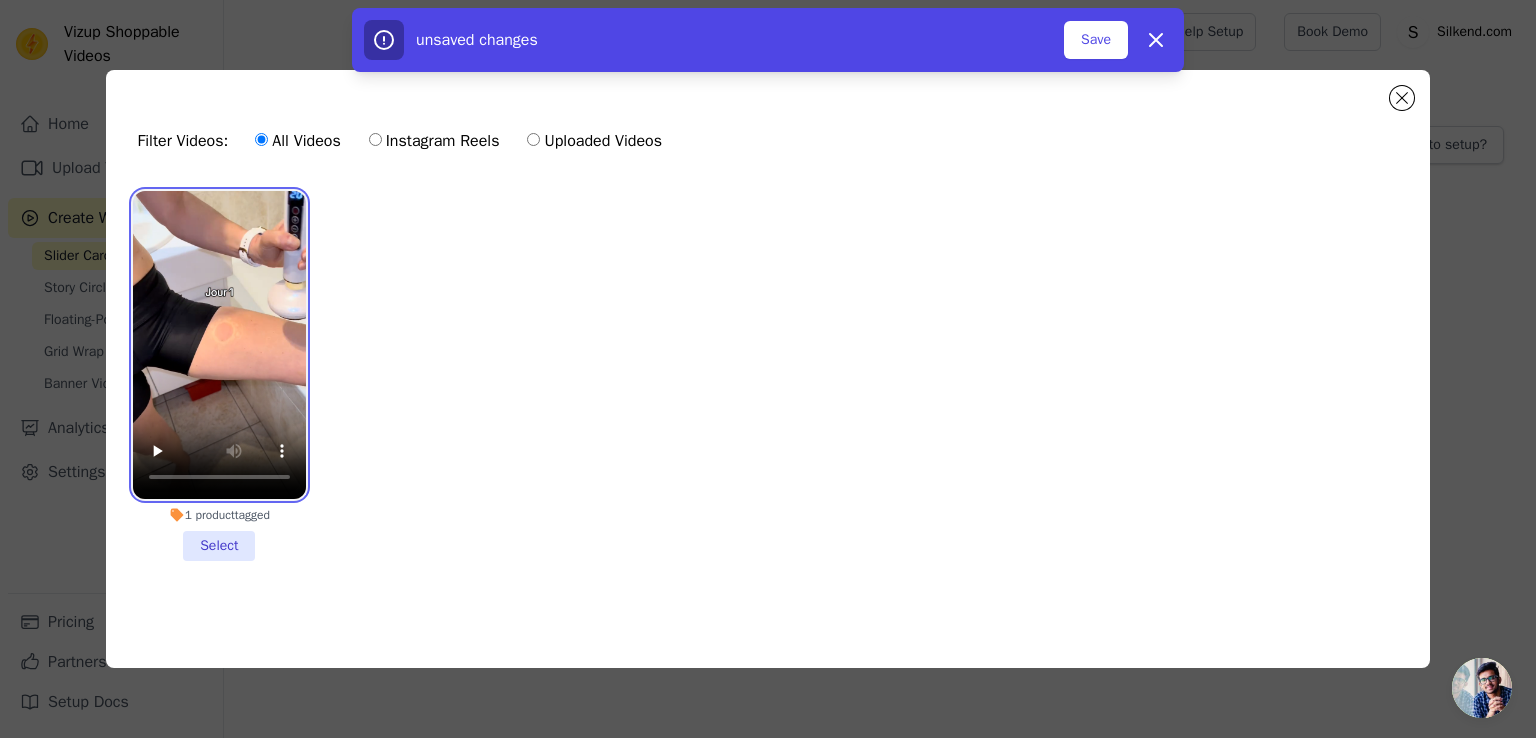 click at bounding box center [219, 345] 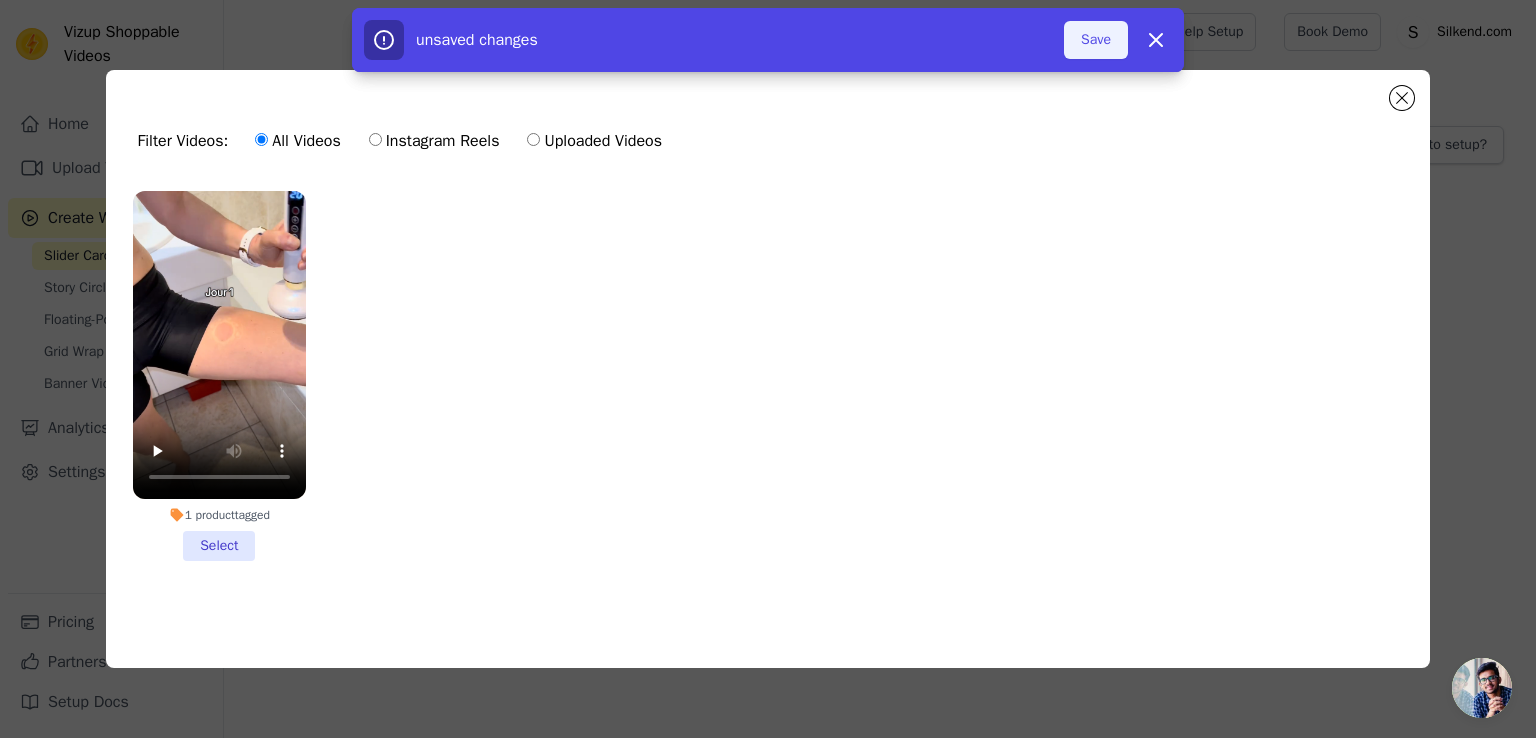 click on "Save" at bounding box center (1096, 40) 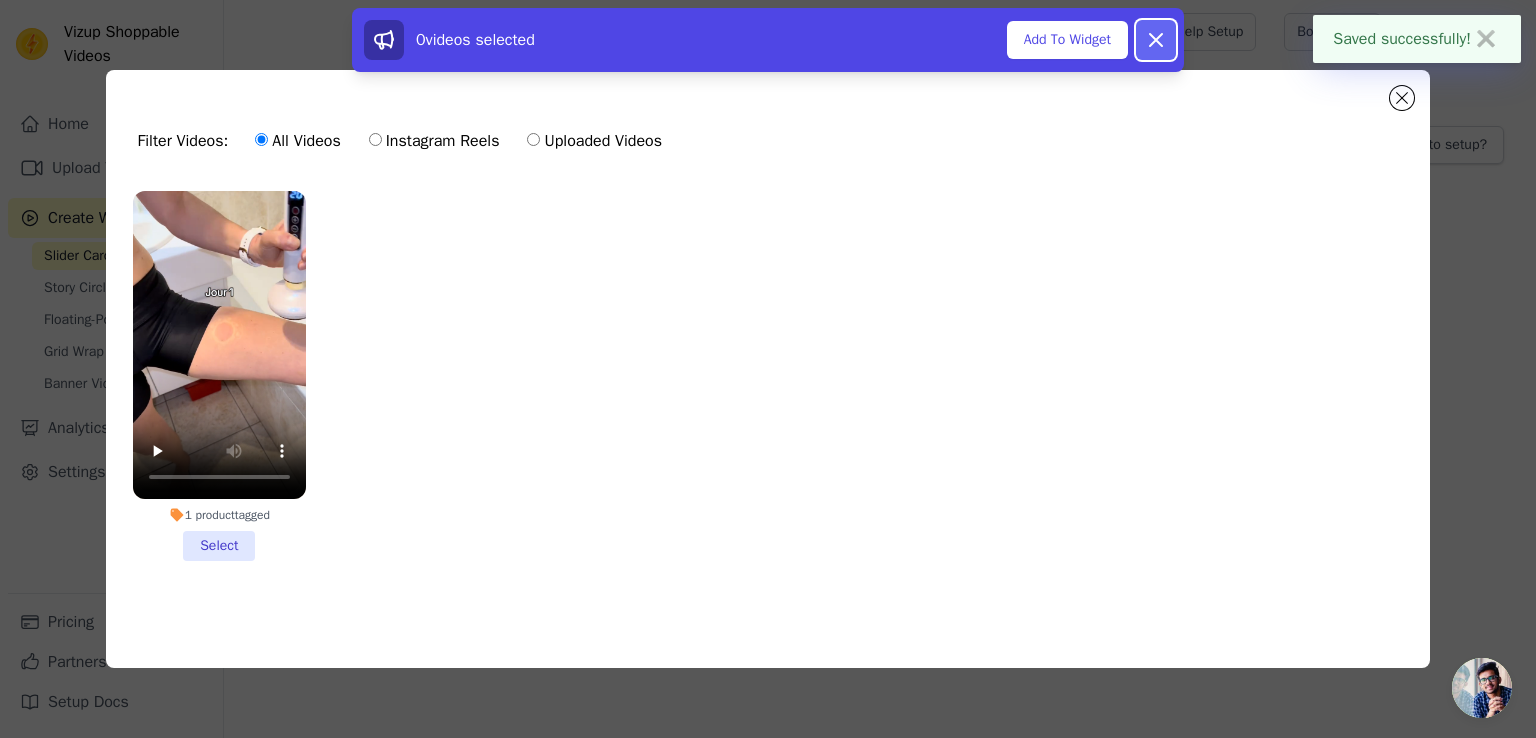 click 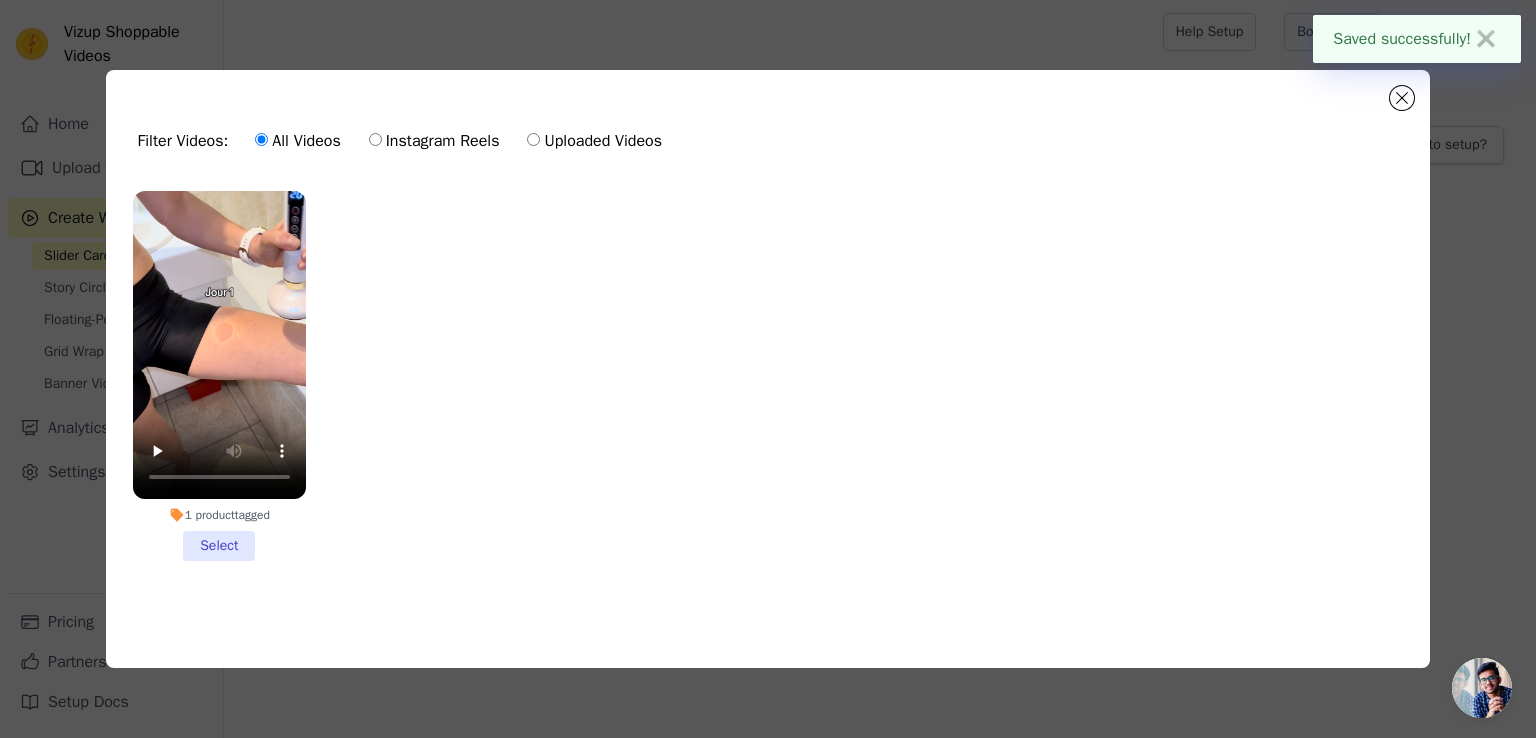 click on "1   product  tagged     Select" at bounding box center (219, 376) 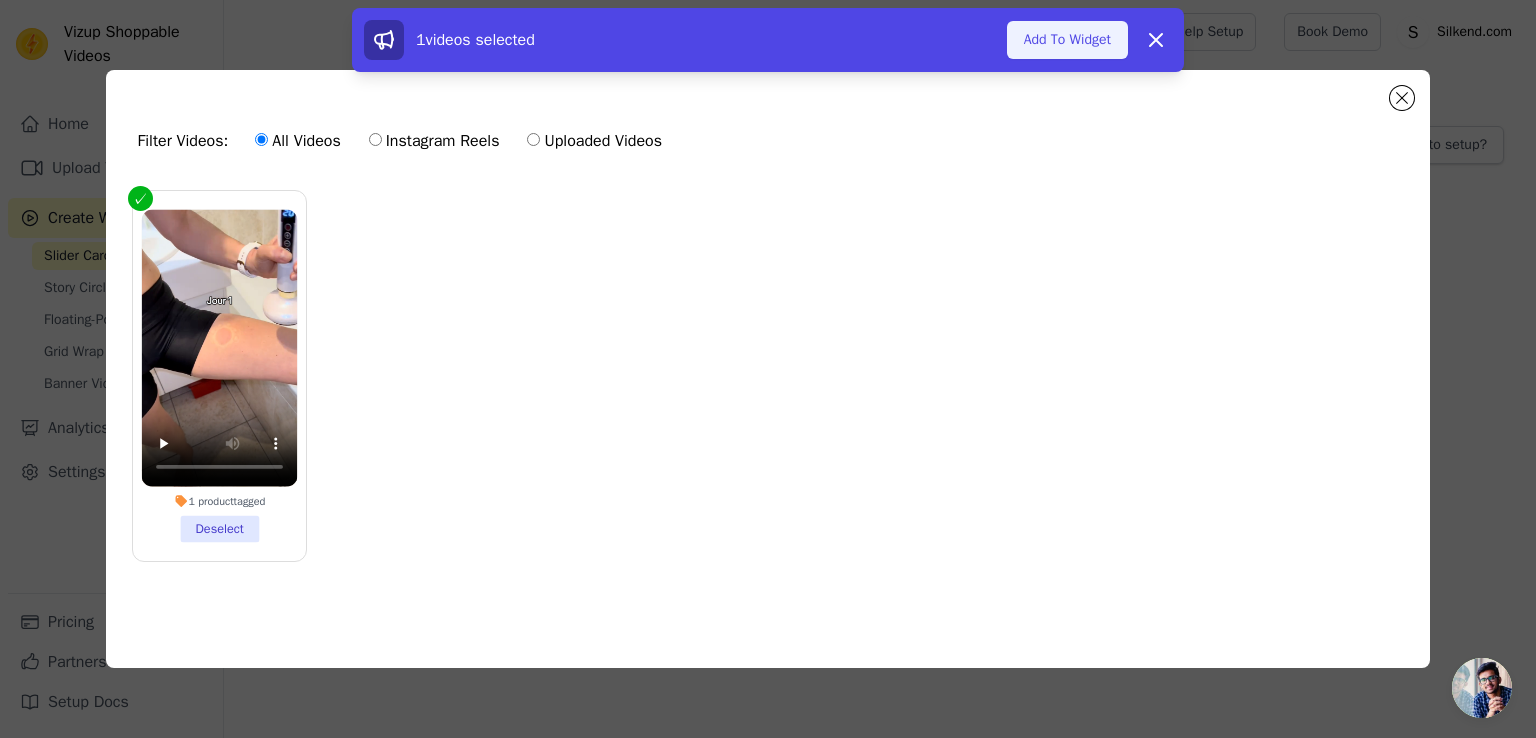 click on "Add To Widget" at bounding box center (1067, 40) 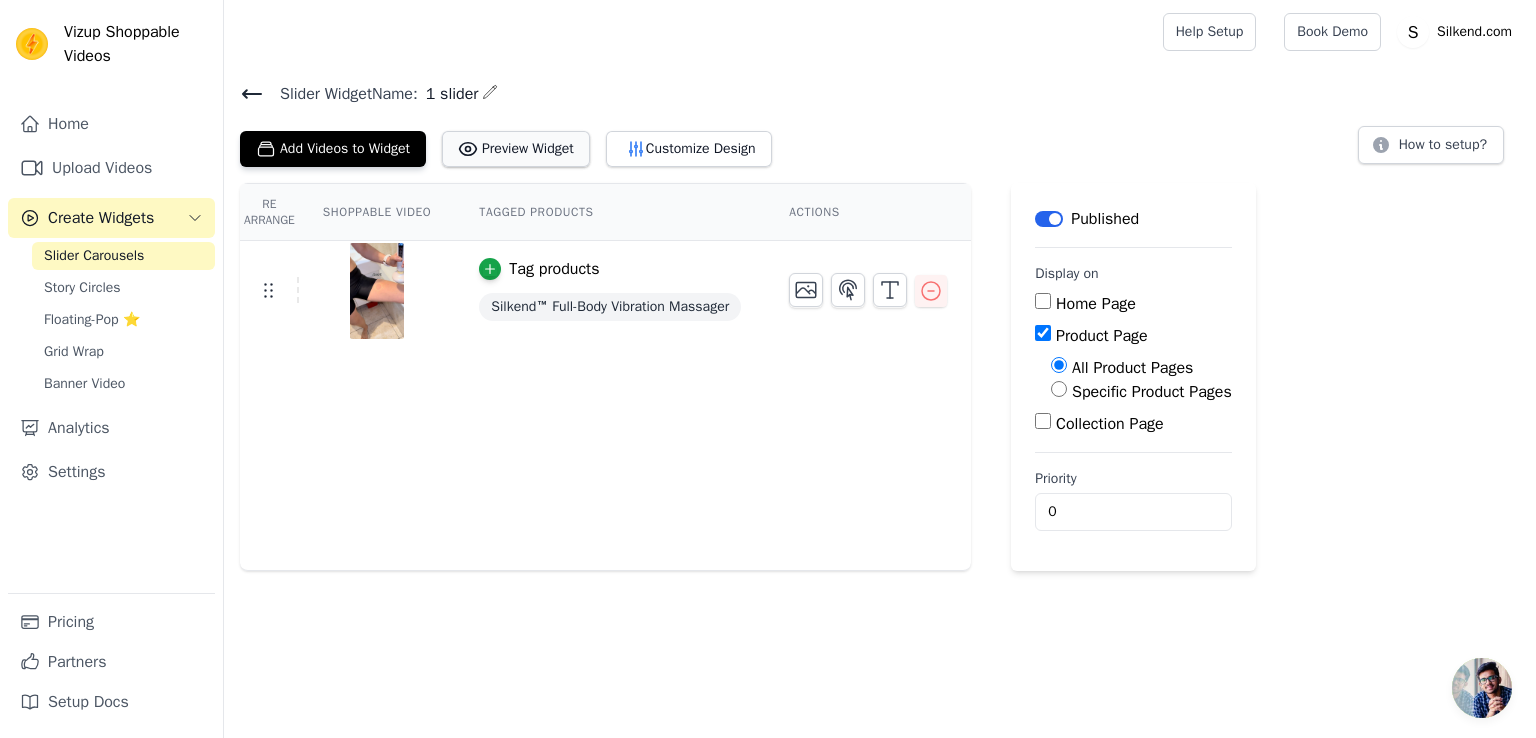 click on "Preview Widget" at bounding box center [516, 149] 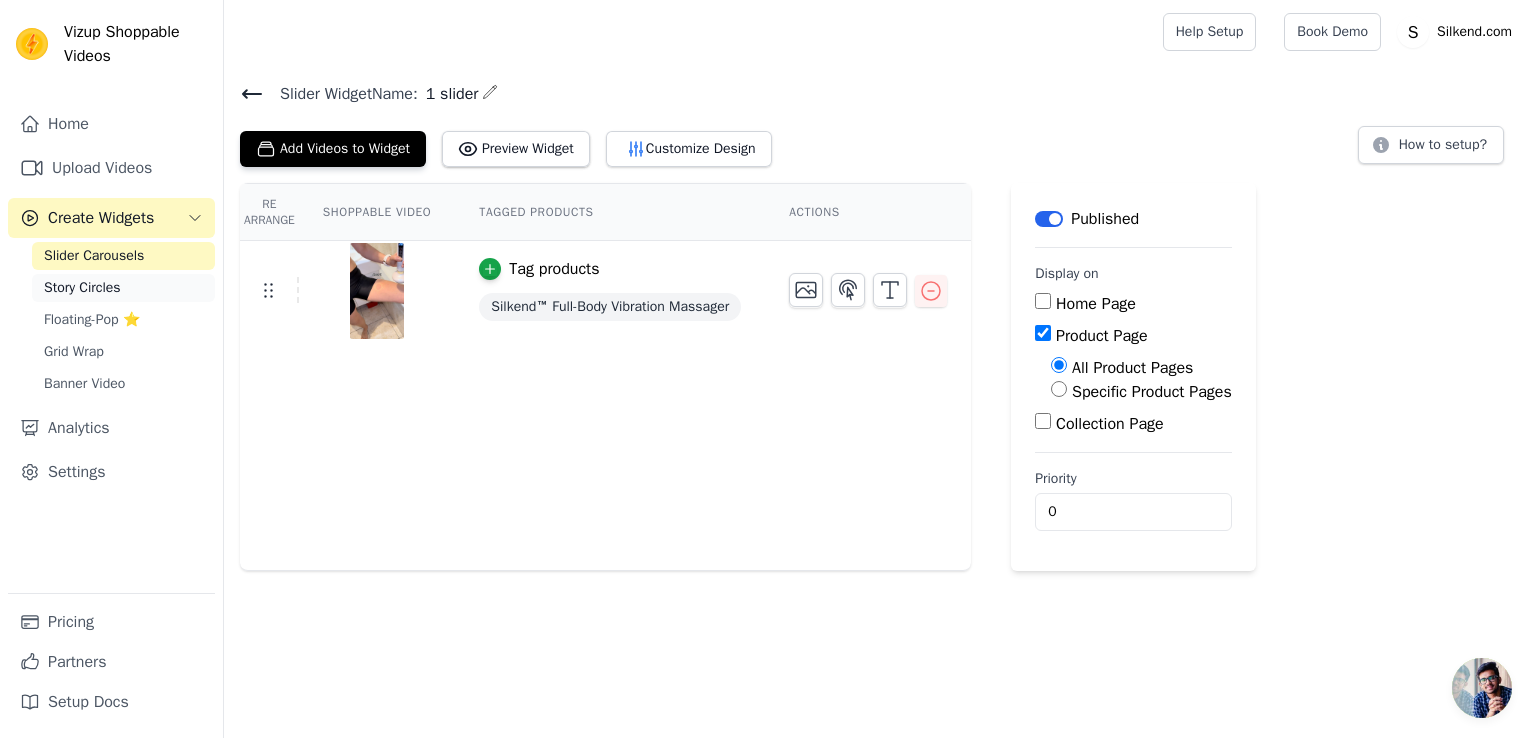 click on "Story Circles" at bounding box center [123, 288] 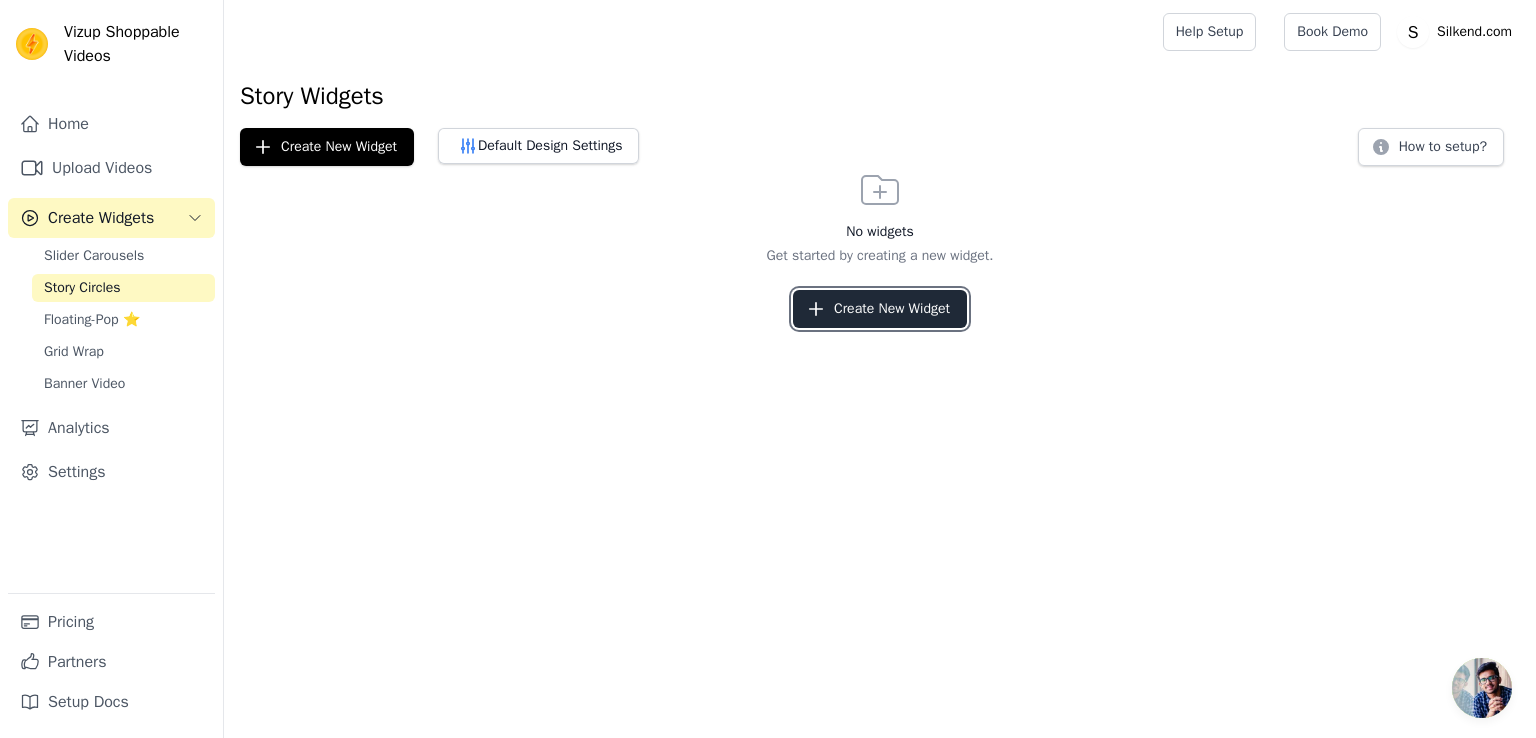 click on "Create New Widget" at bounding box center (880, 309) 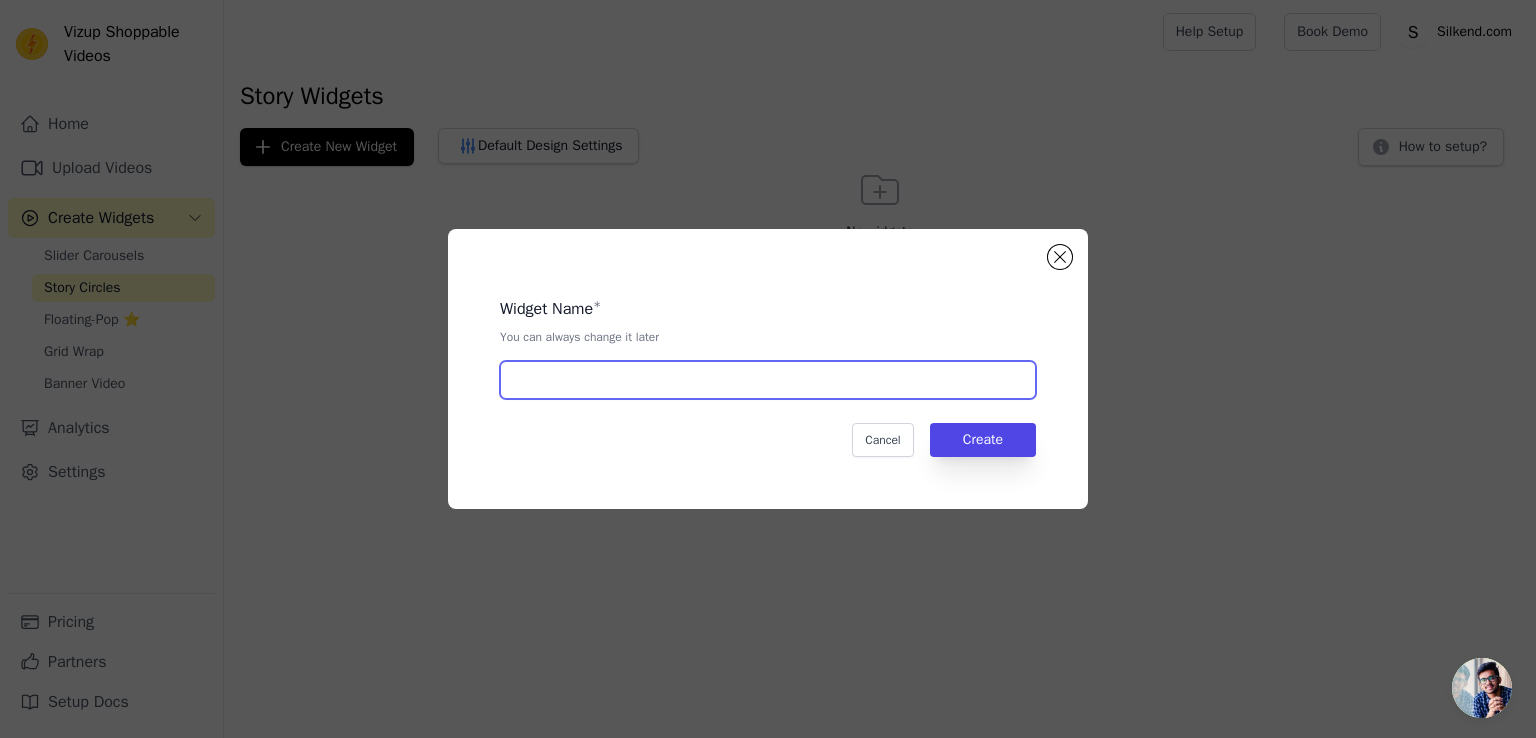 click at bounding box center [768, 380] 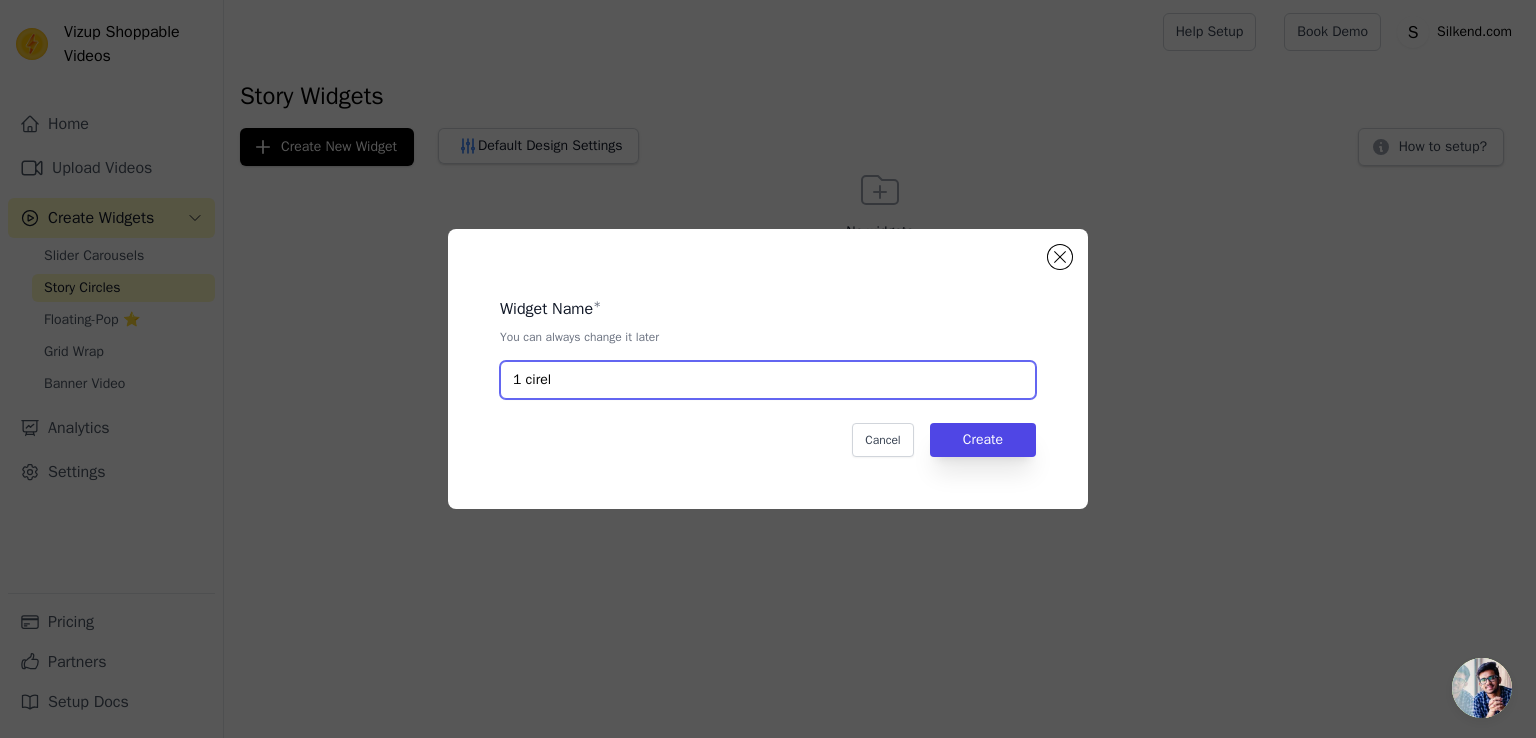type on "1 cirel" 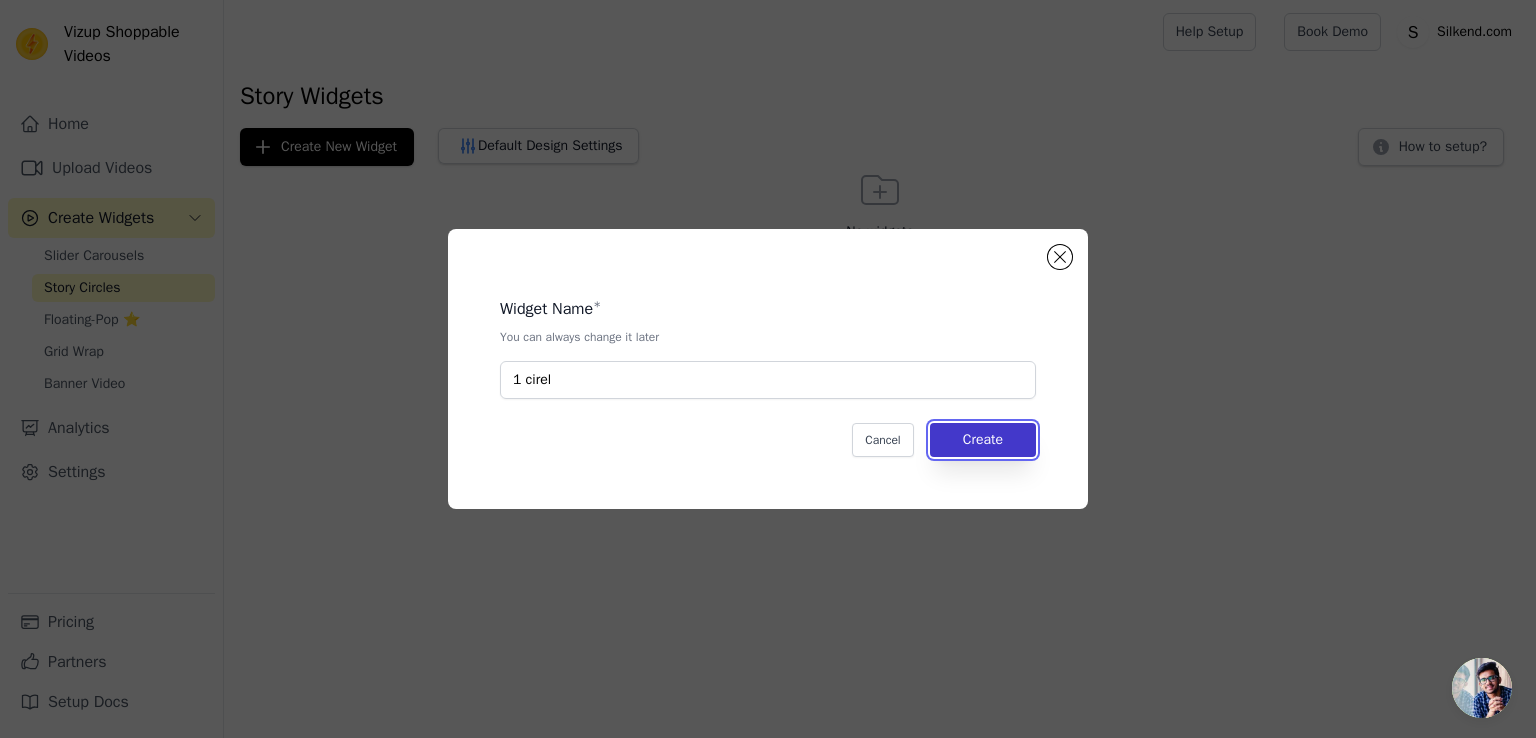 click on "Create" at bounding box center (983, 440) 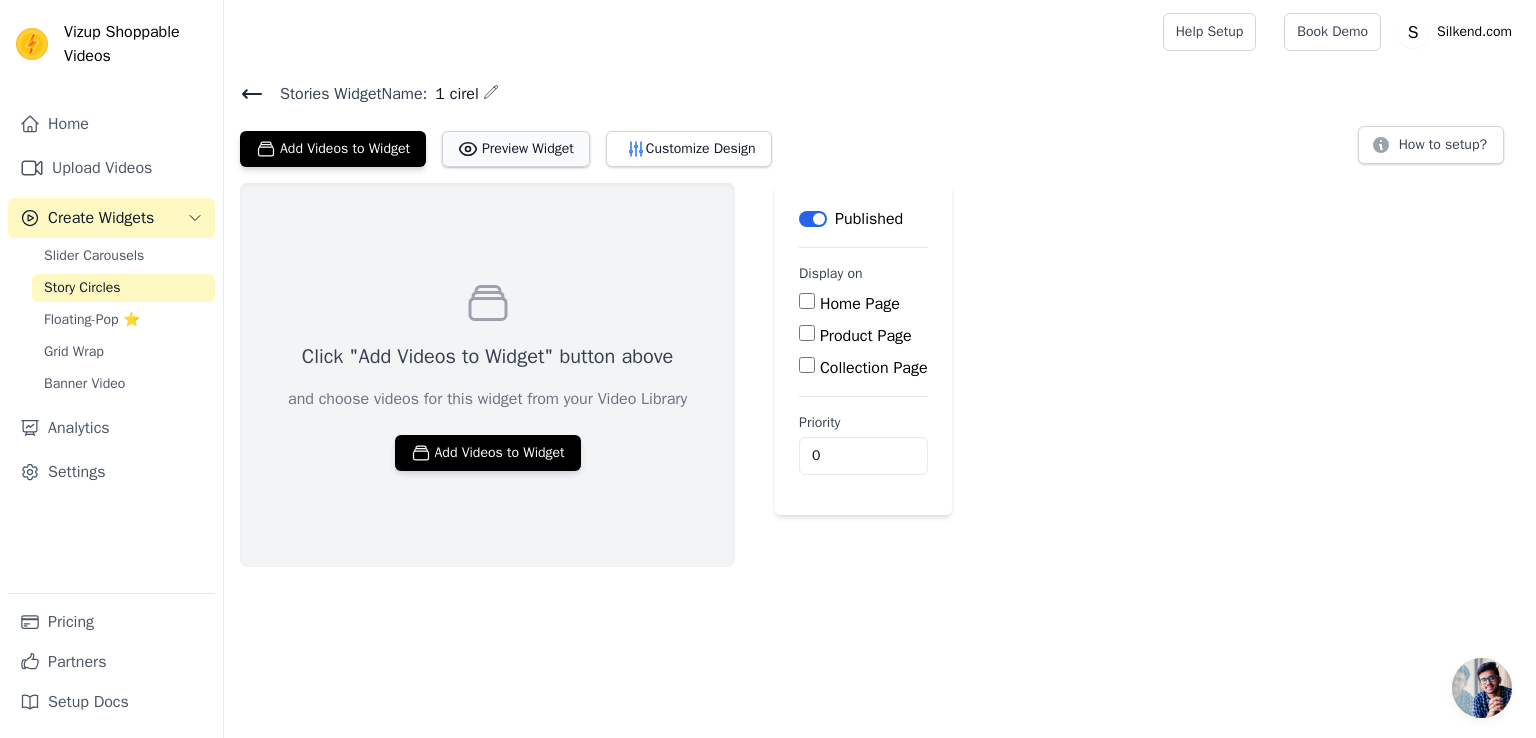click on "Preview Widget" at bounding box center [516, 149] 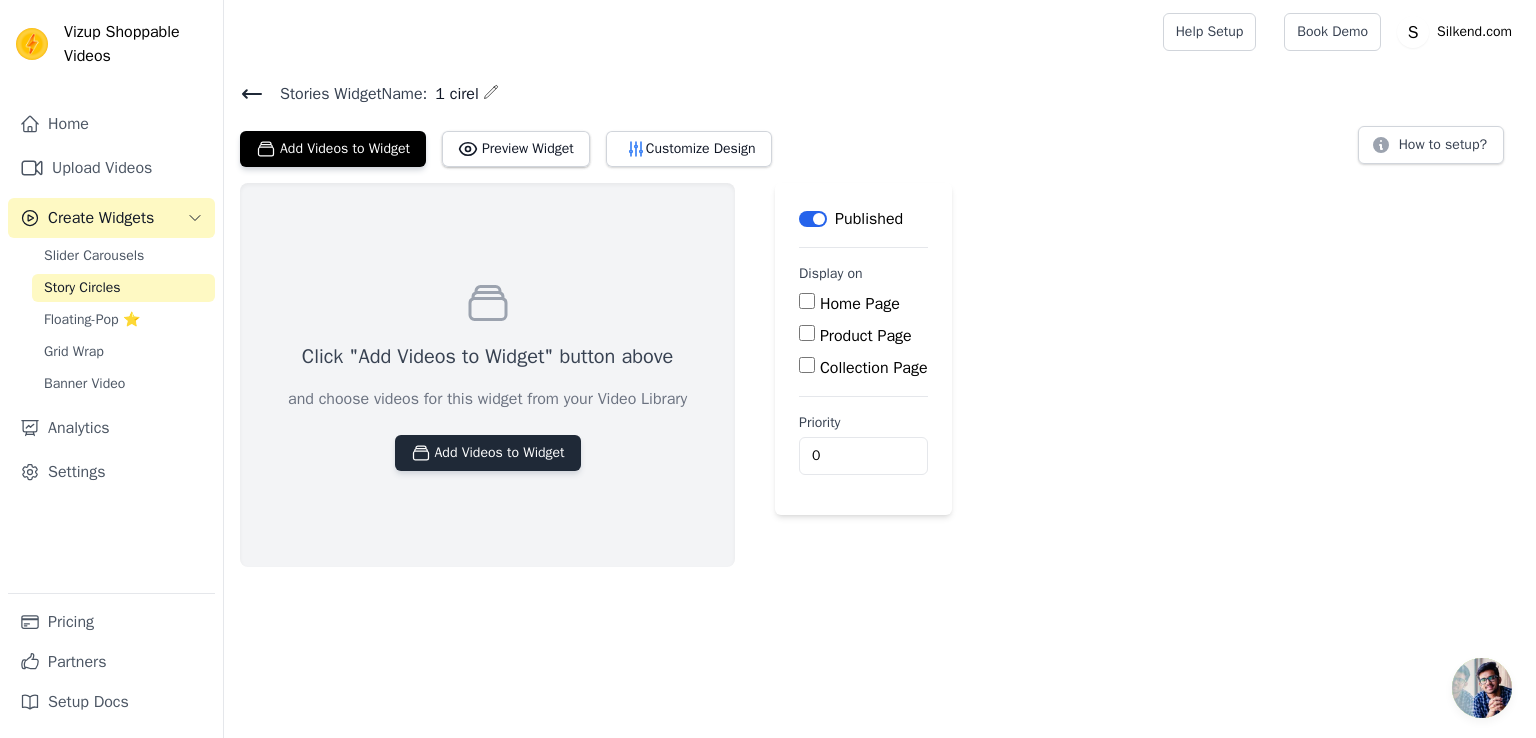 click on "Add Videos to Widget" at bounding box center [488, 453] 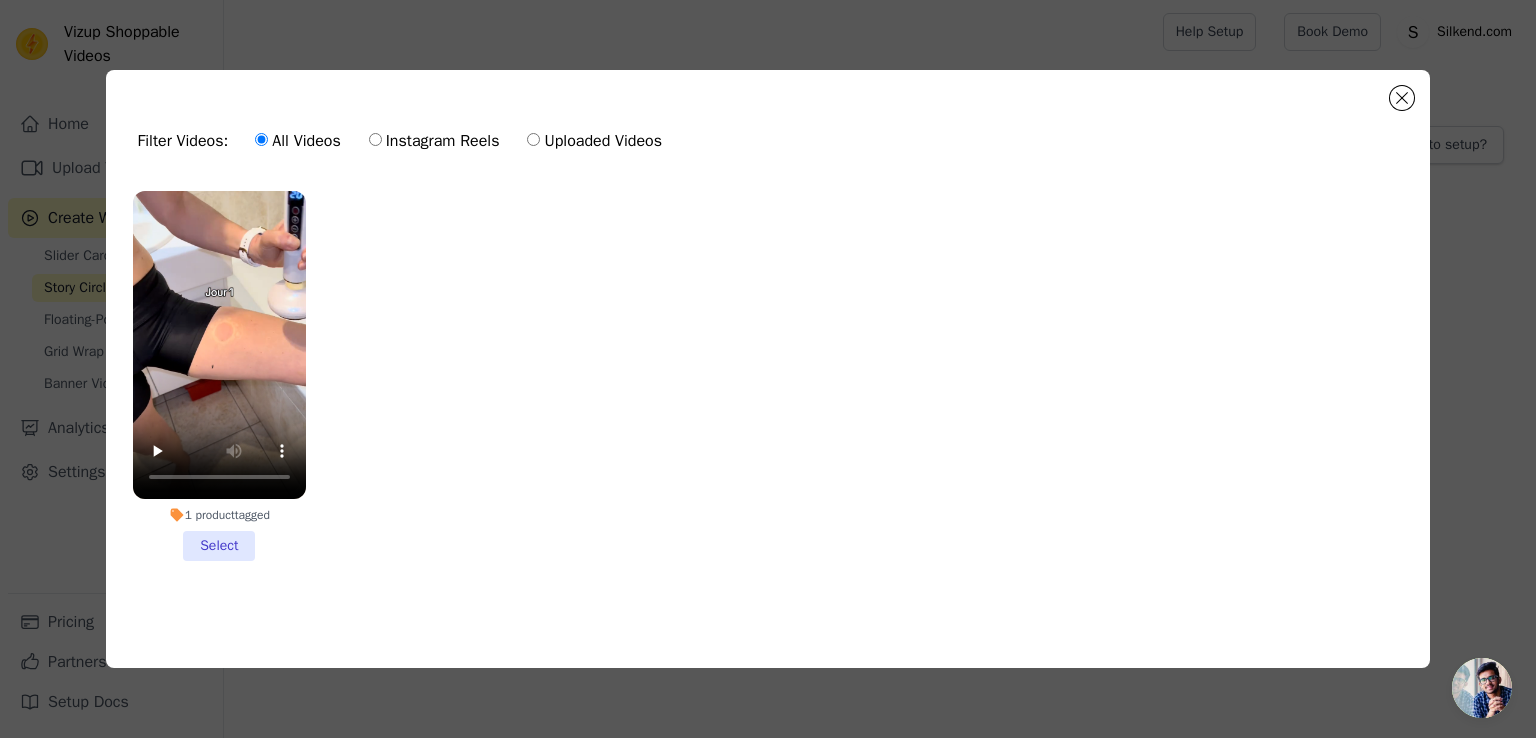 click on "1   product  tagged     Select" at bounding box center [219, 376] 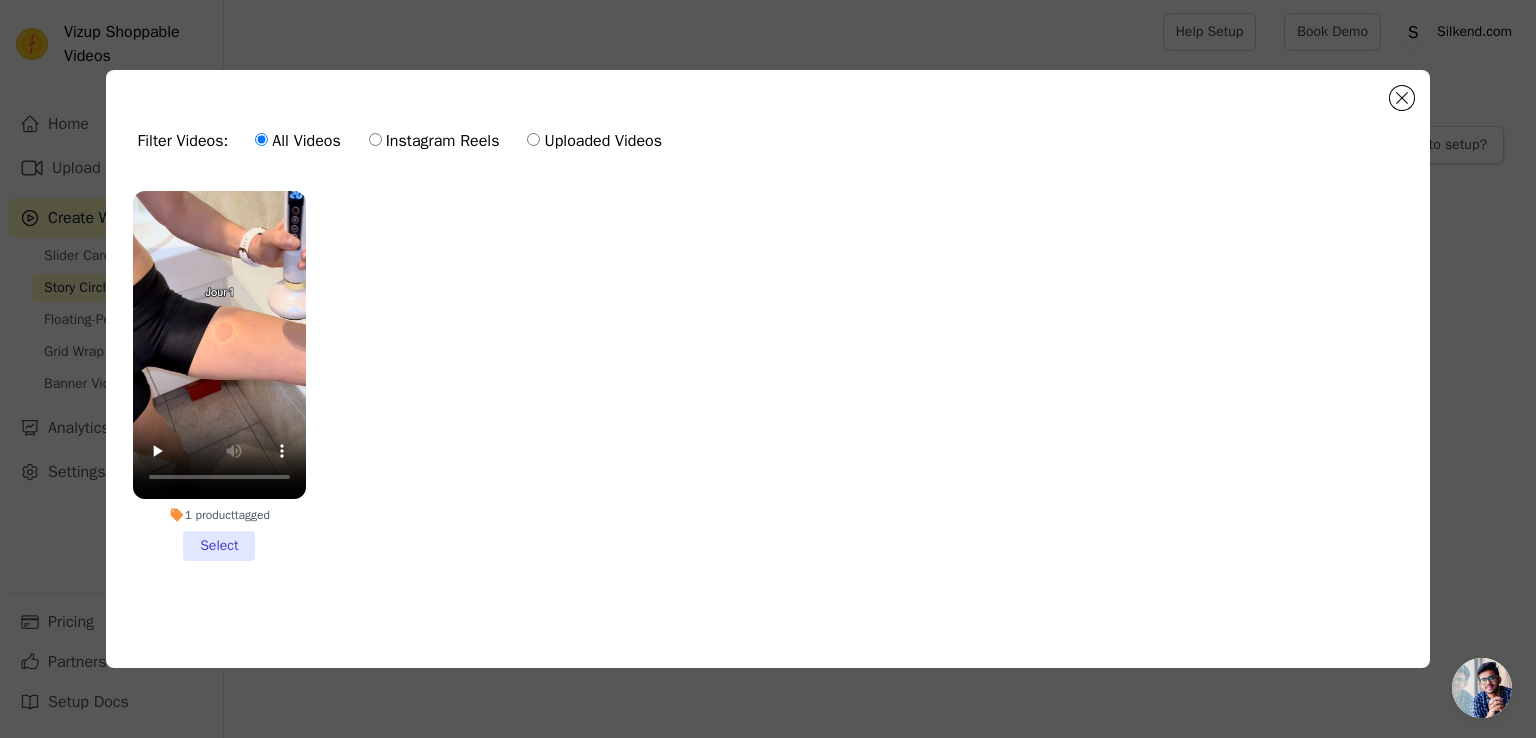 click on "1   product  tagged     Select" at bounding box center (0, 0) 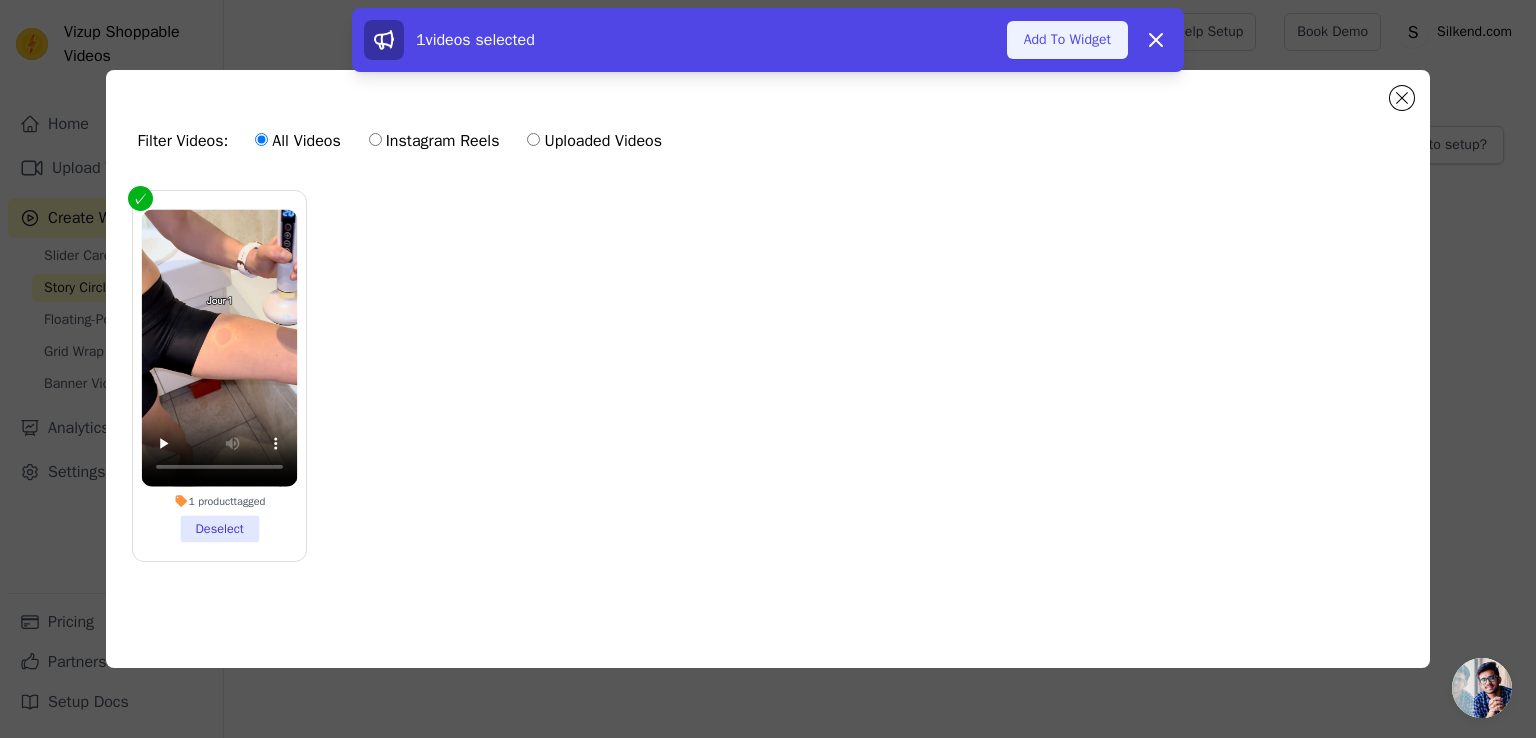 click on "Add To Widget" at bounding box center (1067, 40) 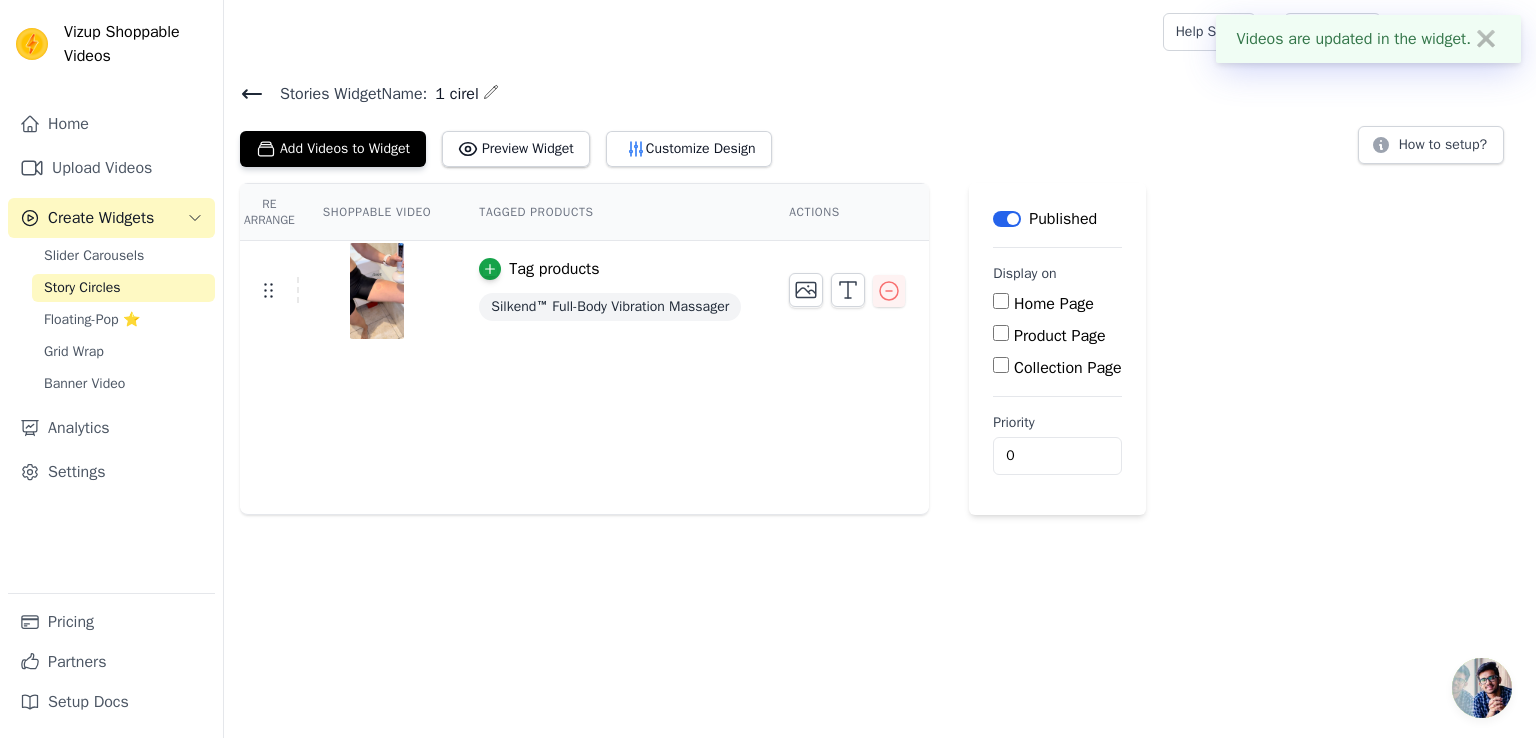 click on "Product Page" at bounding box center (1001, 333) 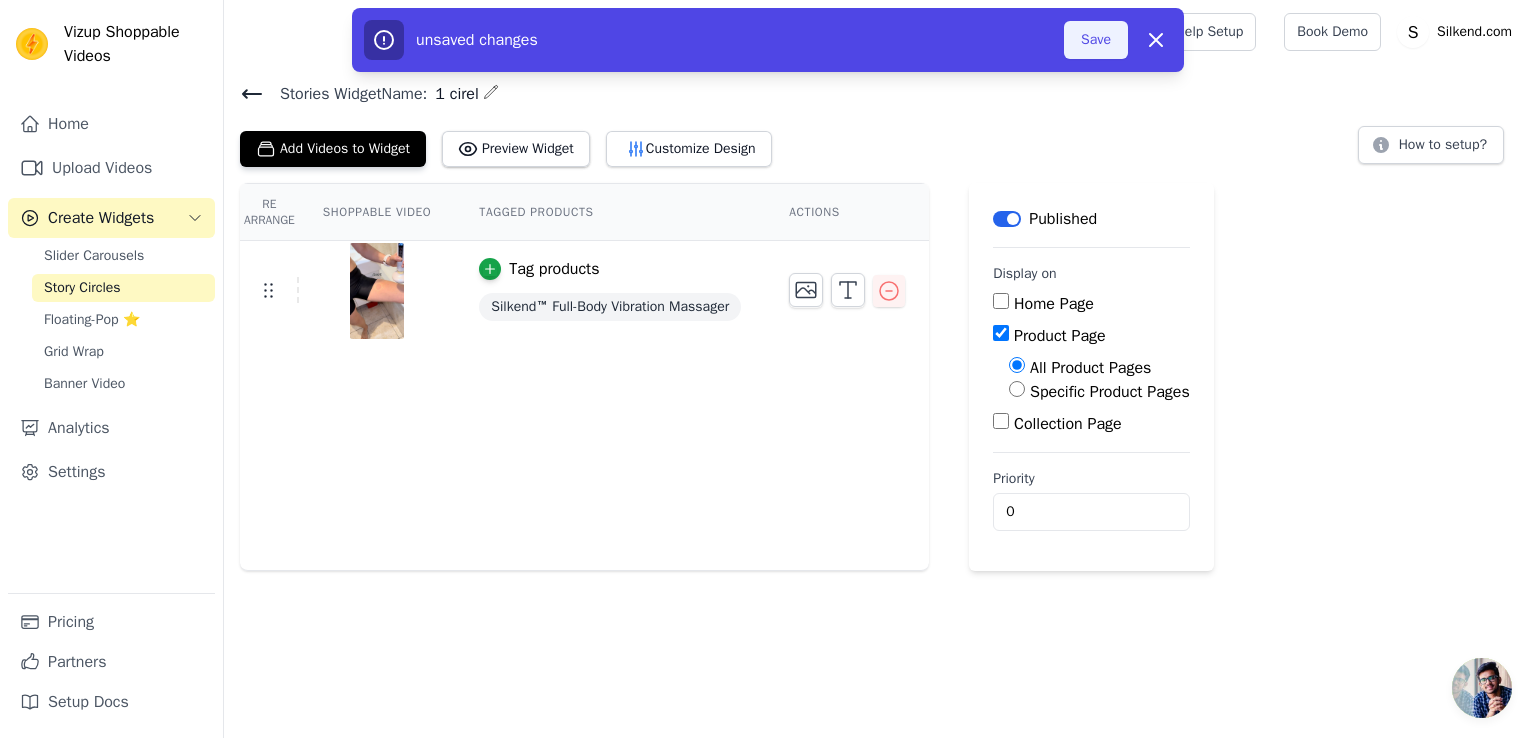 click on "Save" at bounding box center [1096, 40] 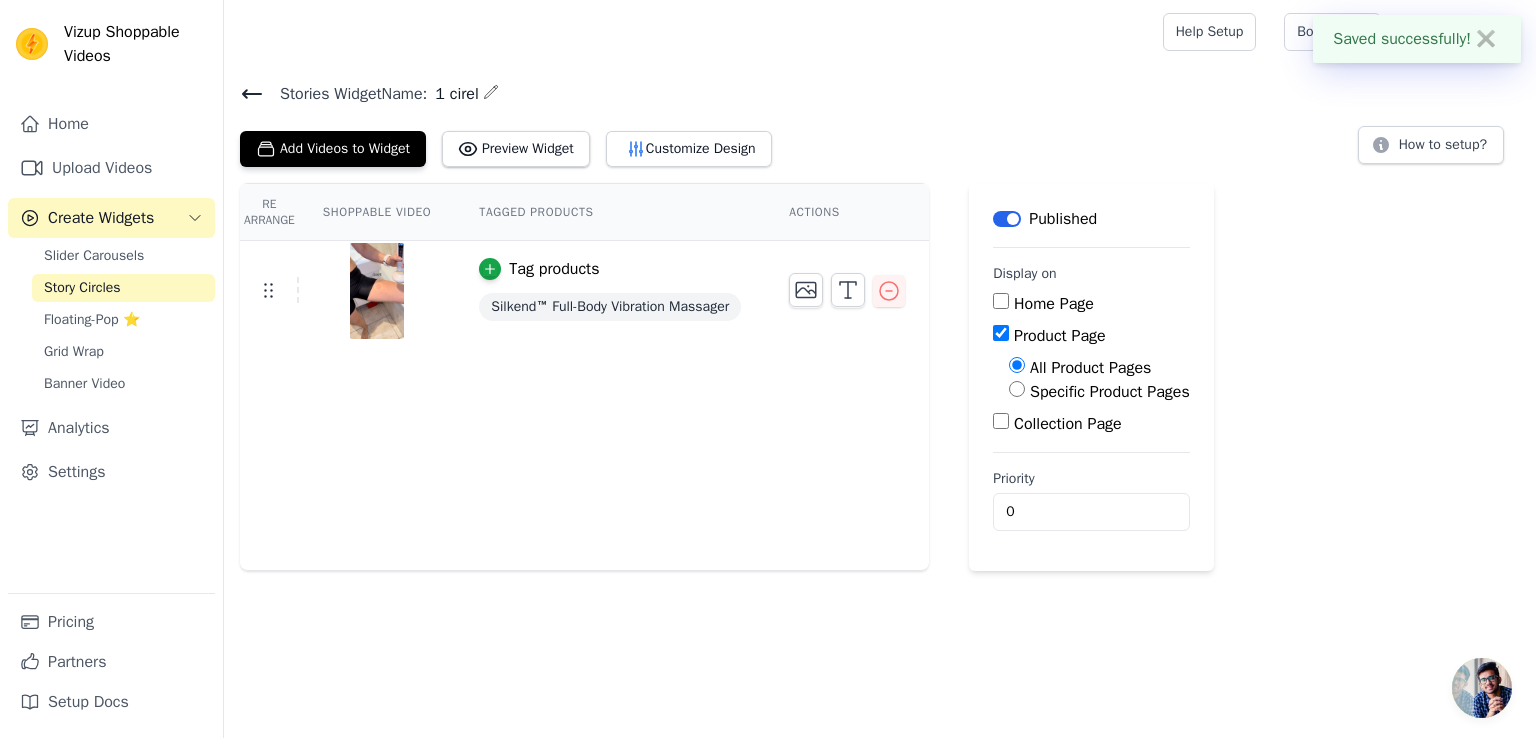 click at bounding box center [689, 32] 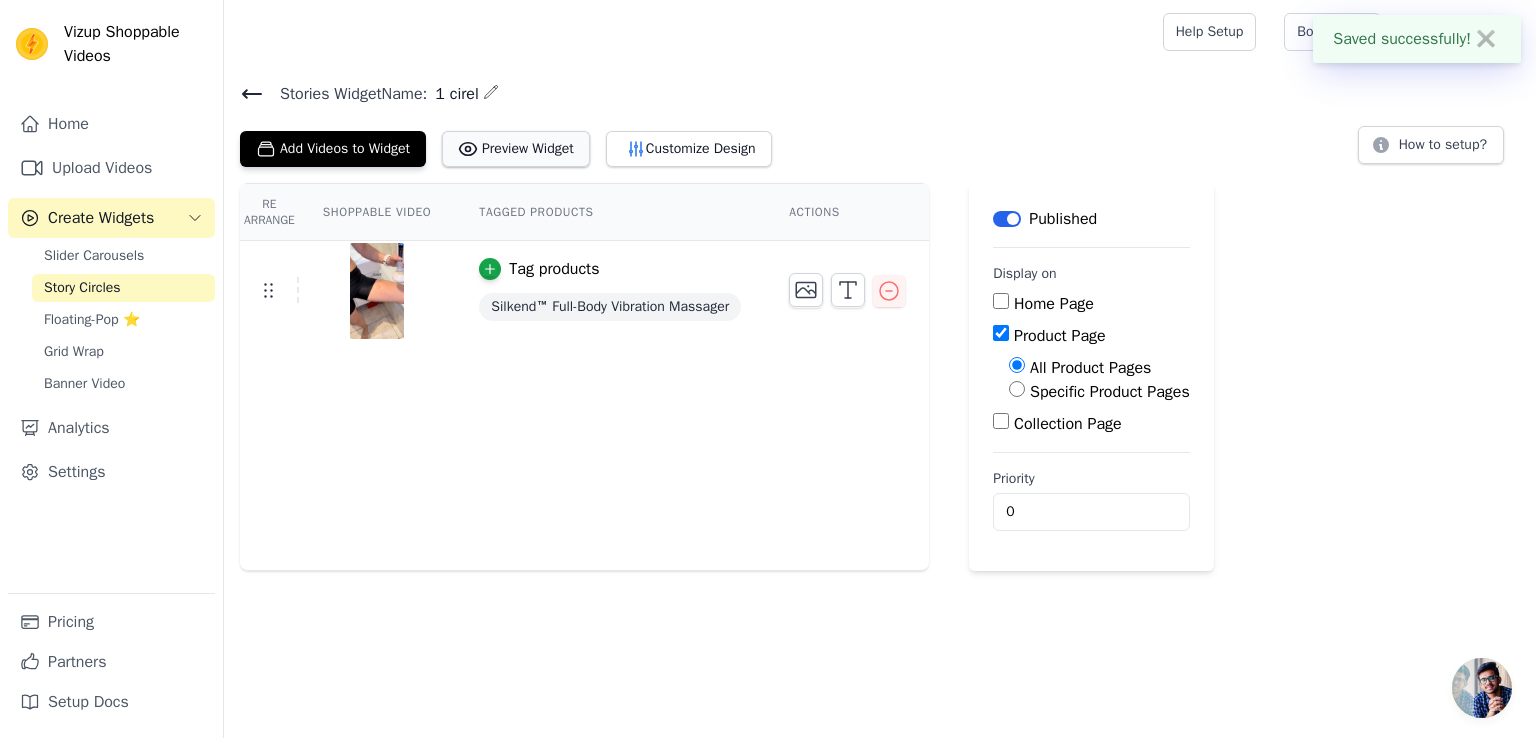 click on "Preview Widget" at bounding box center [516, 149] 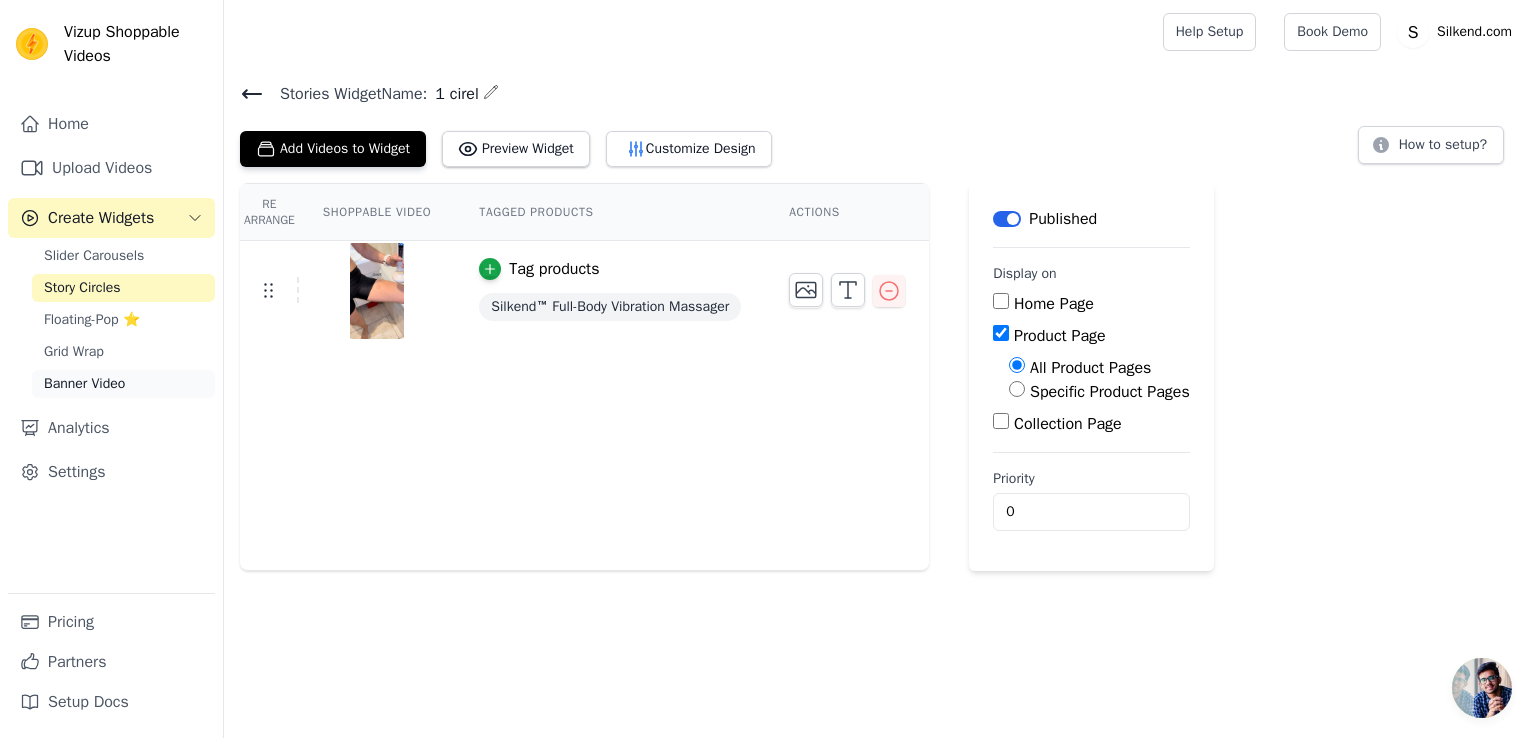 click on "Banner Video" at bounding box center [123, 384] 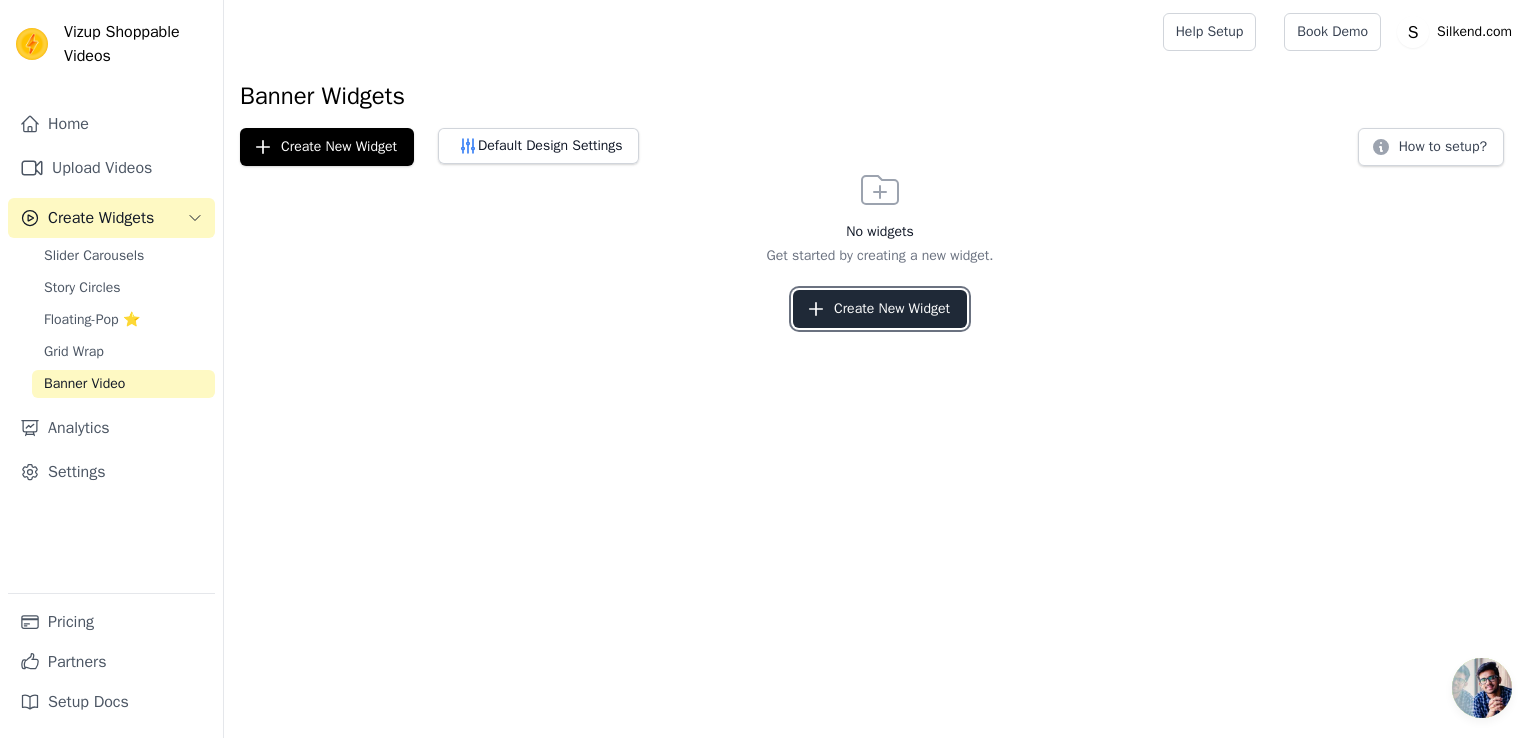 click on "Create New Widget" at bounding box center [880, 309] 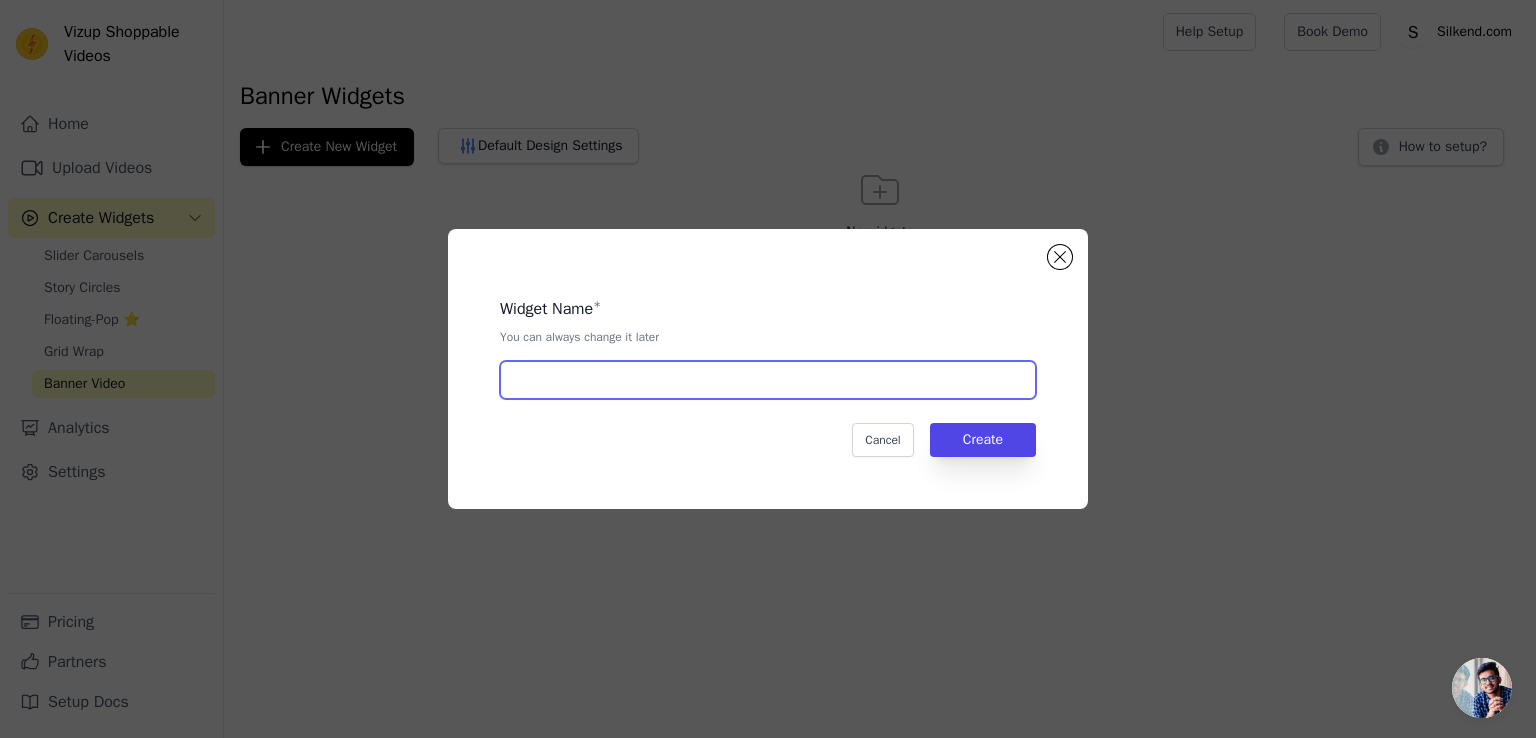 click at bounding box center [768, 380] 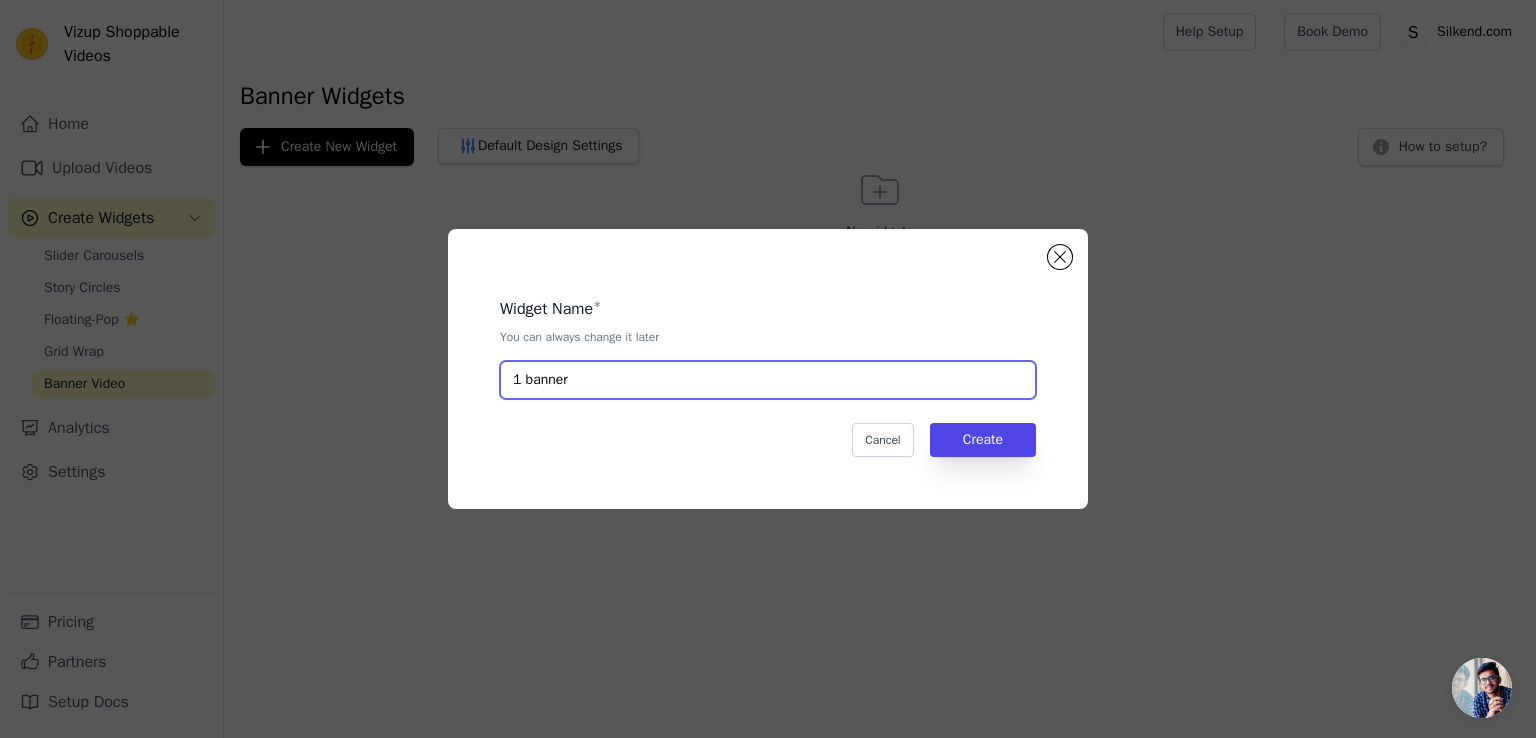 type on "1 banner" 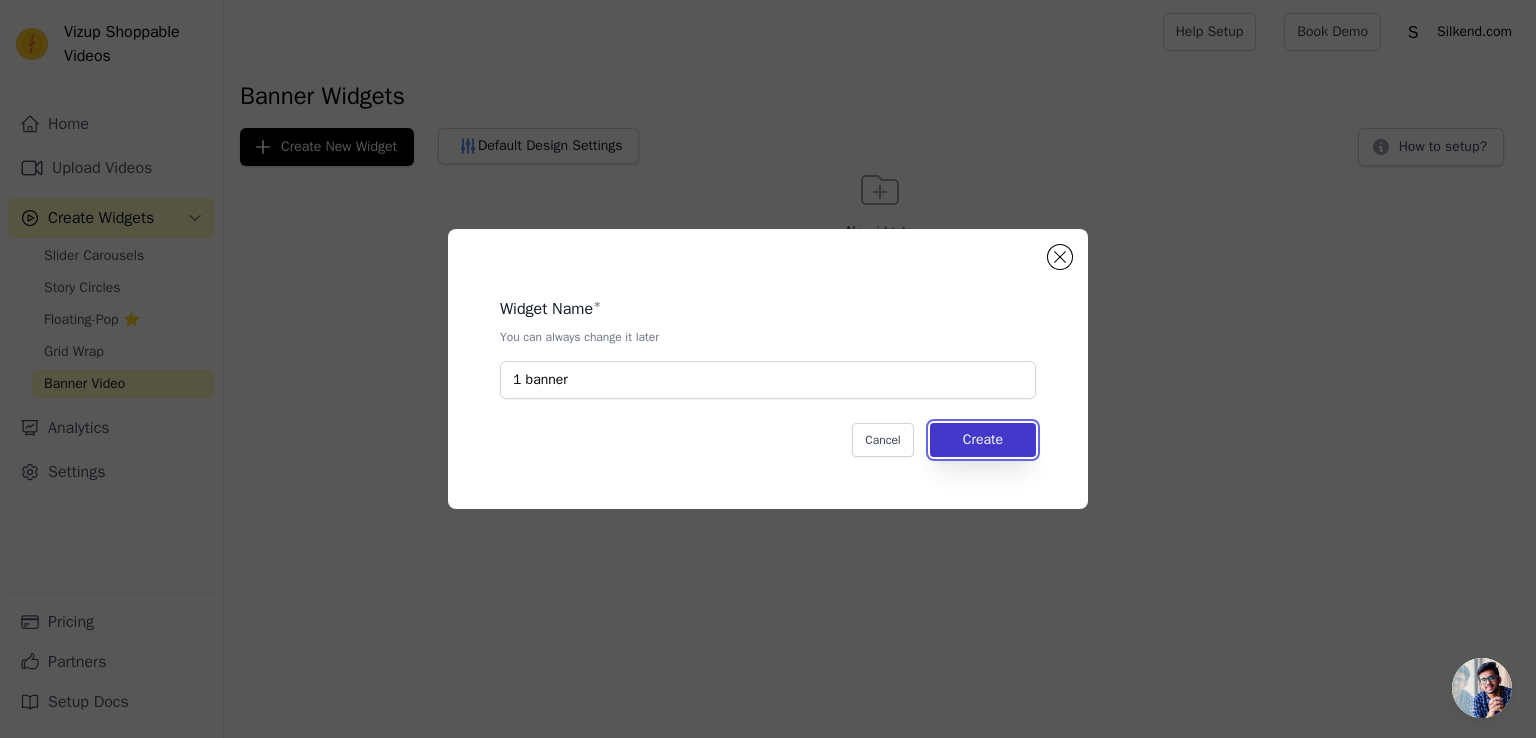 click on "Create" at bounding box center (983, 440) 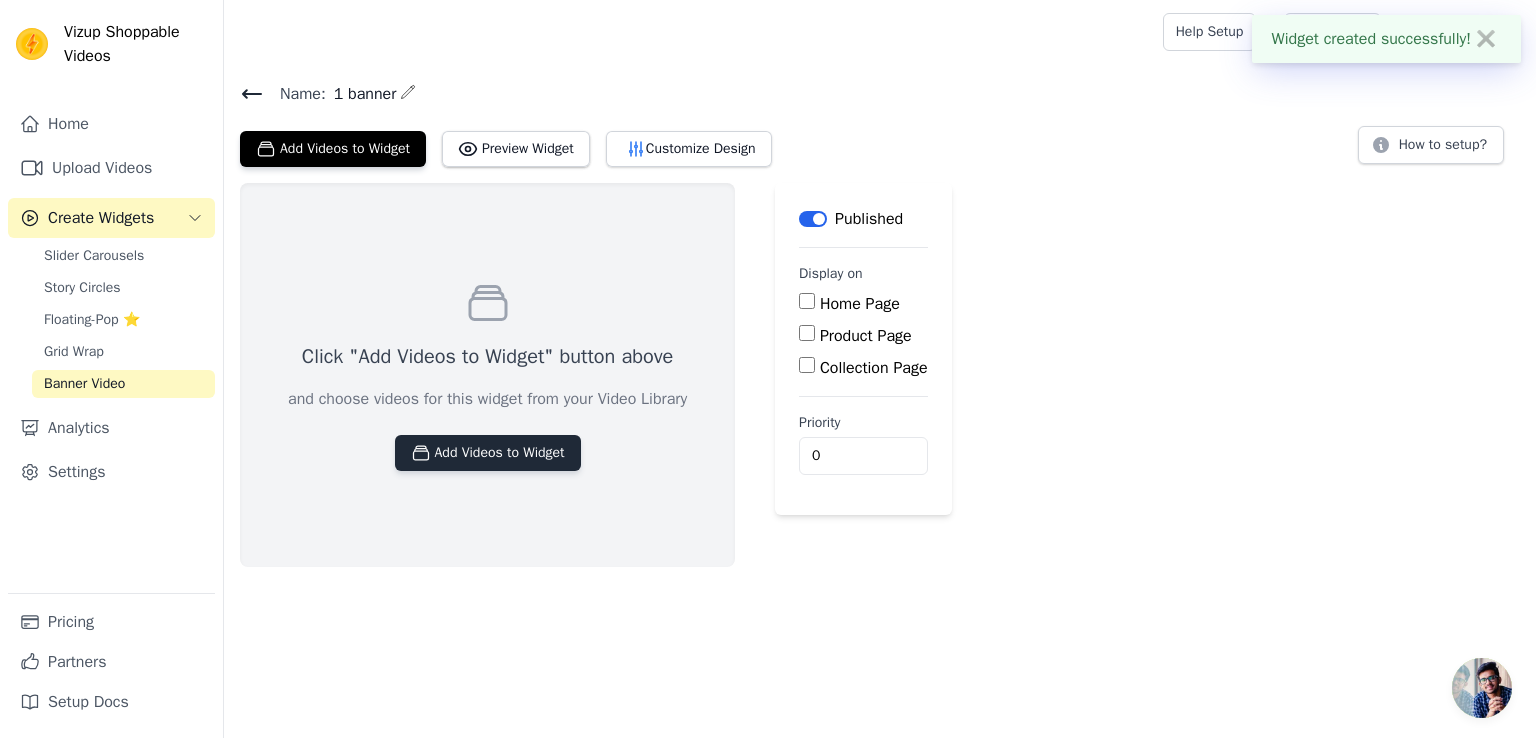 click on "Add Videos to Widget" at bounding box center [488, 453] 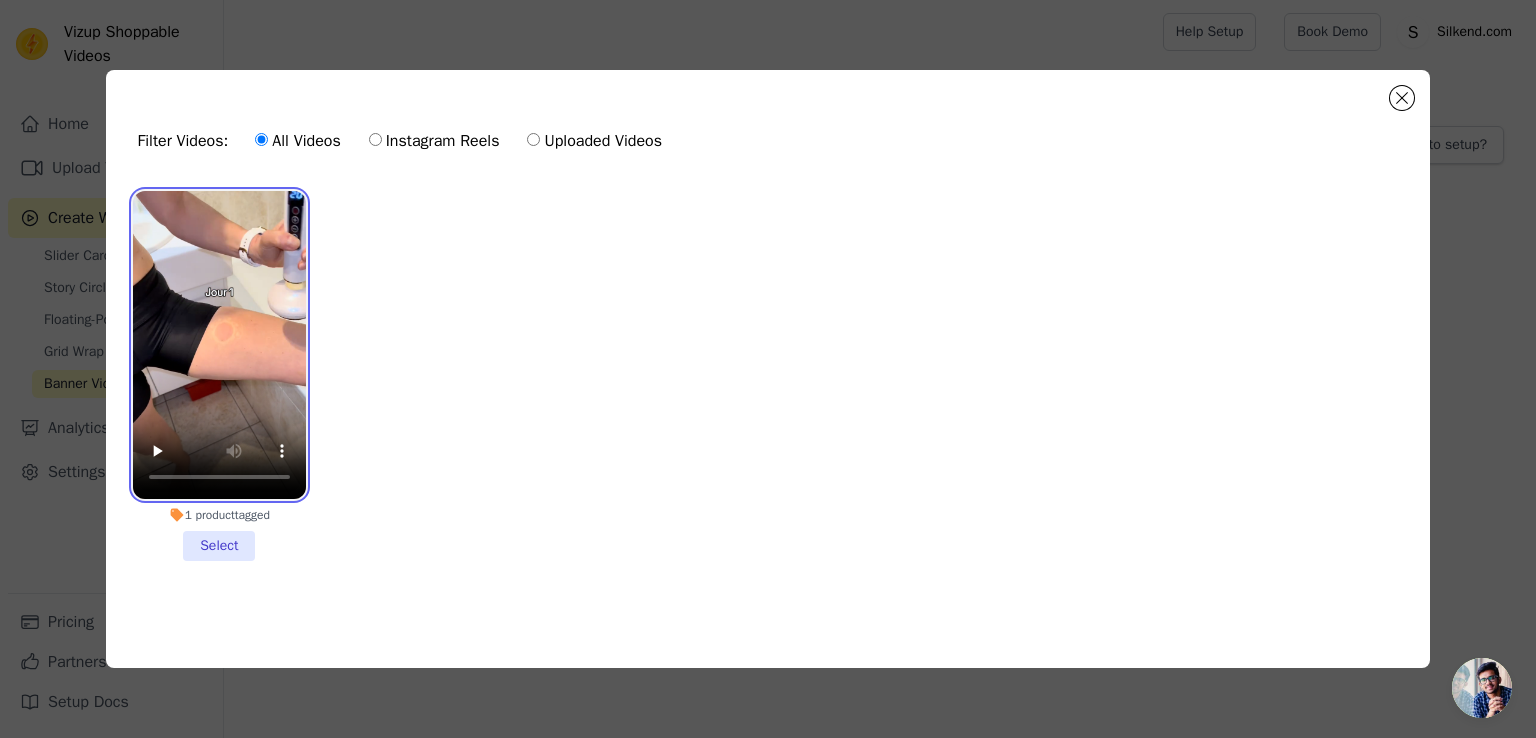 click at bounding box center [219, 345] 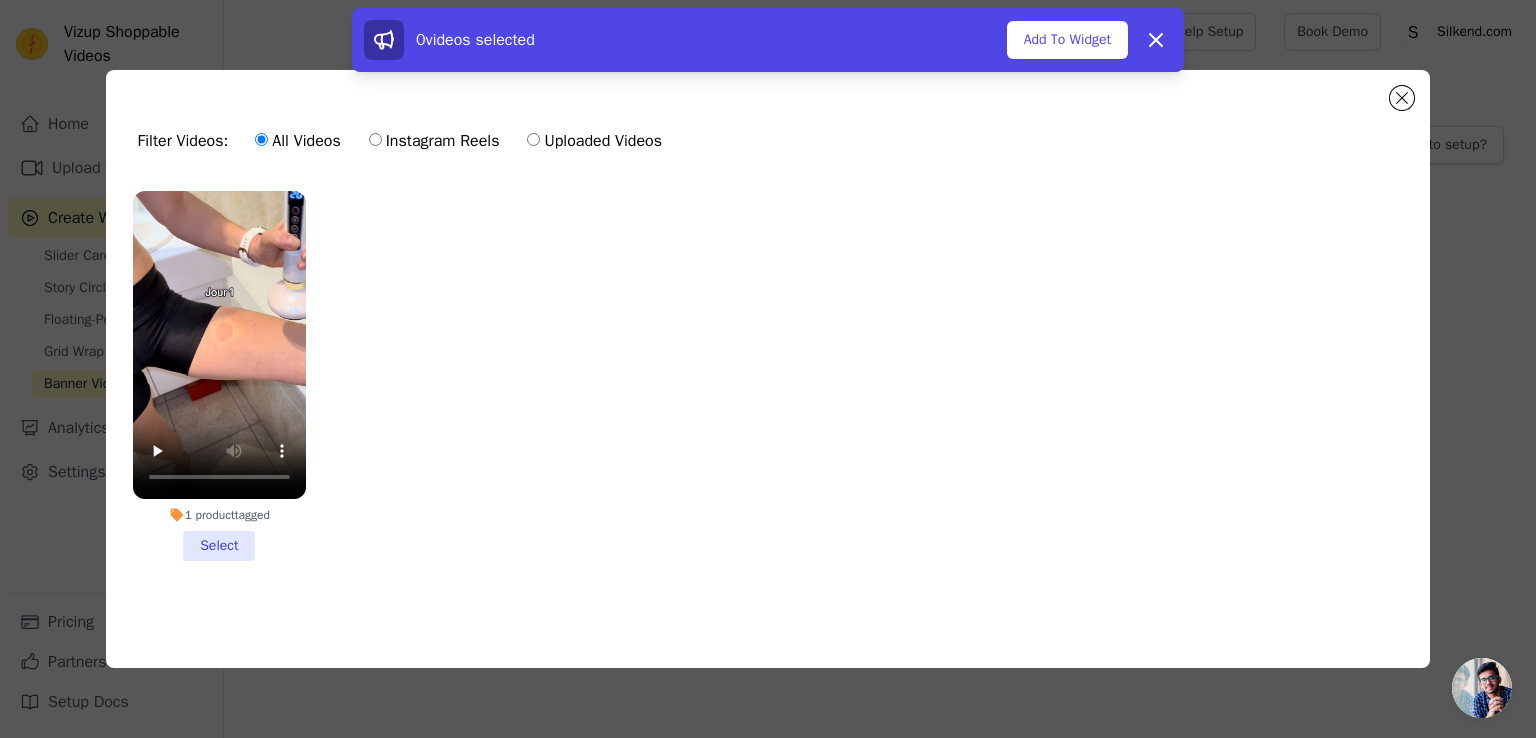 click on "1   product  tagged     Select" at bounding box center [219, 376] 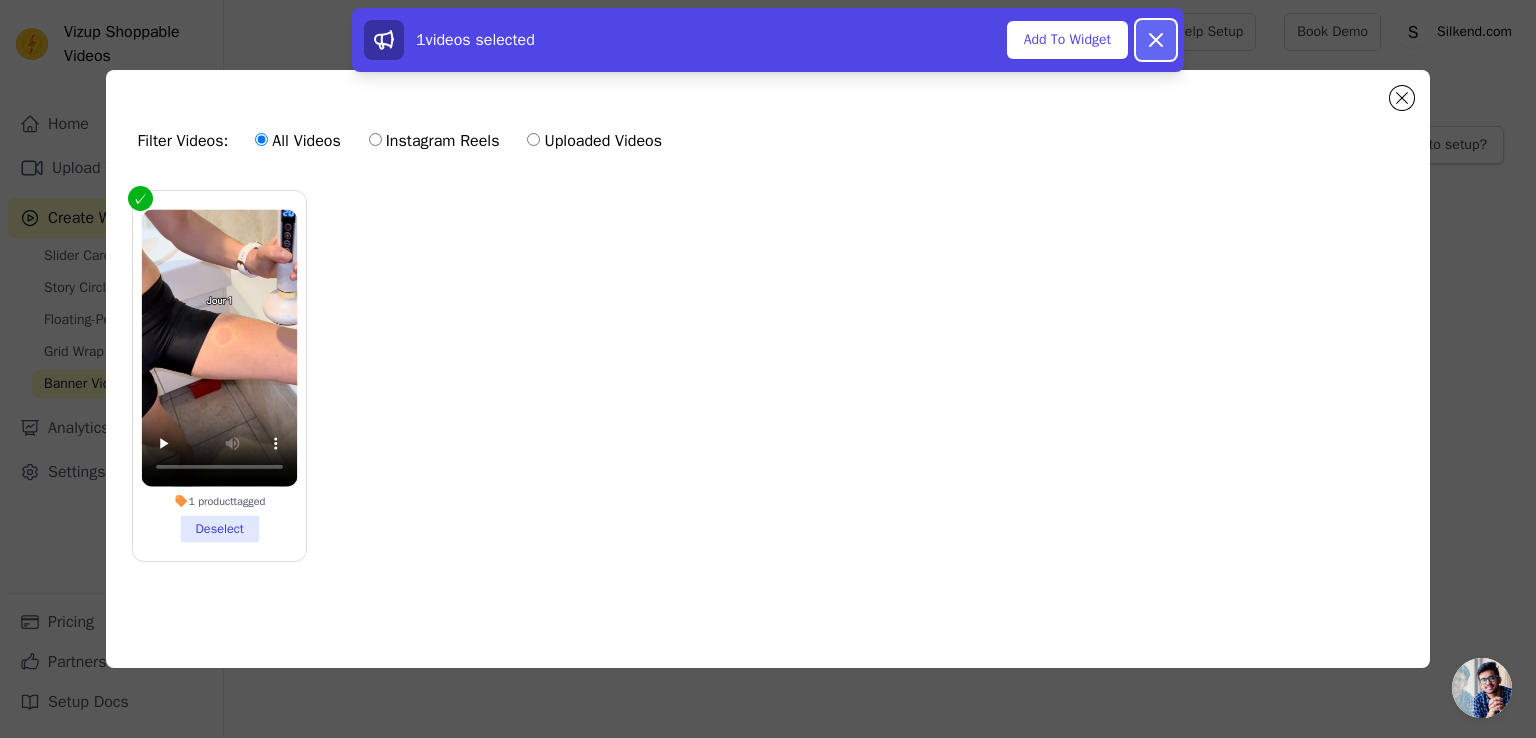 click 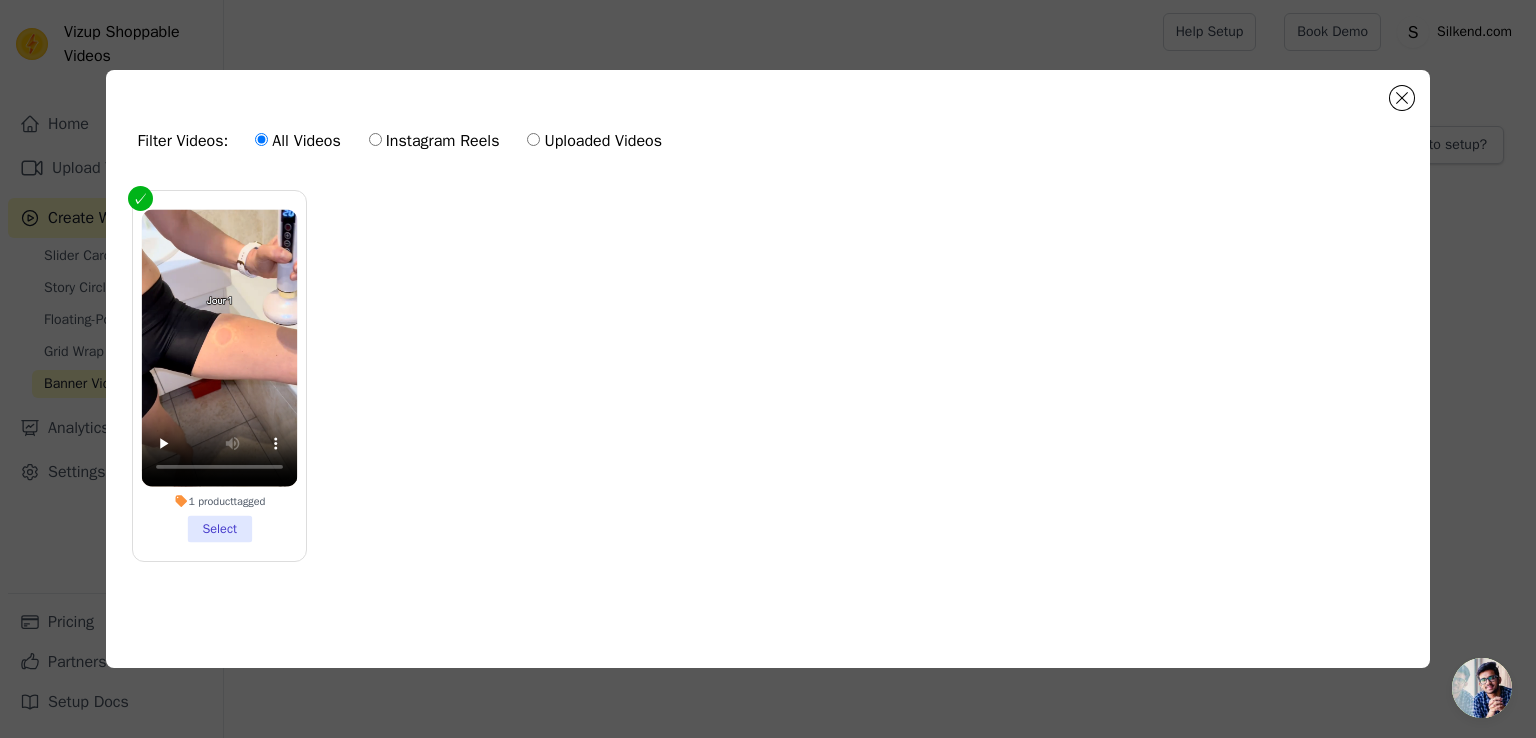 click on "1   product  tagged     Select" at bounding box center (219, 375) 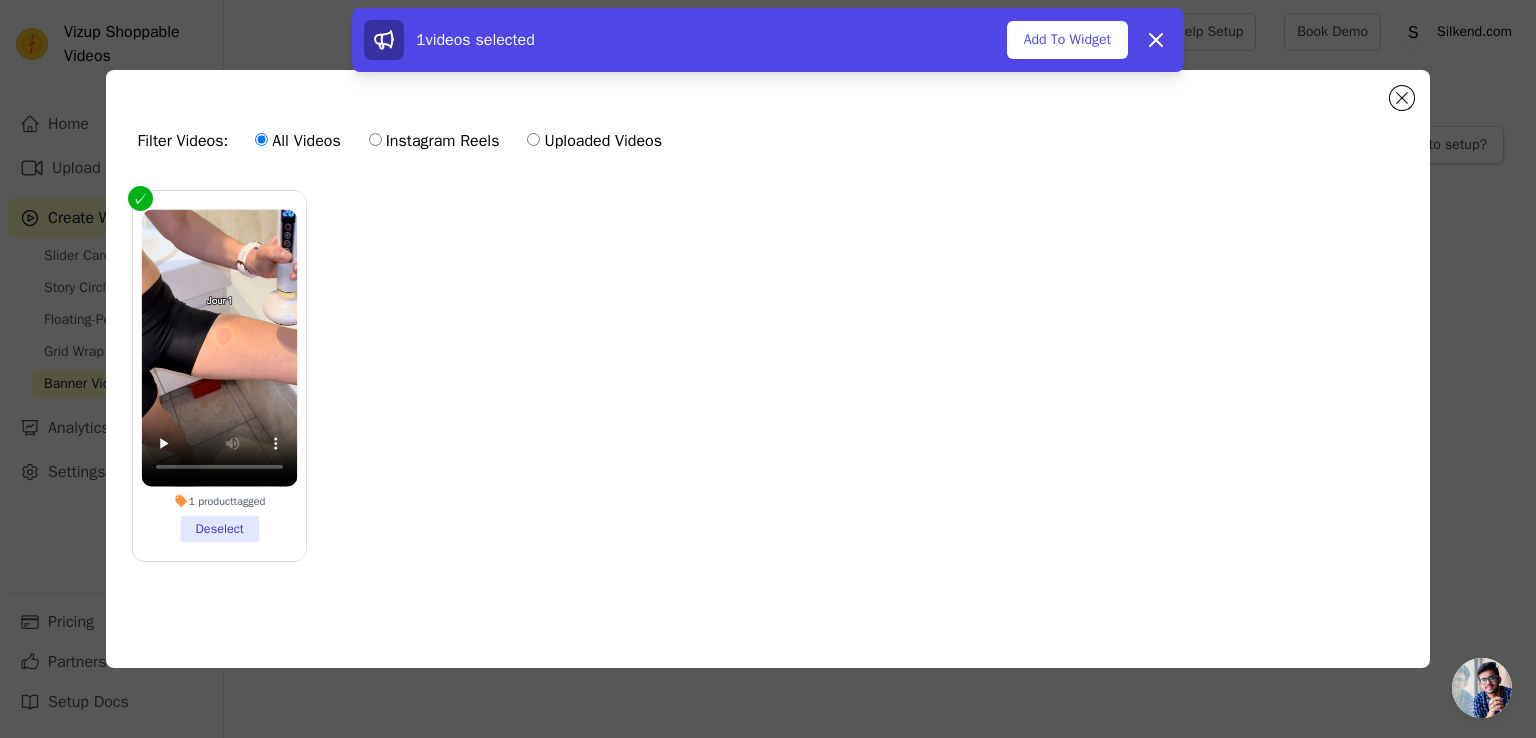 click on "1  videos selected     Add To Widget   Dismiss" at bounding box center [768, 40] 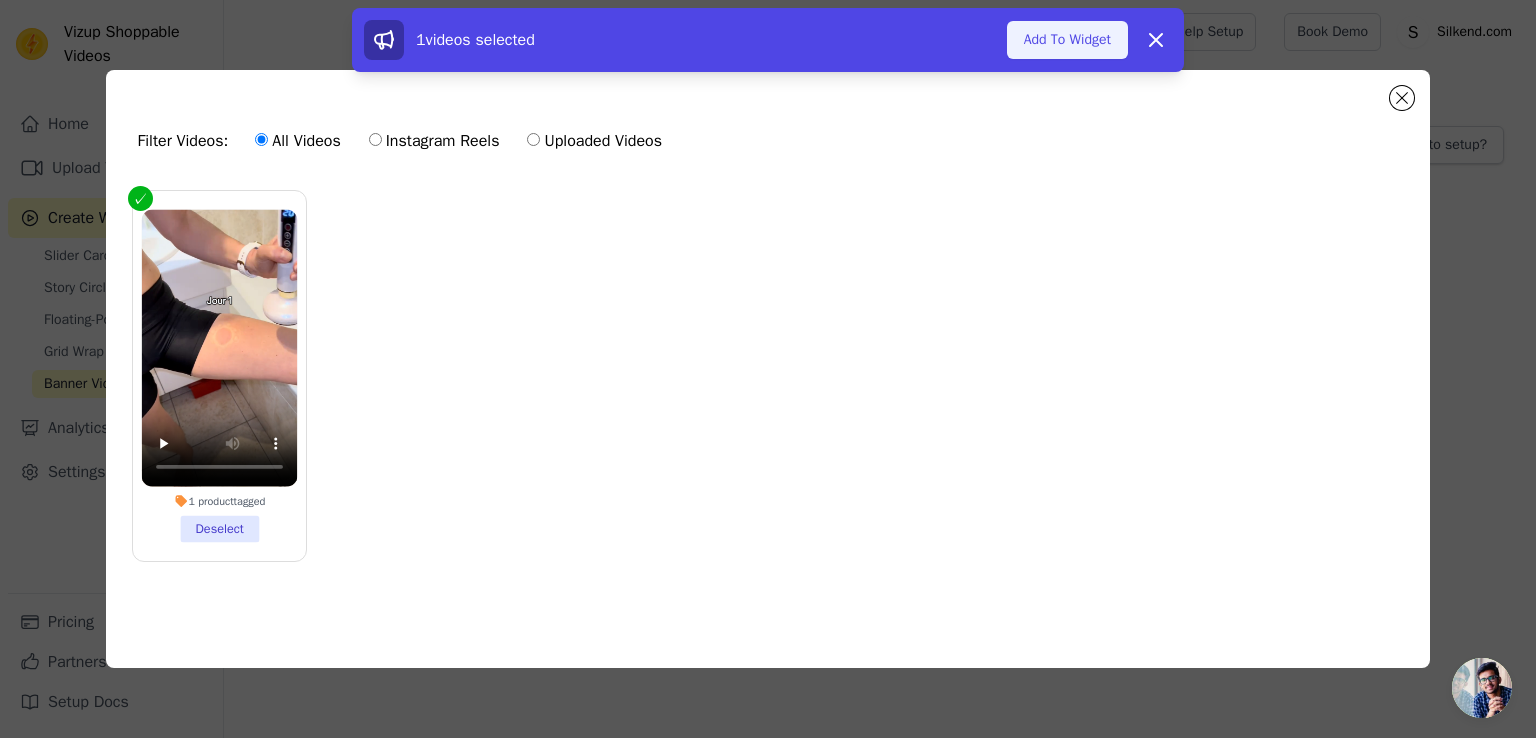 click on "Add To Widget" at bounding box center [1067, 40] 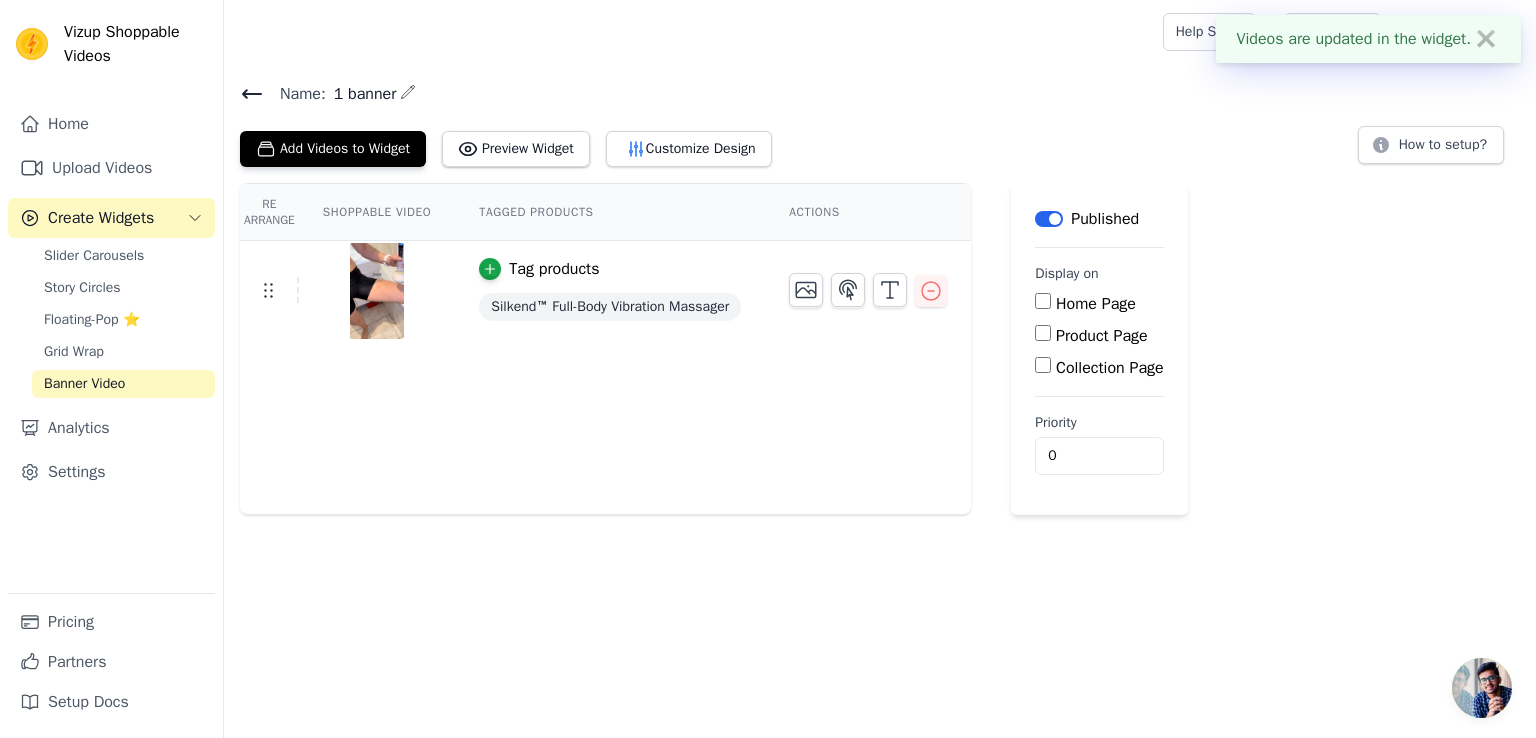 click on "Product Page" at bounding box center (1102, 336) 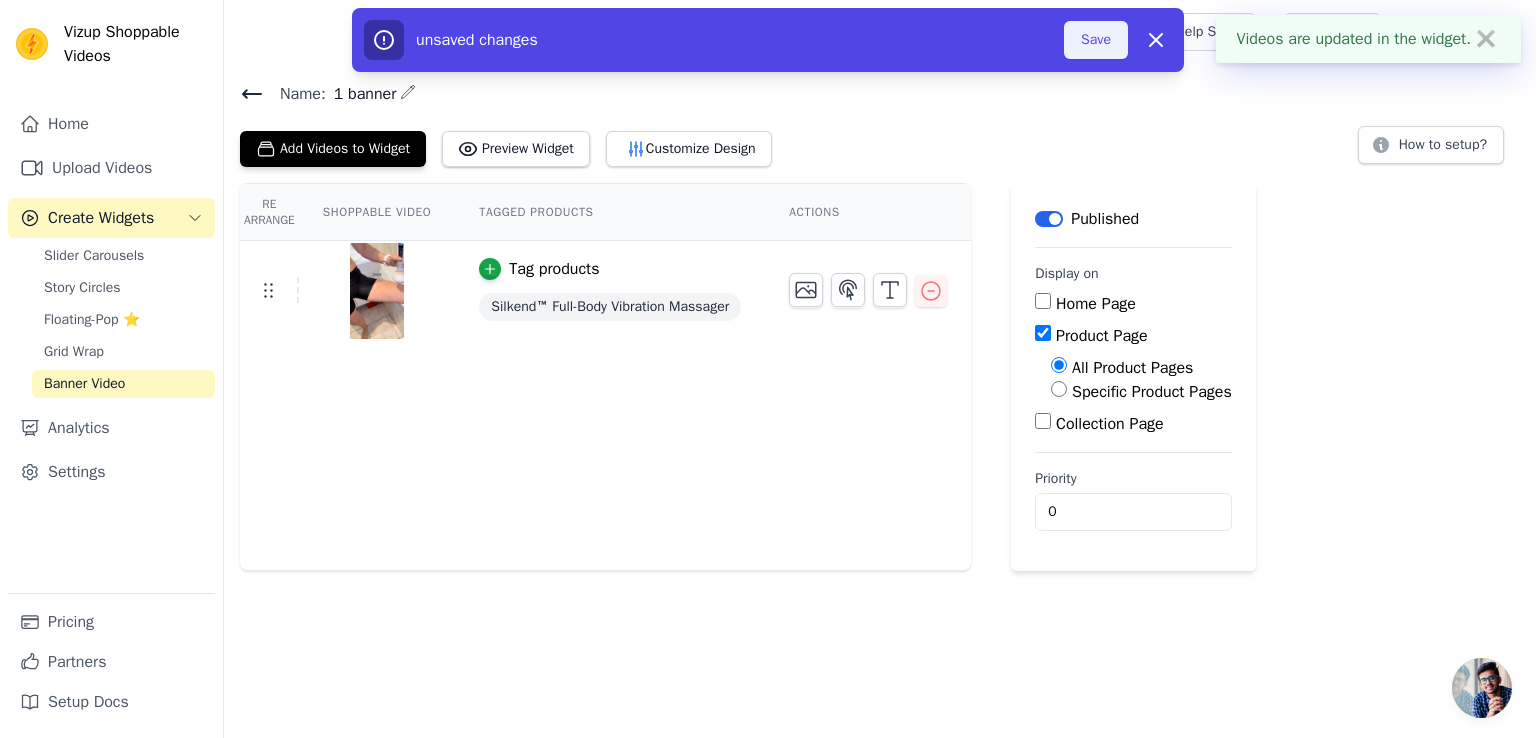 click on "Save" at bounding box center [1096, 40] 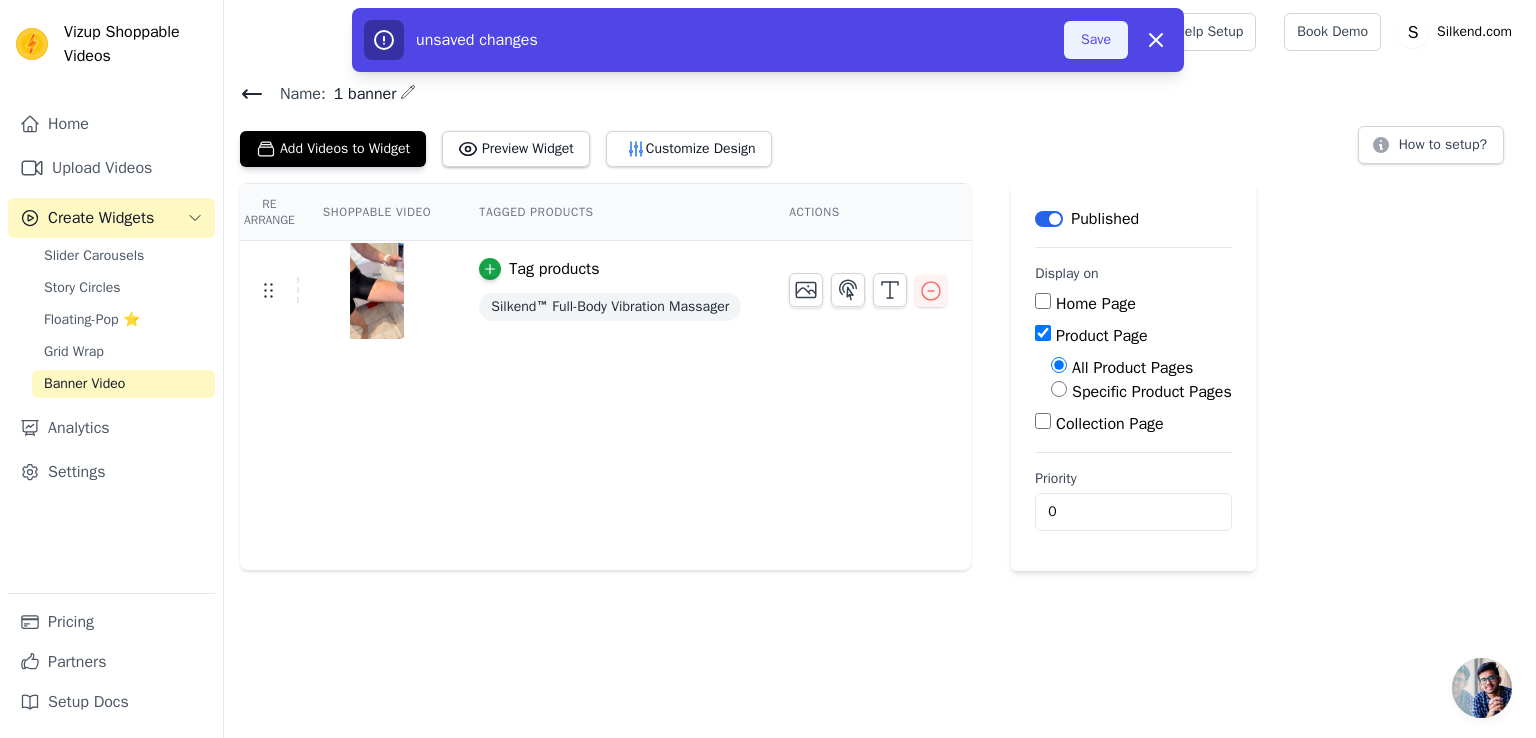 click on "Save" at bounding box center (1096, 40) 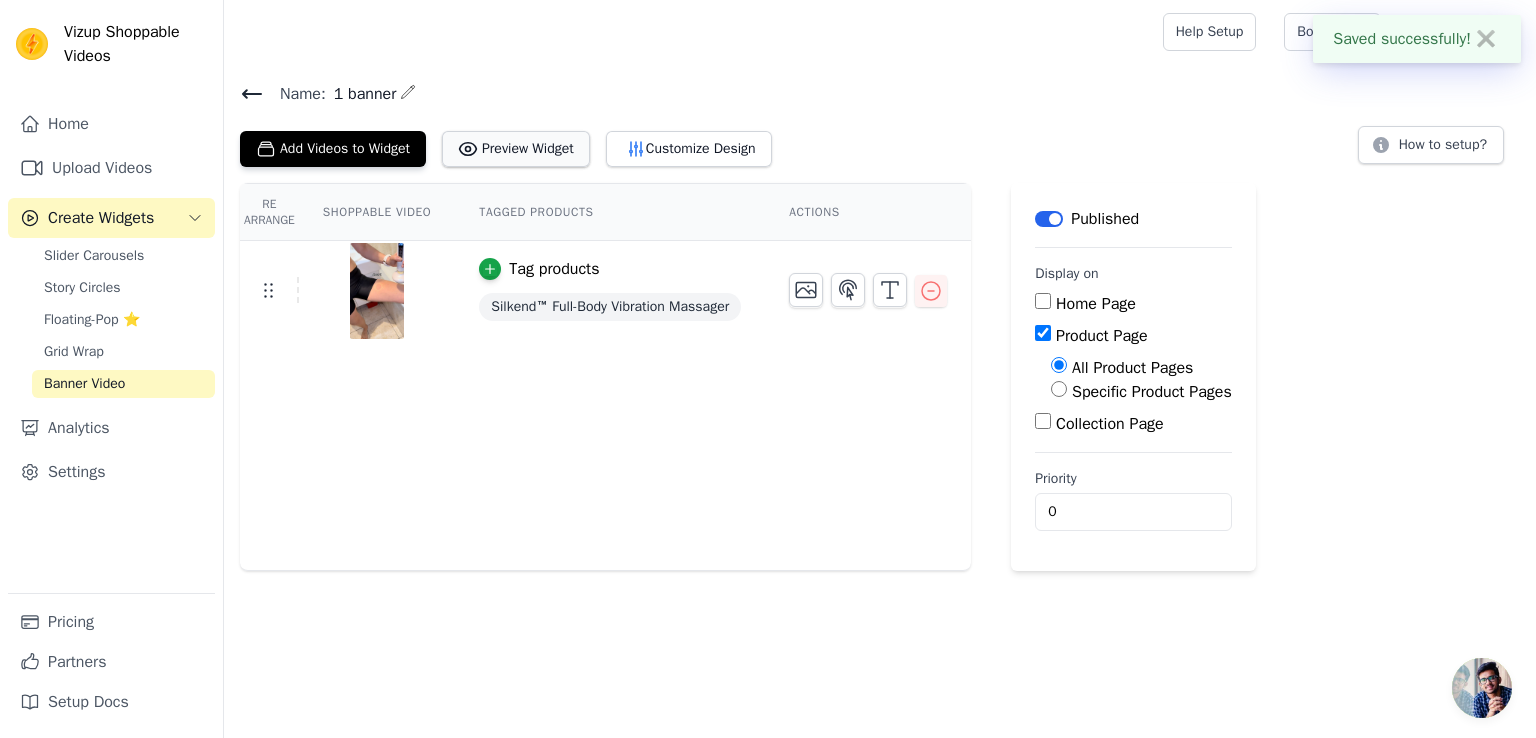 click on "Preview Widget" at bounding box center (516, 149) 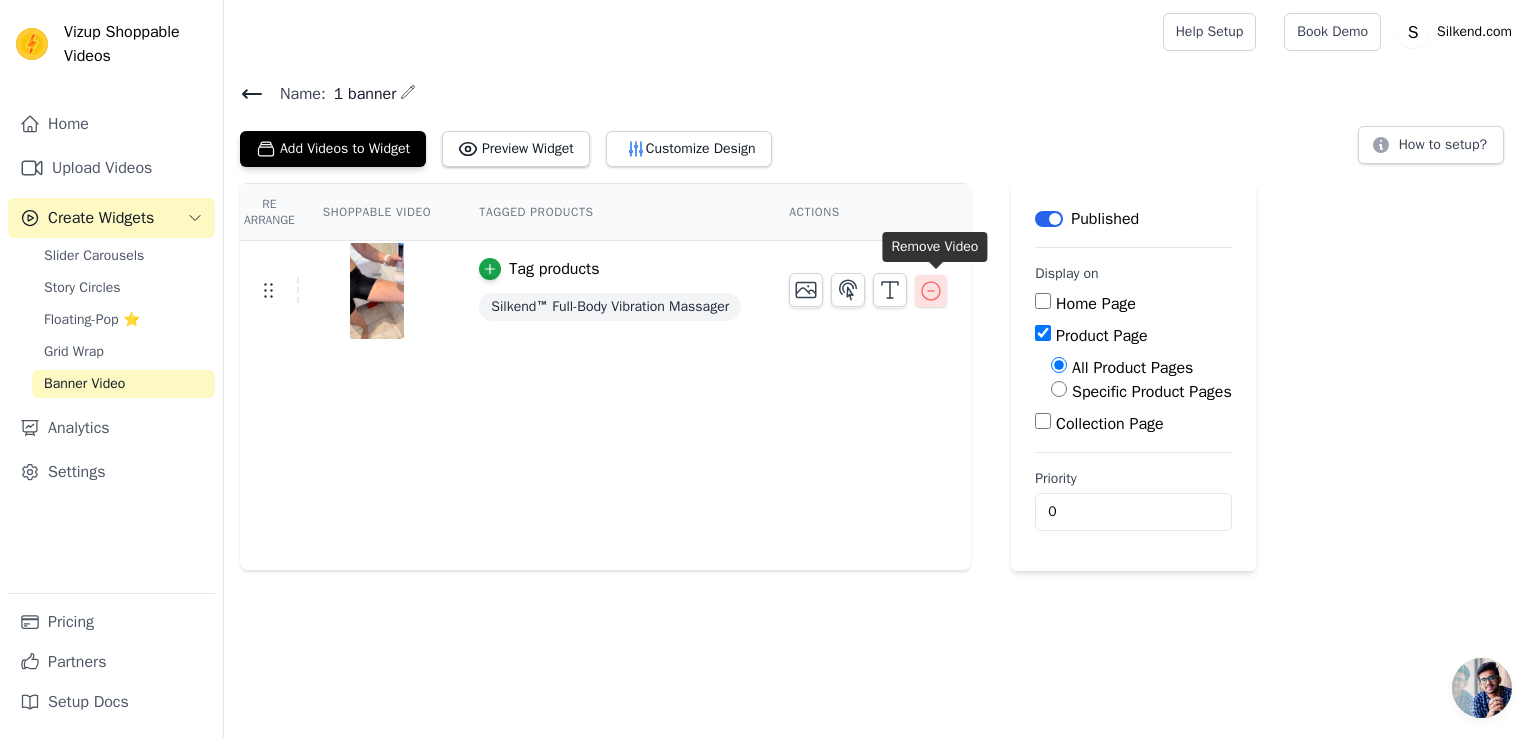click 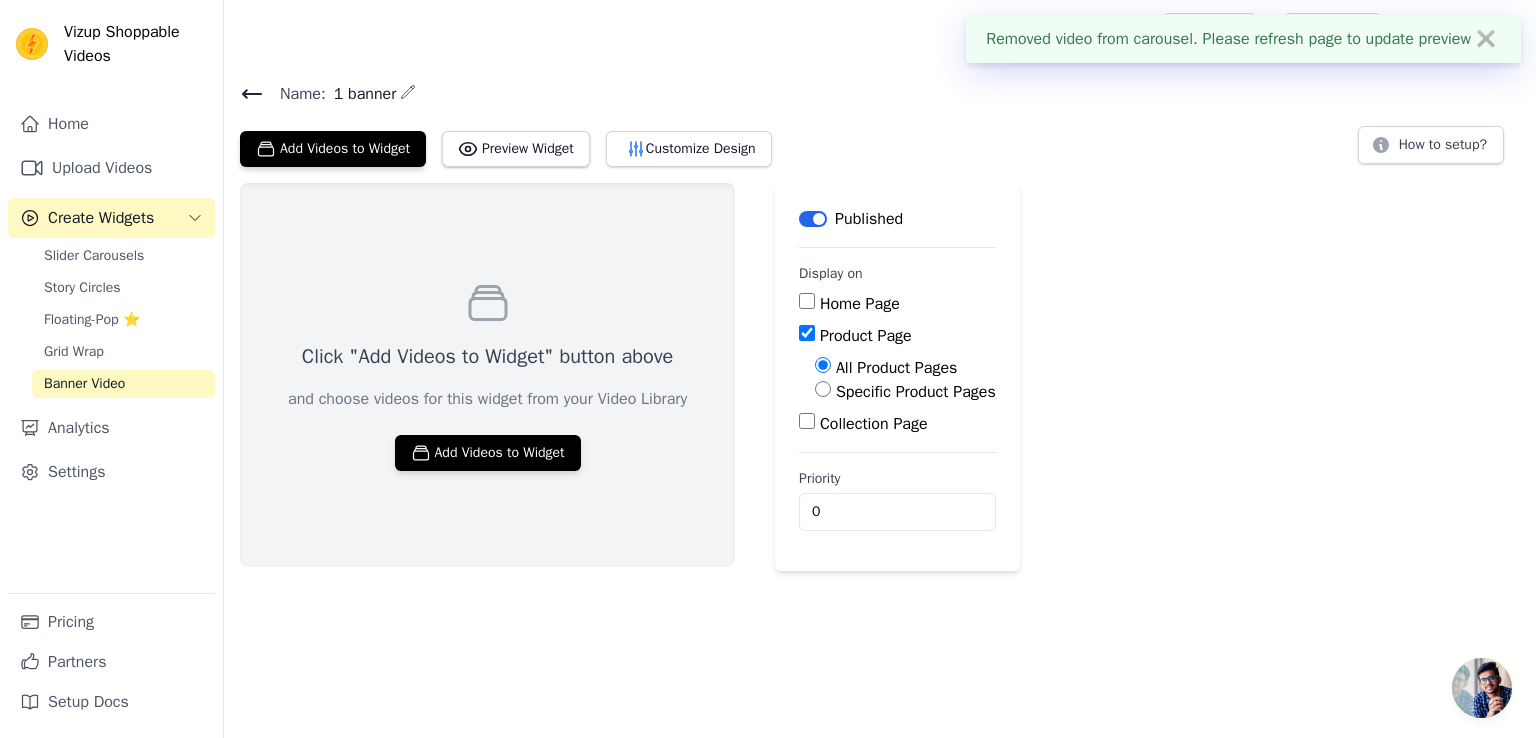 click on "Product Page" at bounding box center (897, 336) 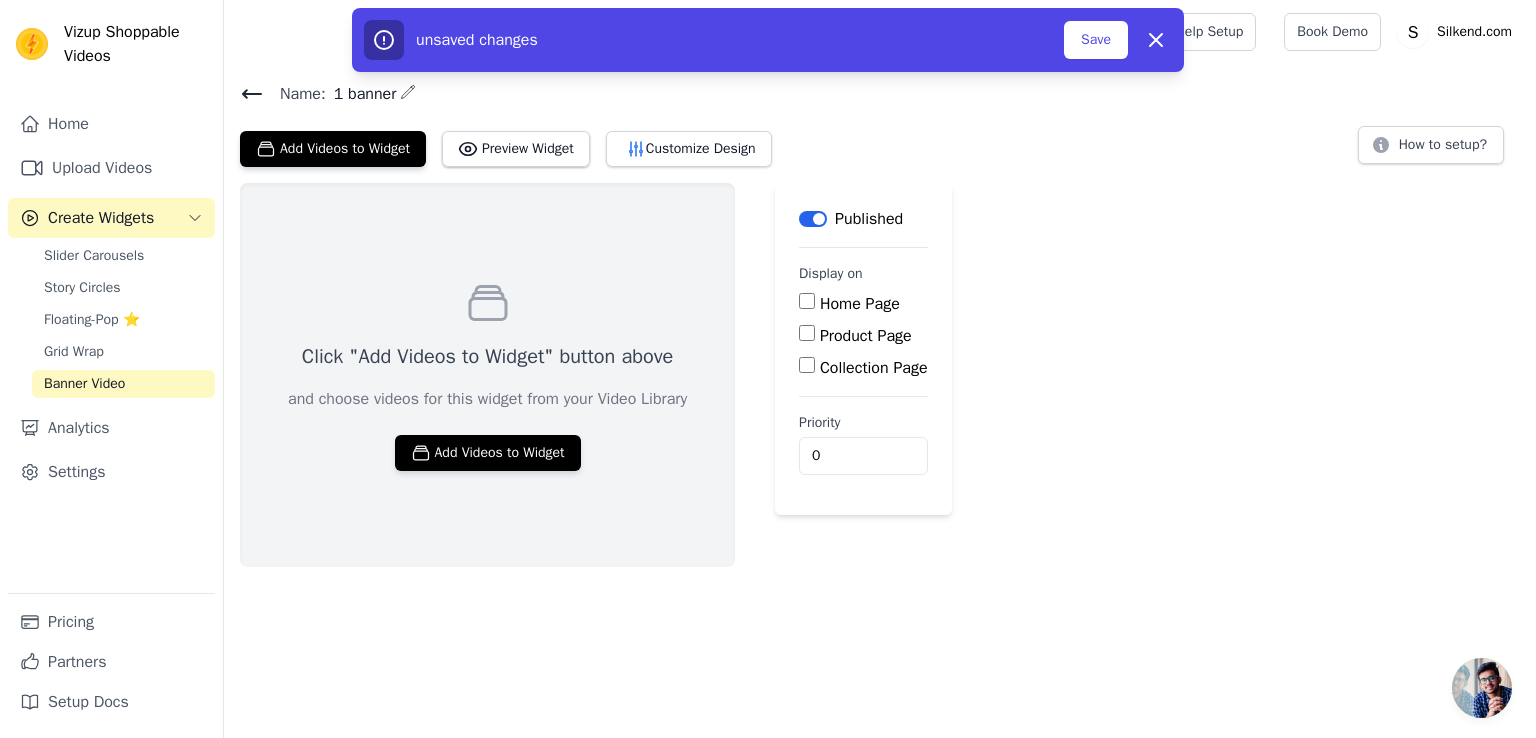 click on "Label" at bounding box center (813, 219) 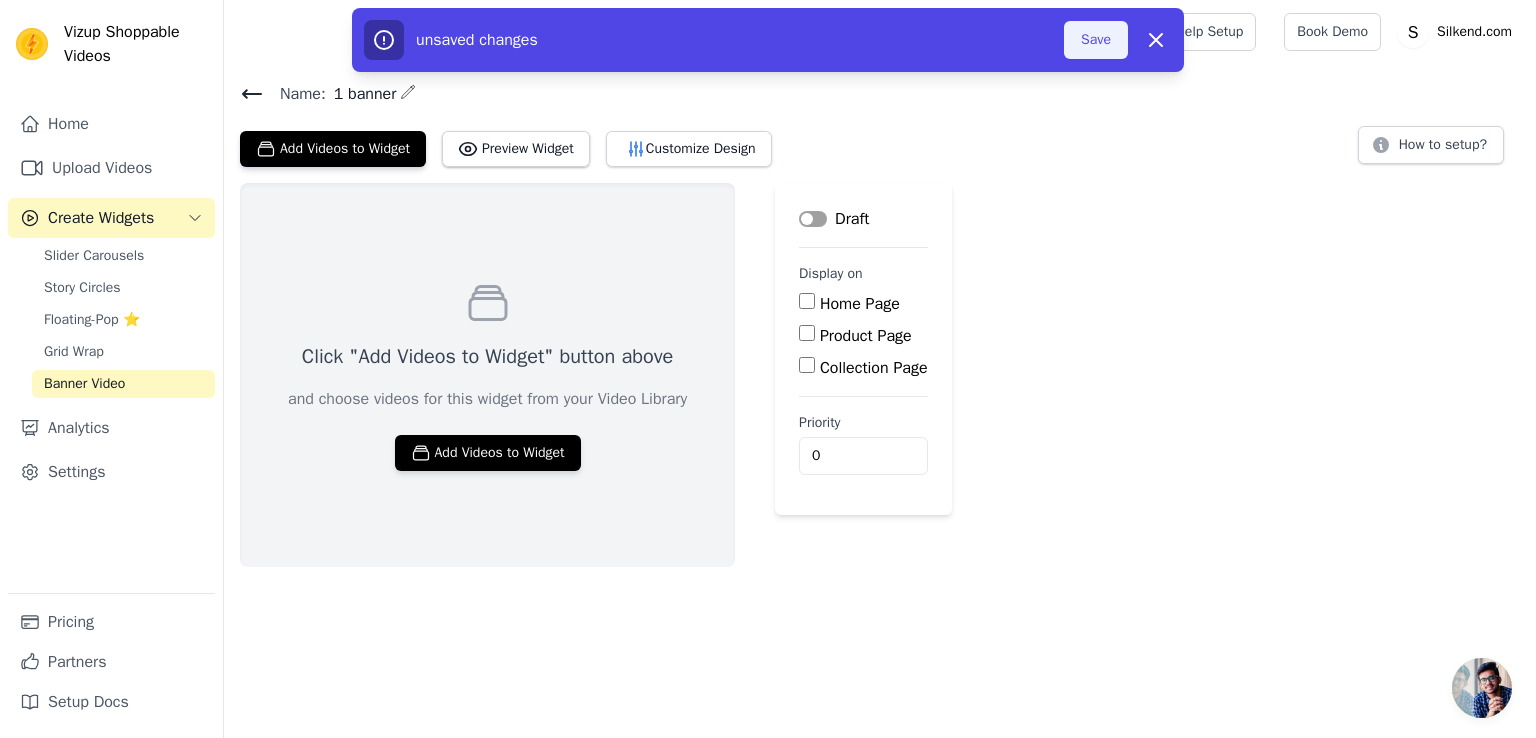 click on "Save" at bounding box center (1096, 40) 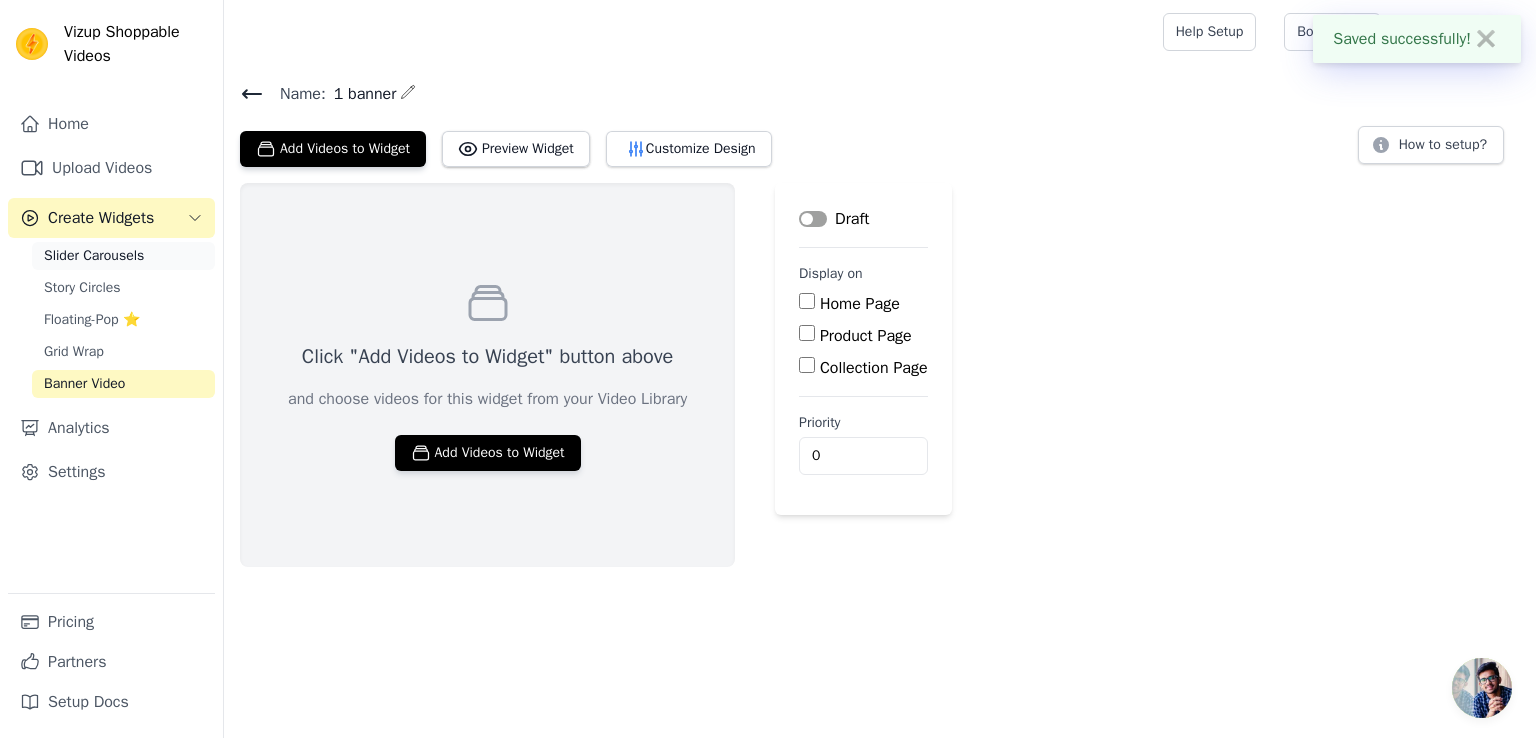 click on "Slider Carousels" at bounding box center (94, 256) 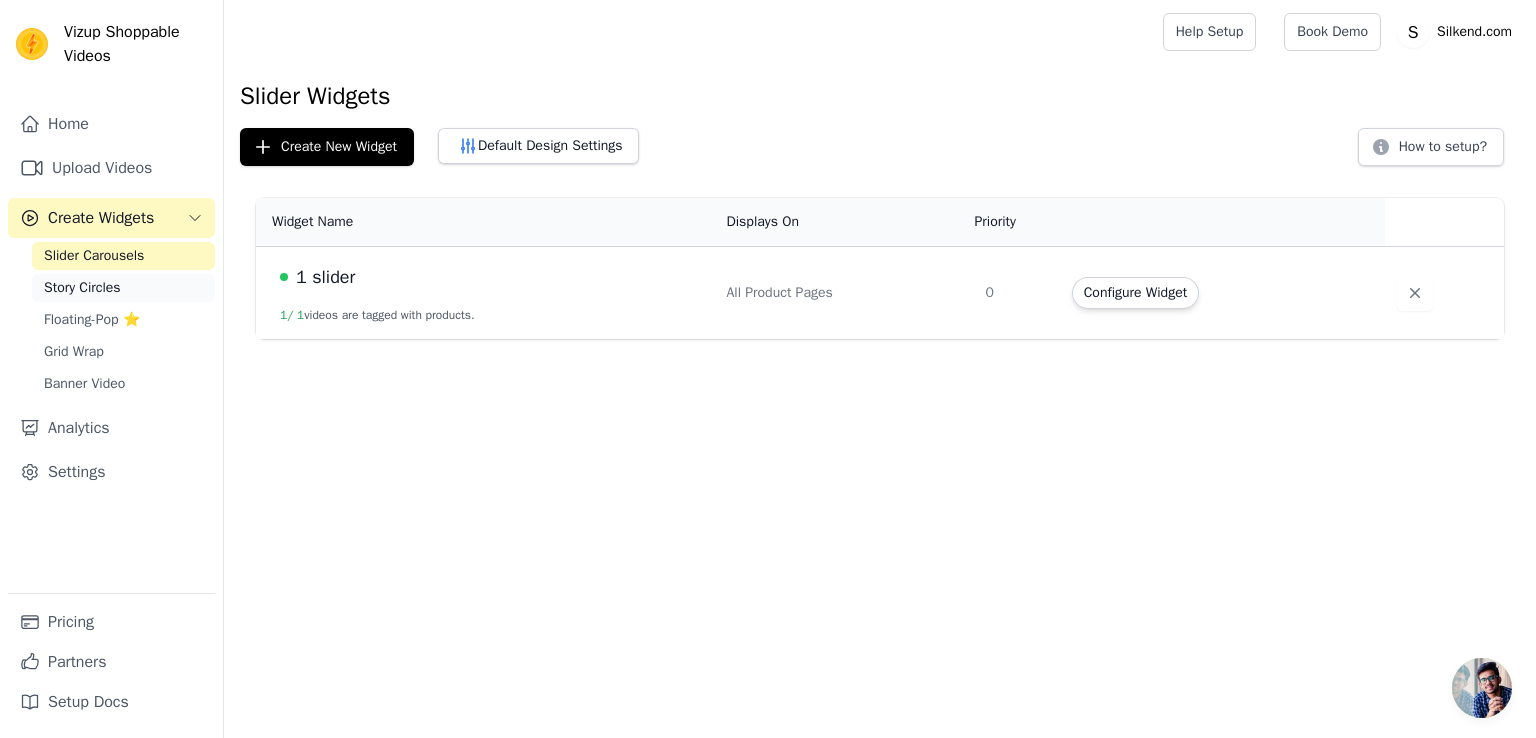 click on "Story Circles" at bounding box center [82, 288] 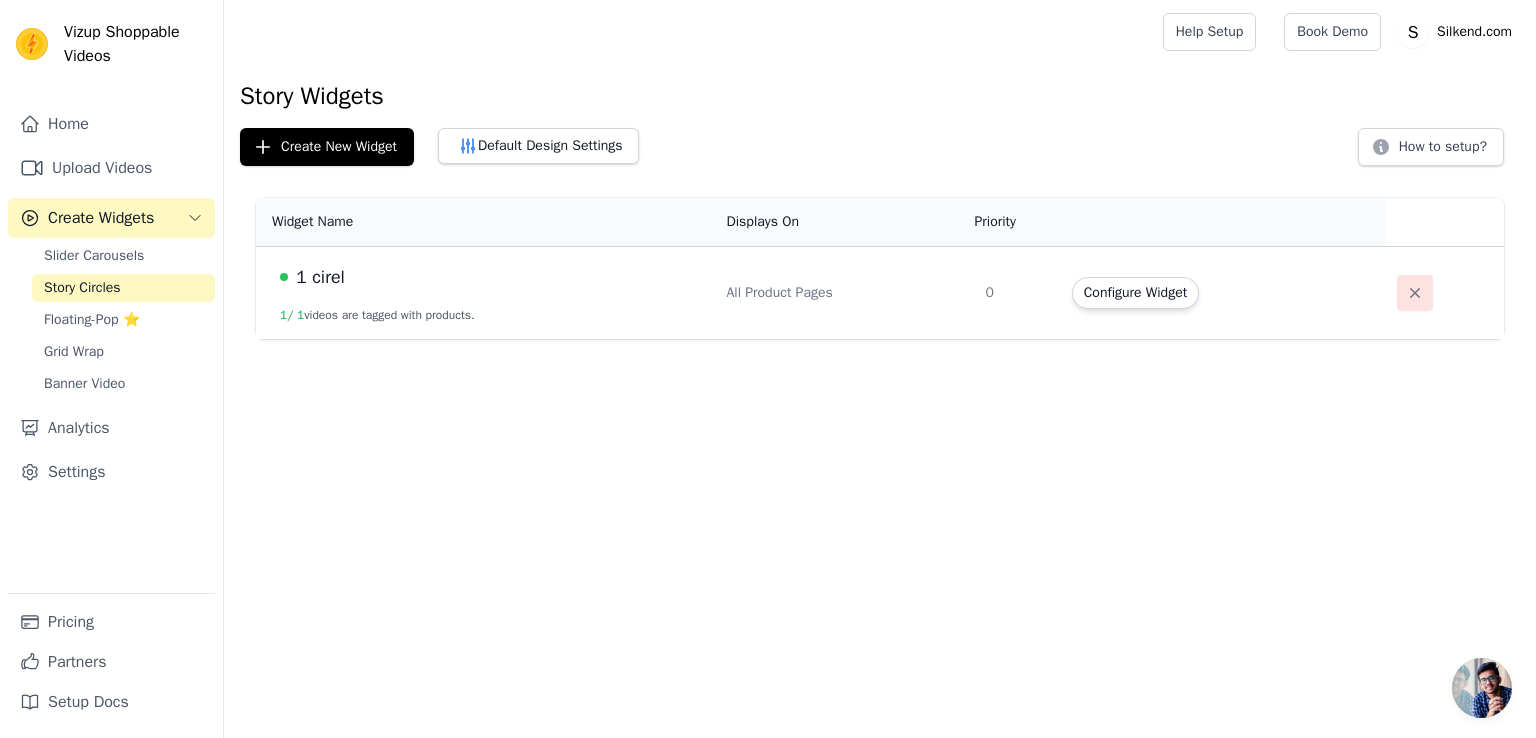 click 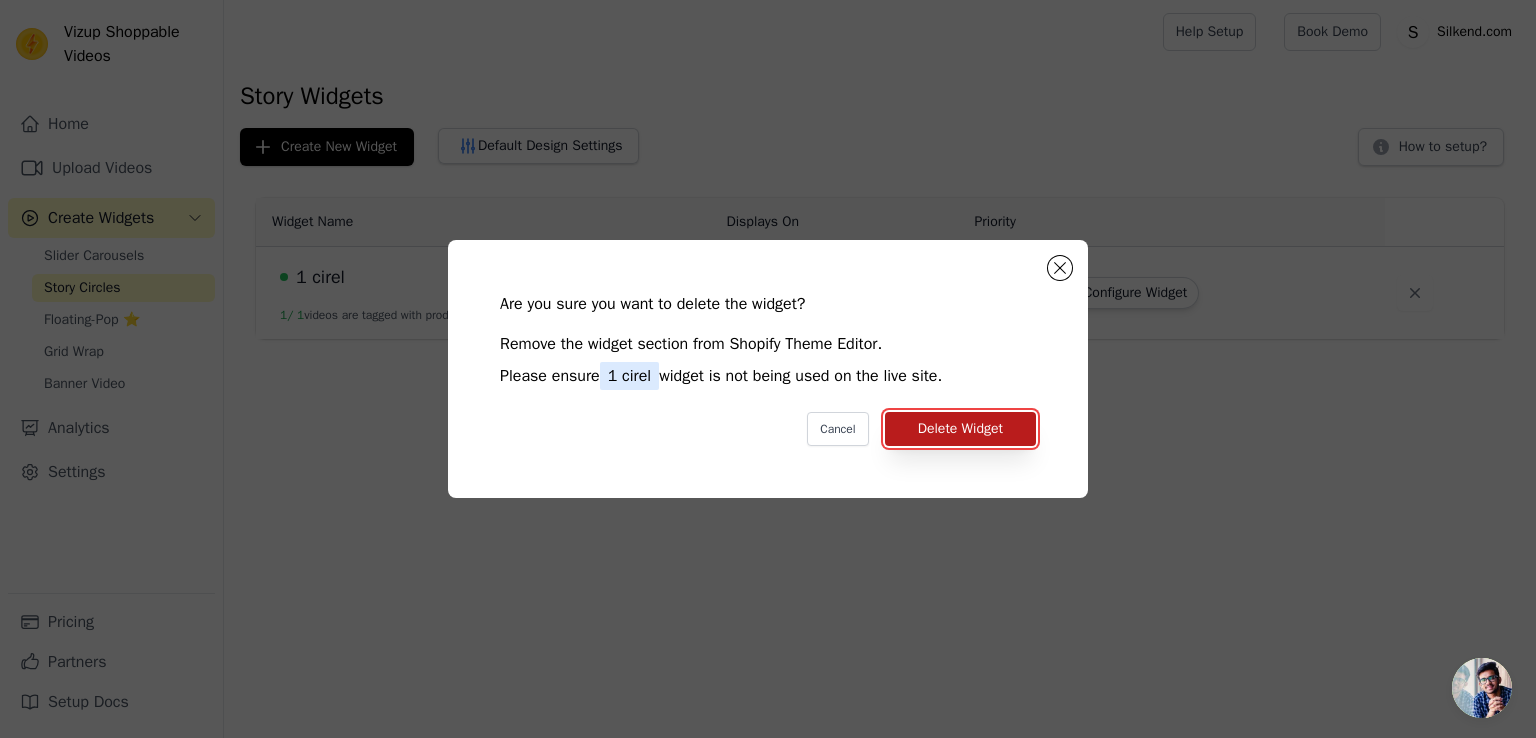click on "Delete Widget" at bounding box center (960, 429) 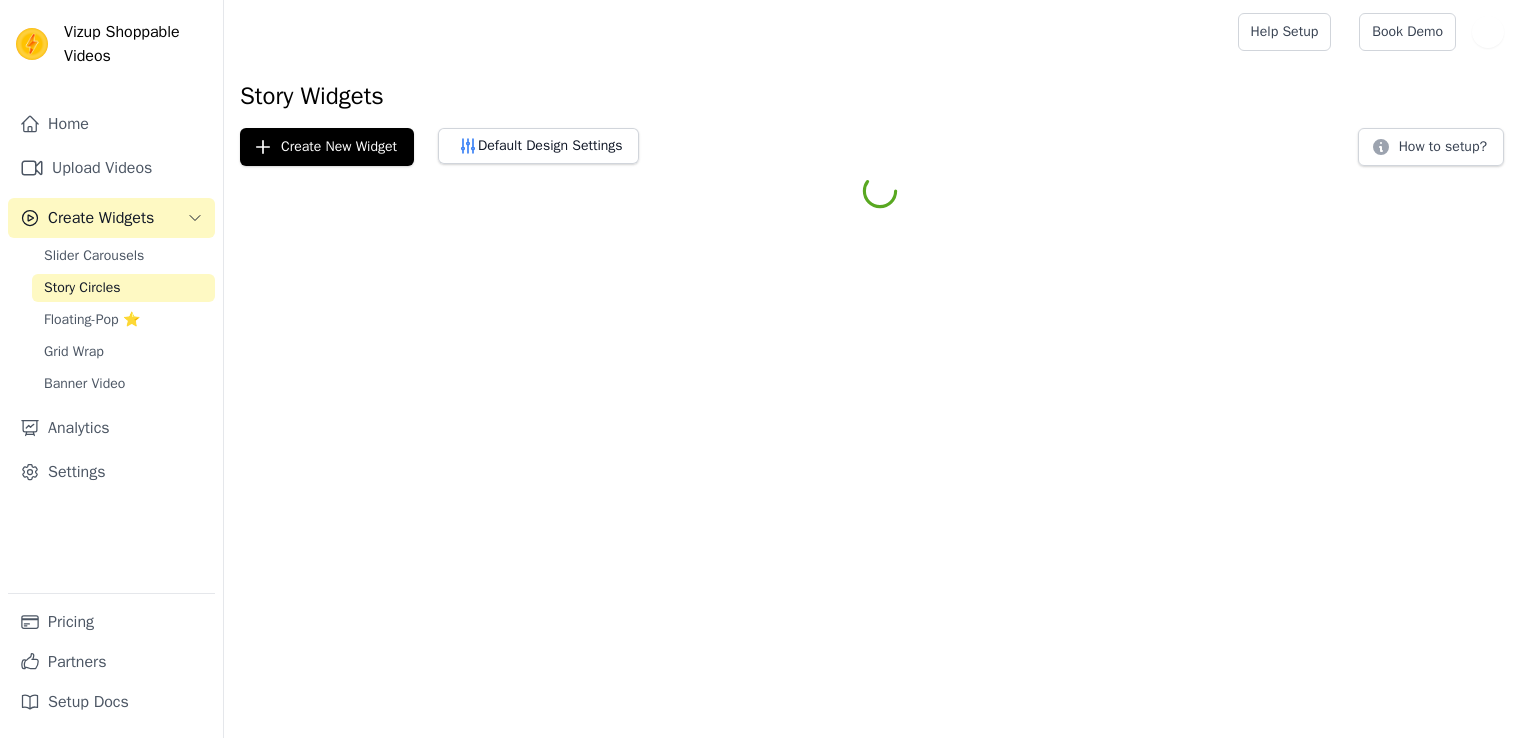 scroll, scrollTop: 0, scrollLeft: 0, axis: both 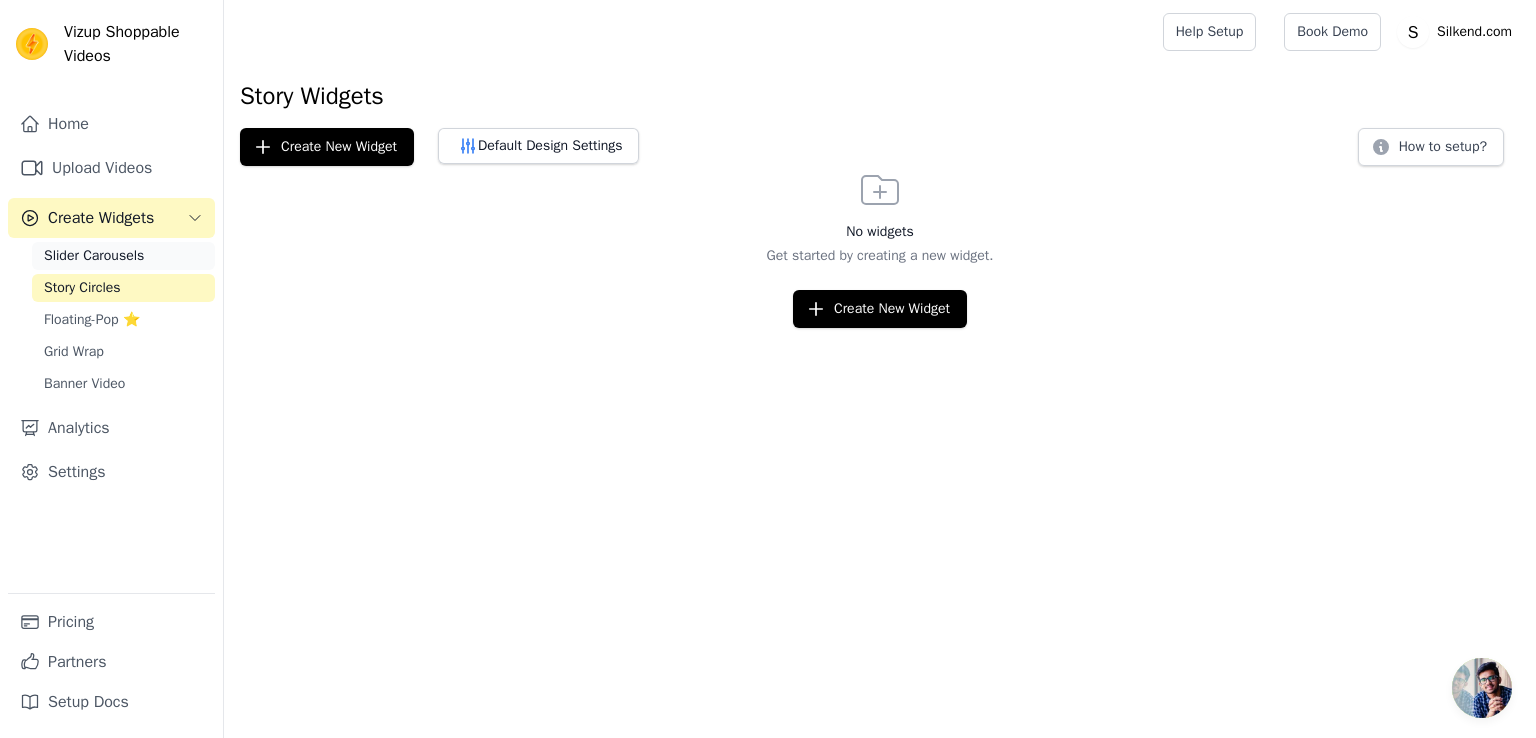 click on "Slider Carousels" at bounding box center (94, 256) 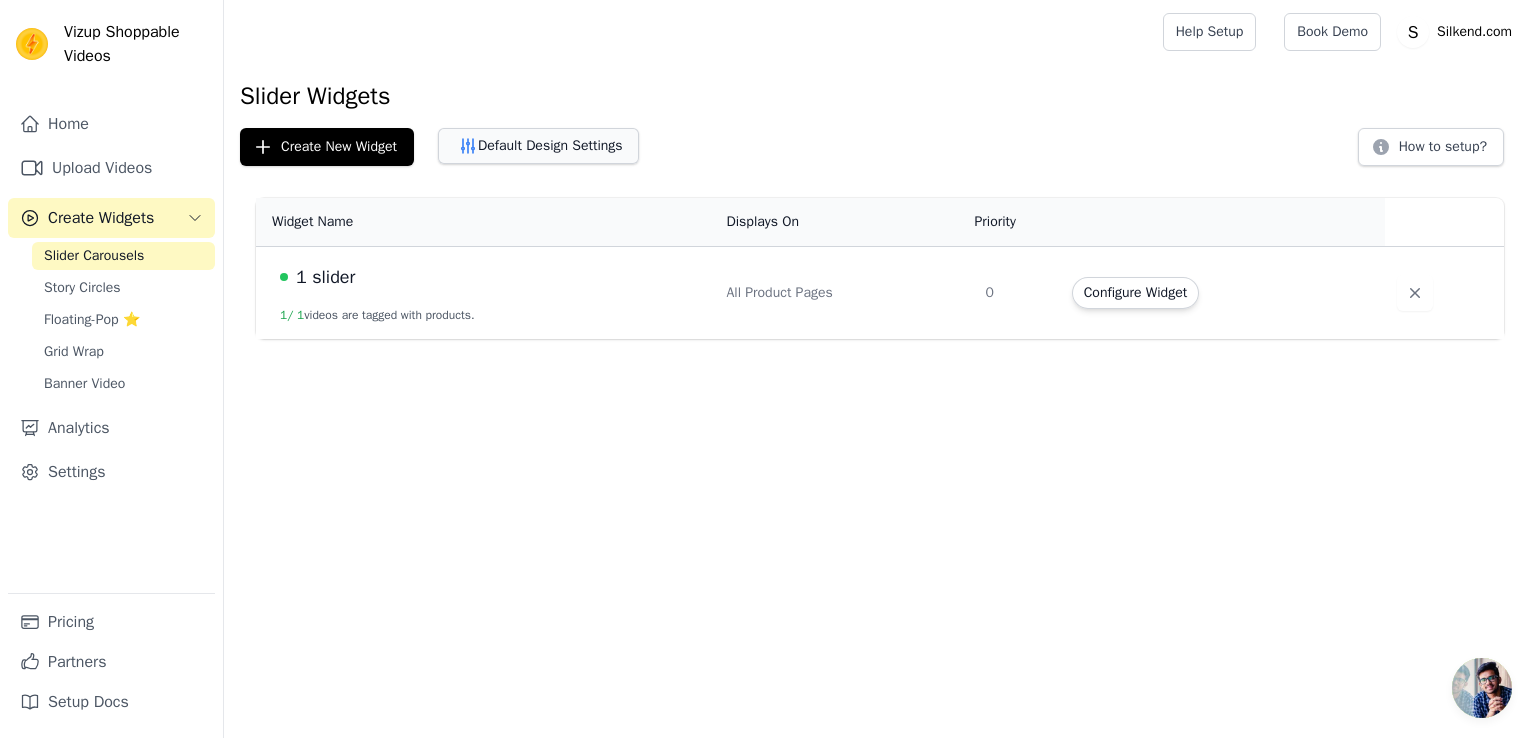 click on "Default Design Settings" at bounding box center [538, 146] 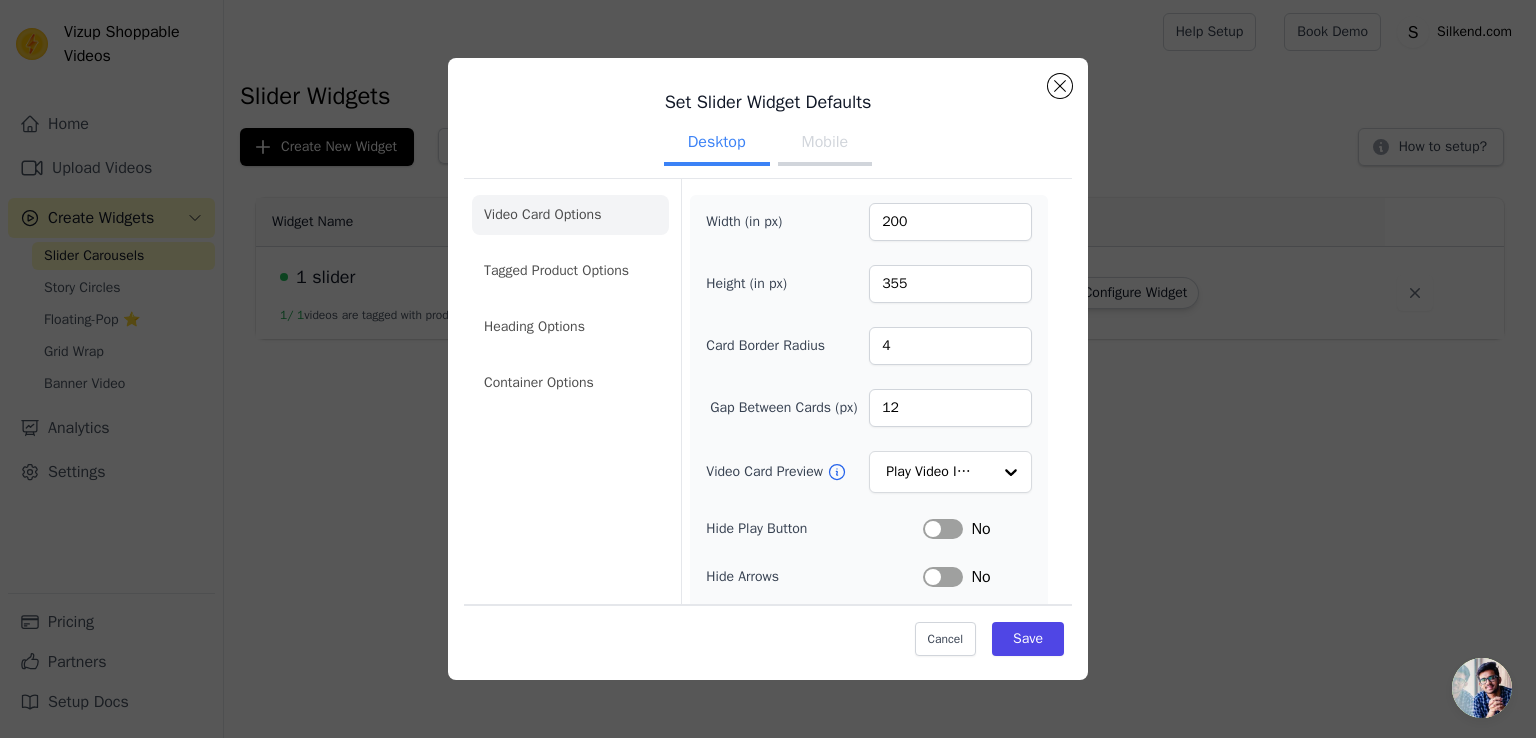click on "Mobile" at bounding box center (825, 144) 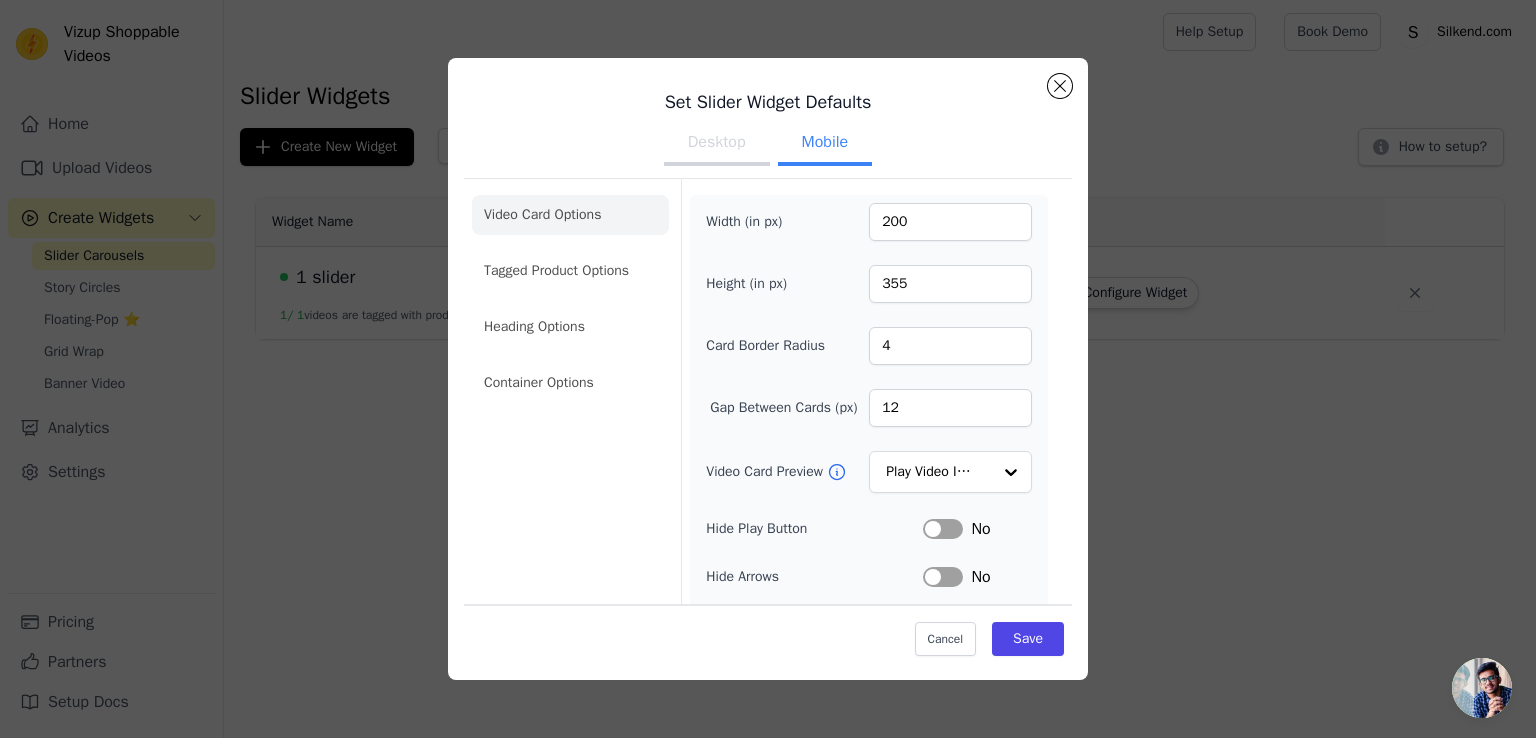 click on "Desktop" at bounding box center [717, 144] 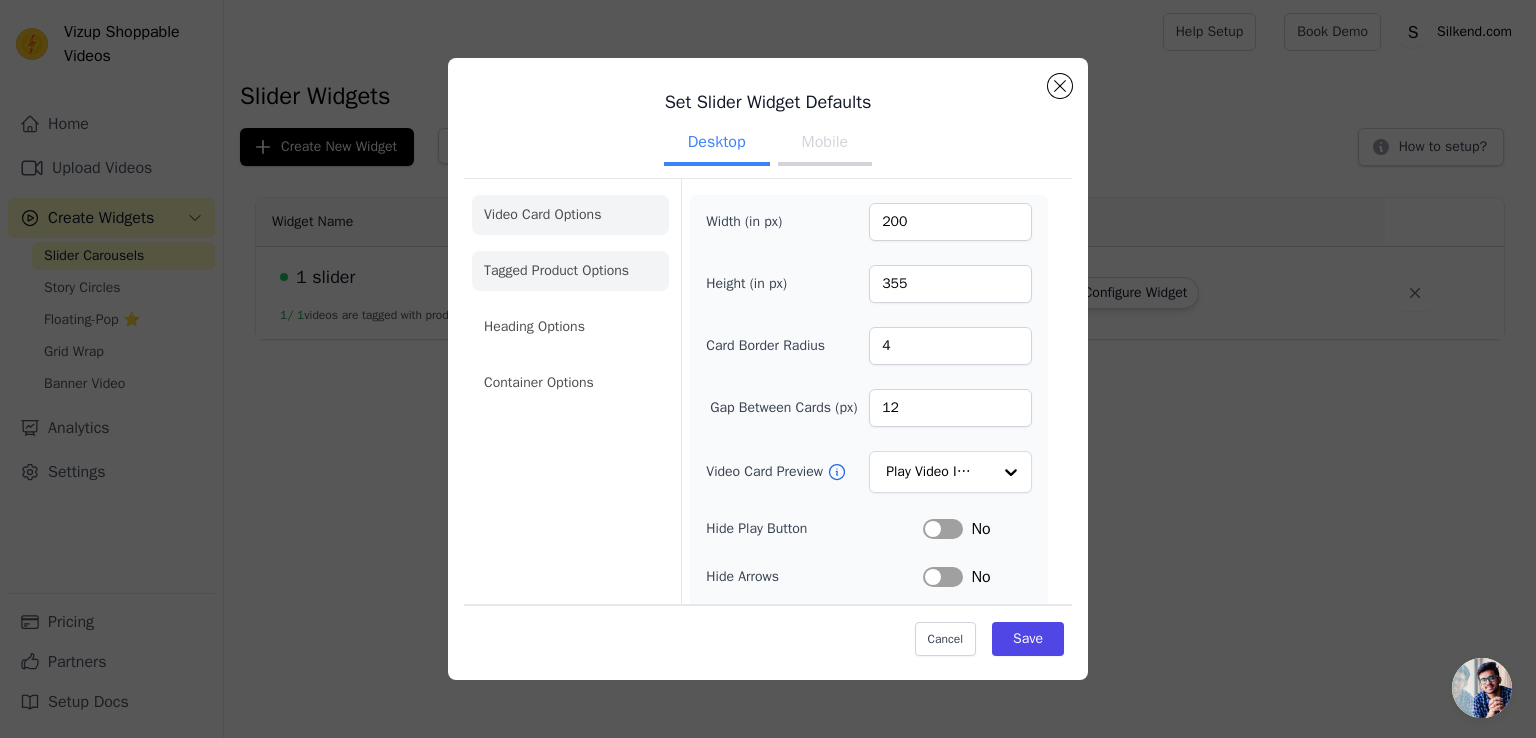 click on "Tagged Product Options" 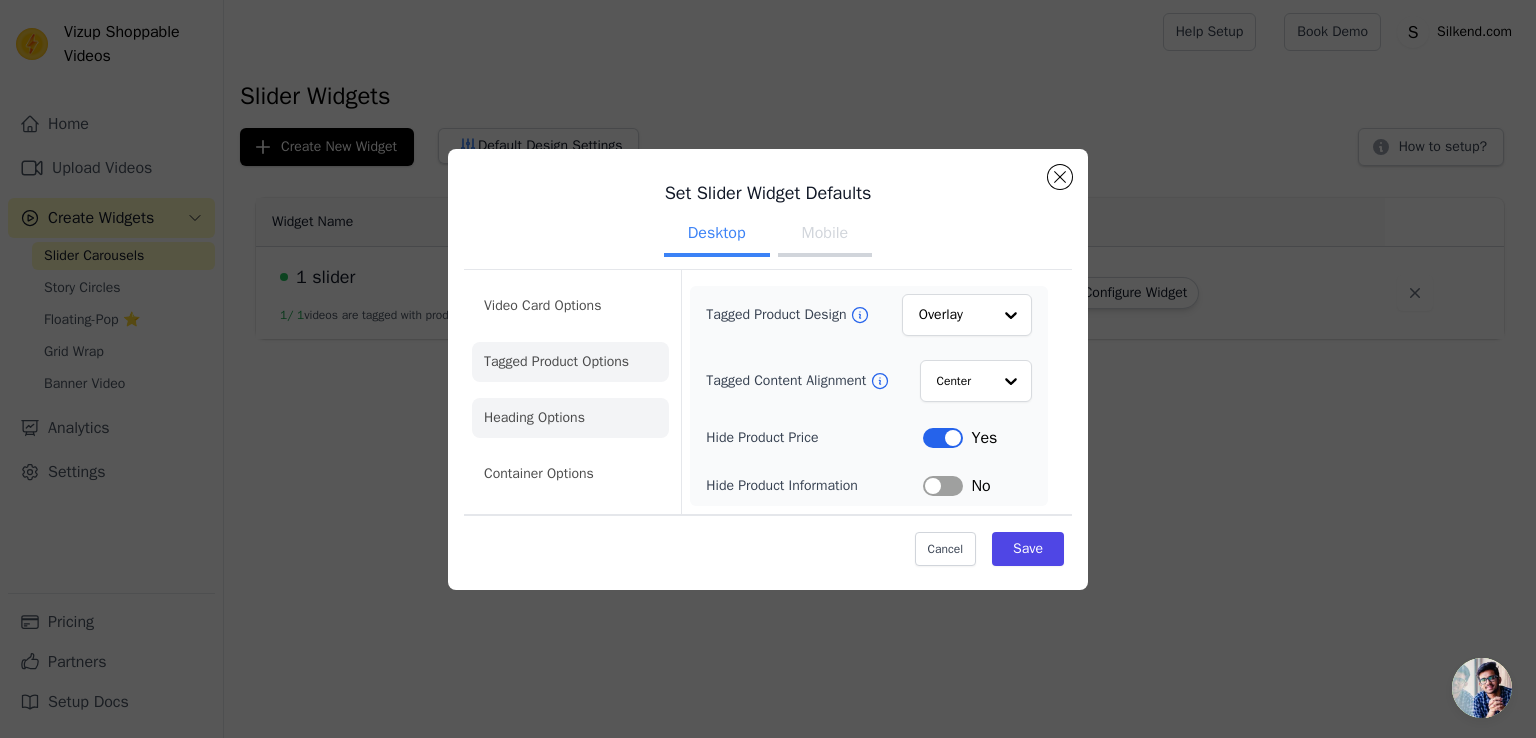 click on "Heading Options" 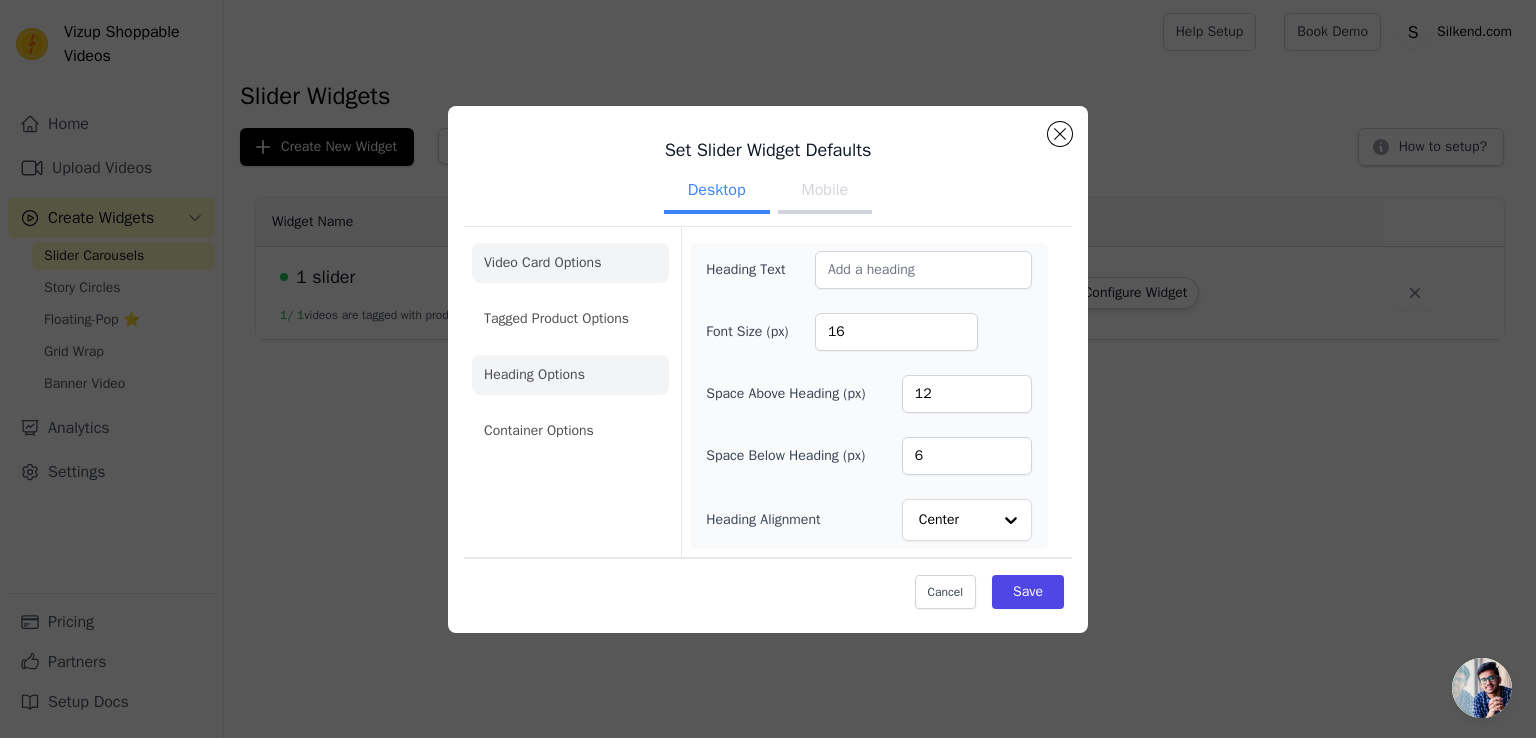 click on "Video Card Options" 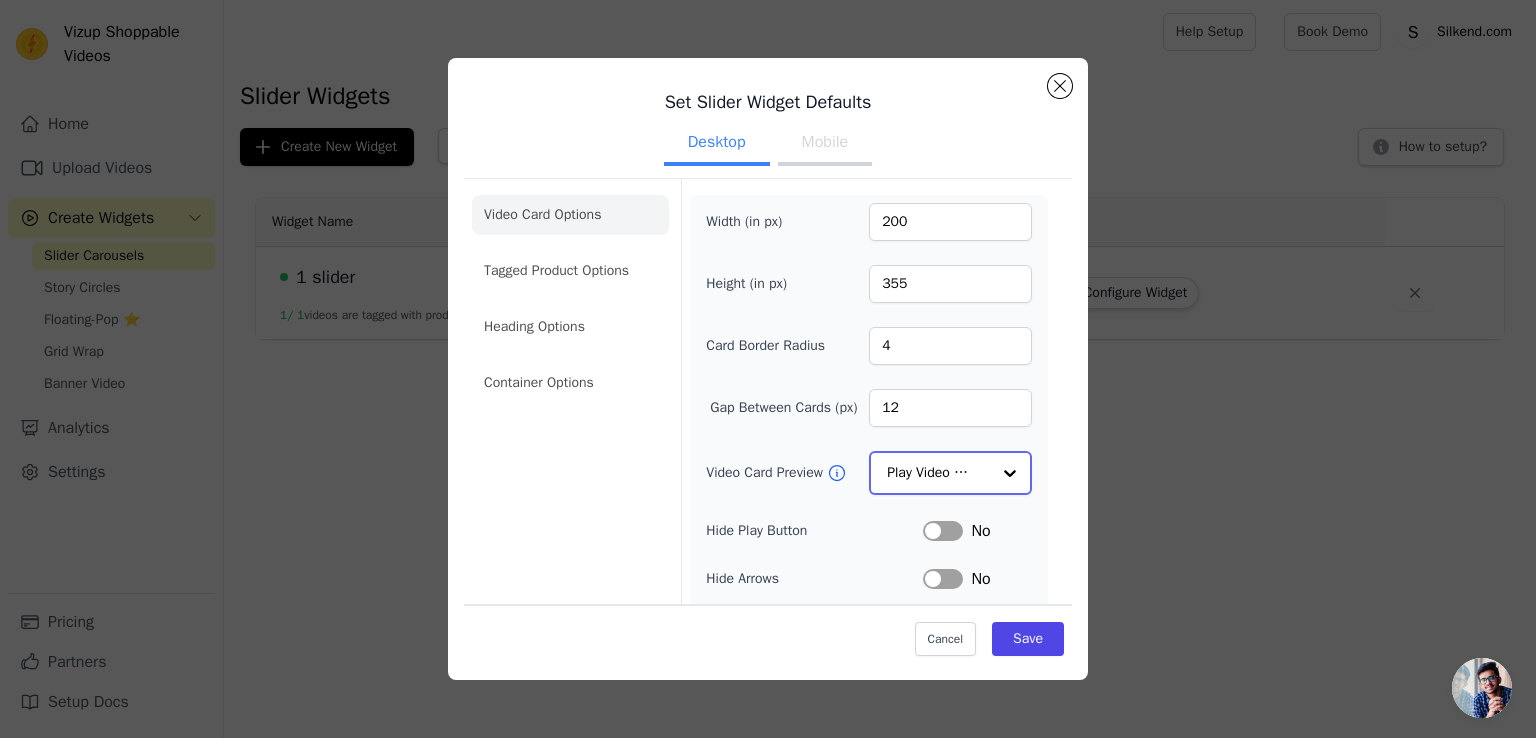 click on "Video Card Preview" 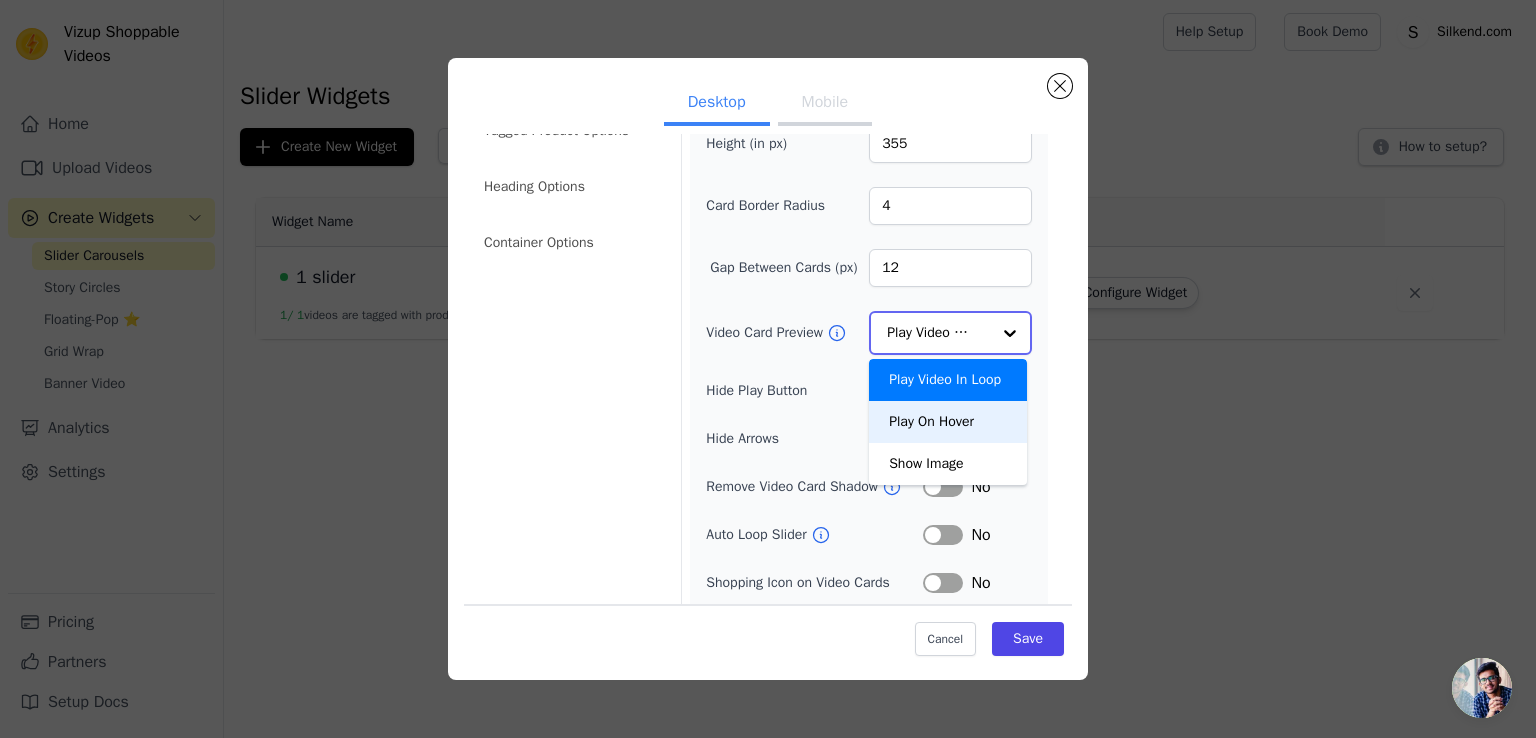 scroll, scrollTop: 144, scrollLeft: 0, axis: vertical 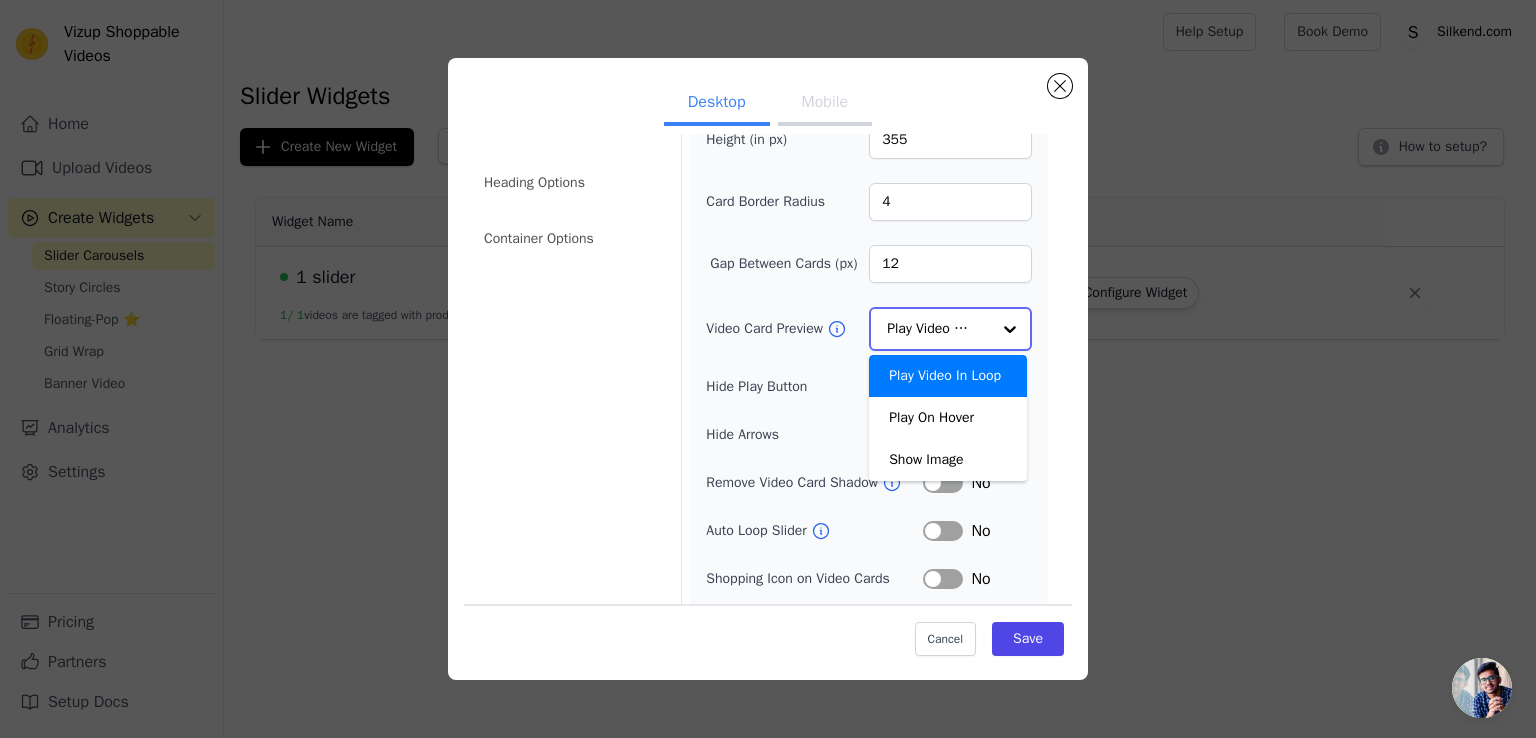 click on "Video Card Preview" 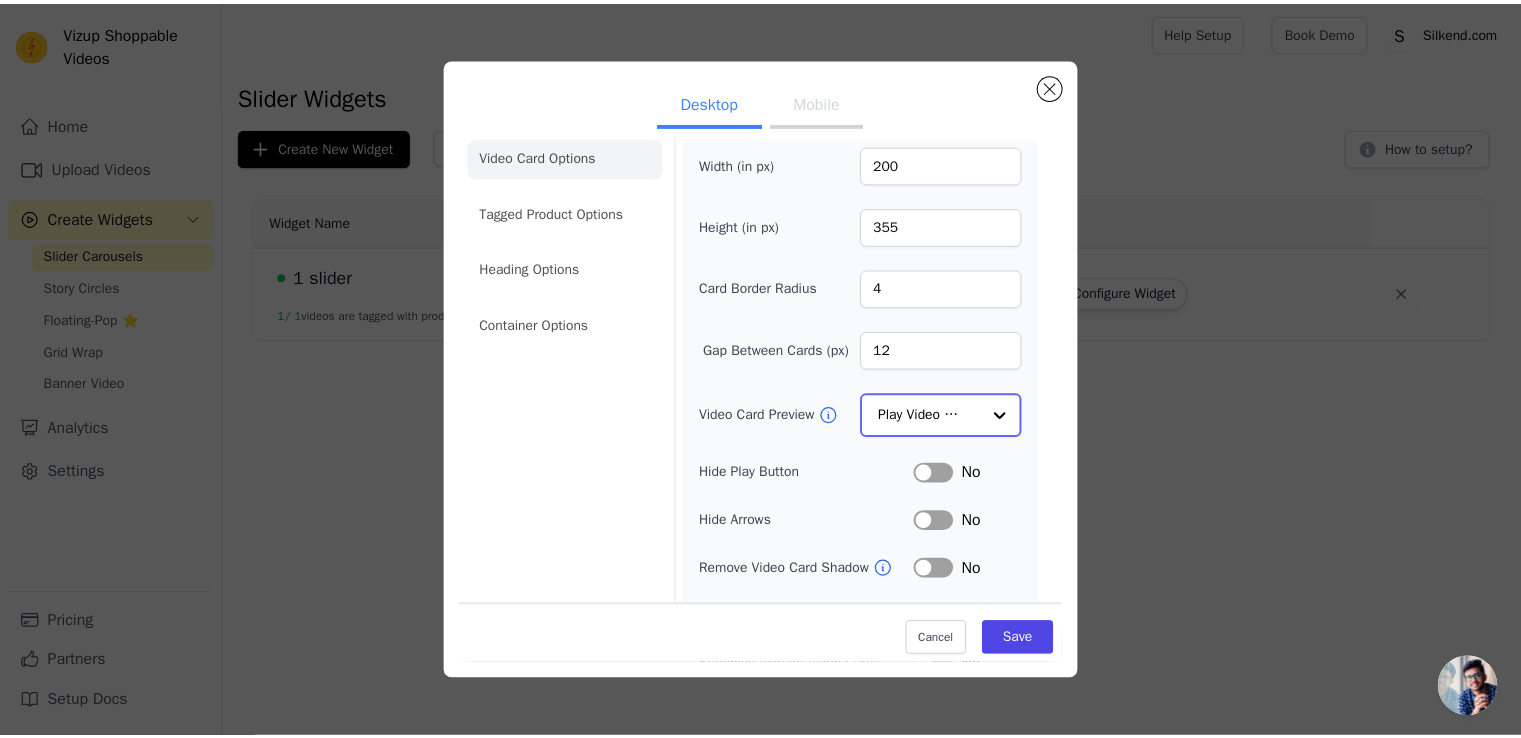 scroll, scrollTop: 0, scrollLeft: 0, axis: both 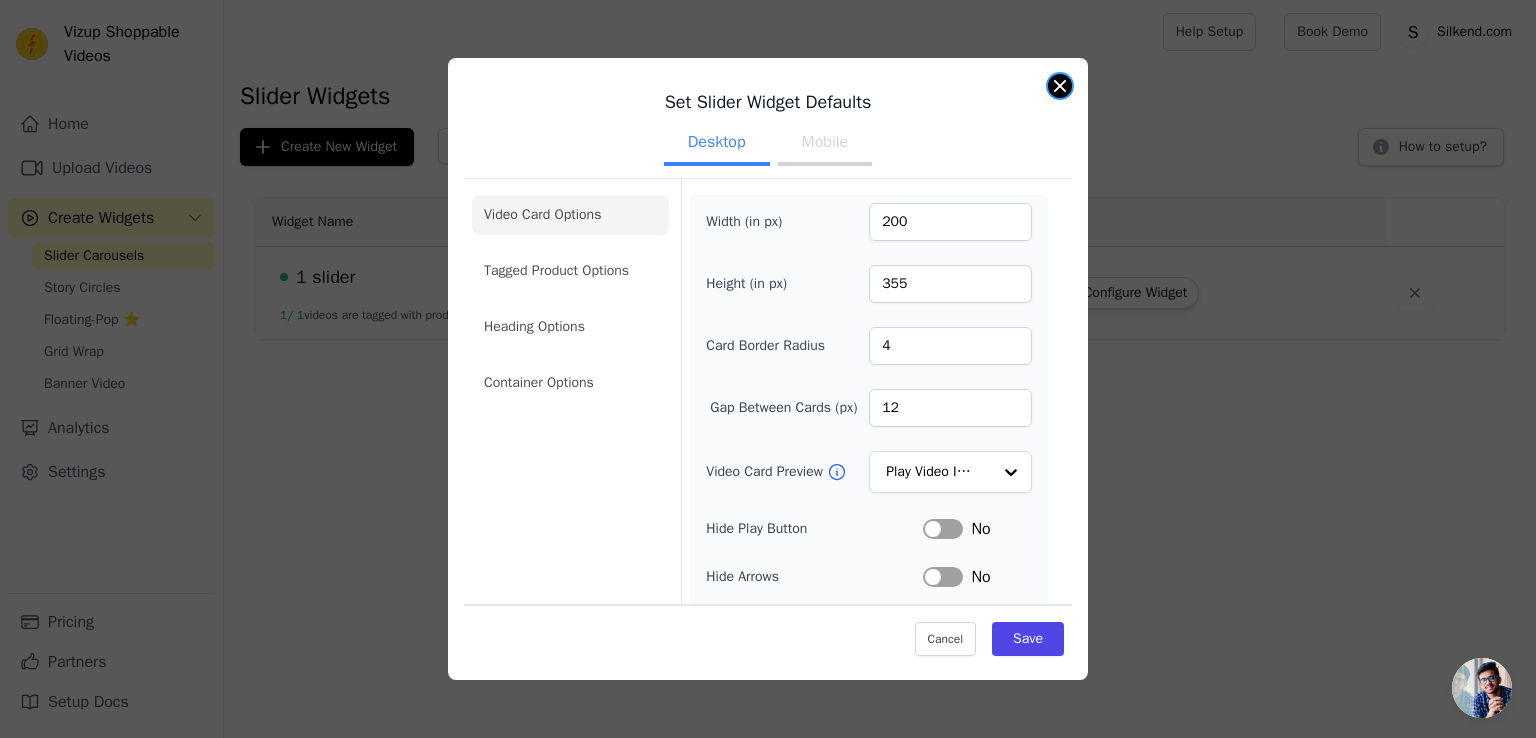 click at bounding box center [1060, 86] 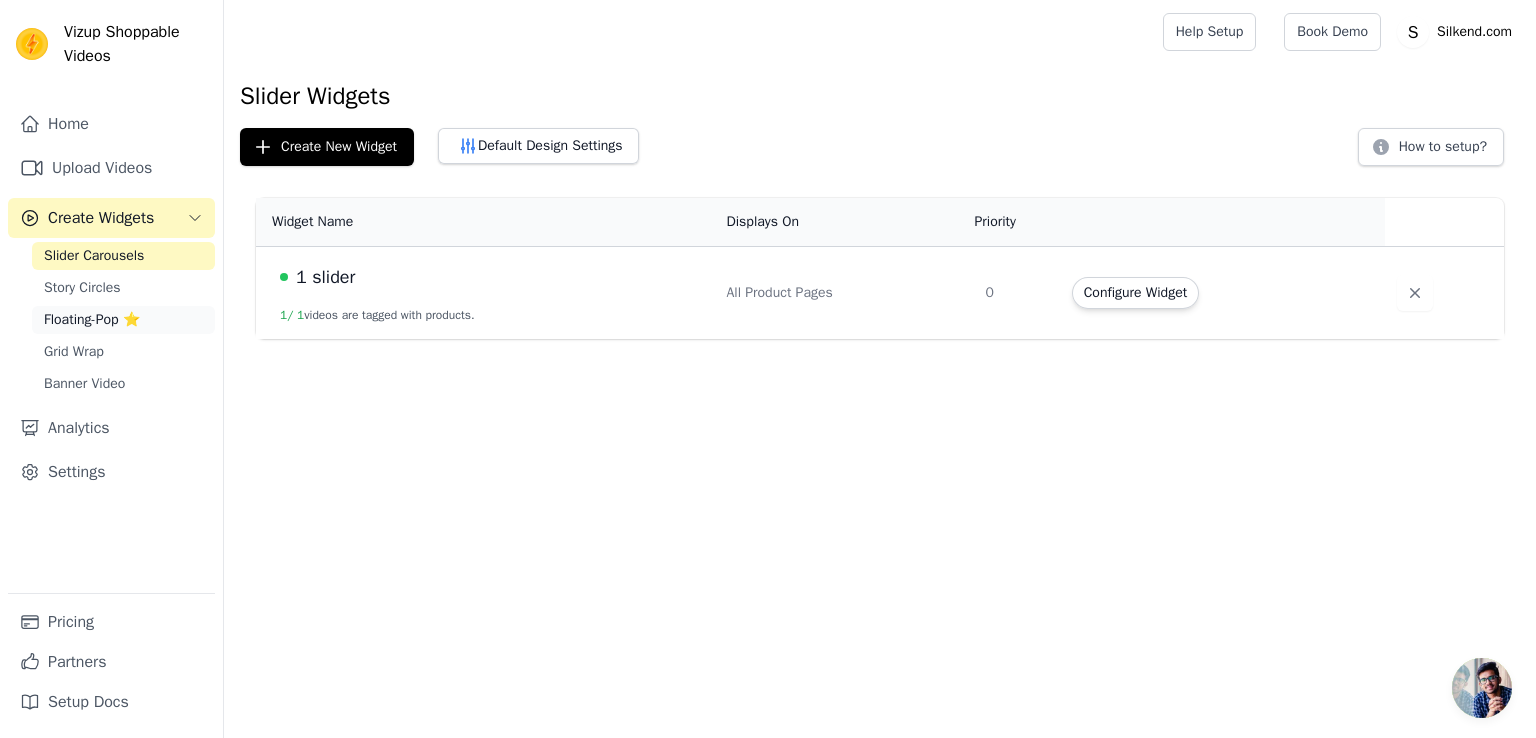 click on "Floating-Pop ⭐" at bounding box center (92, 320) 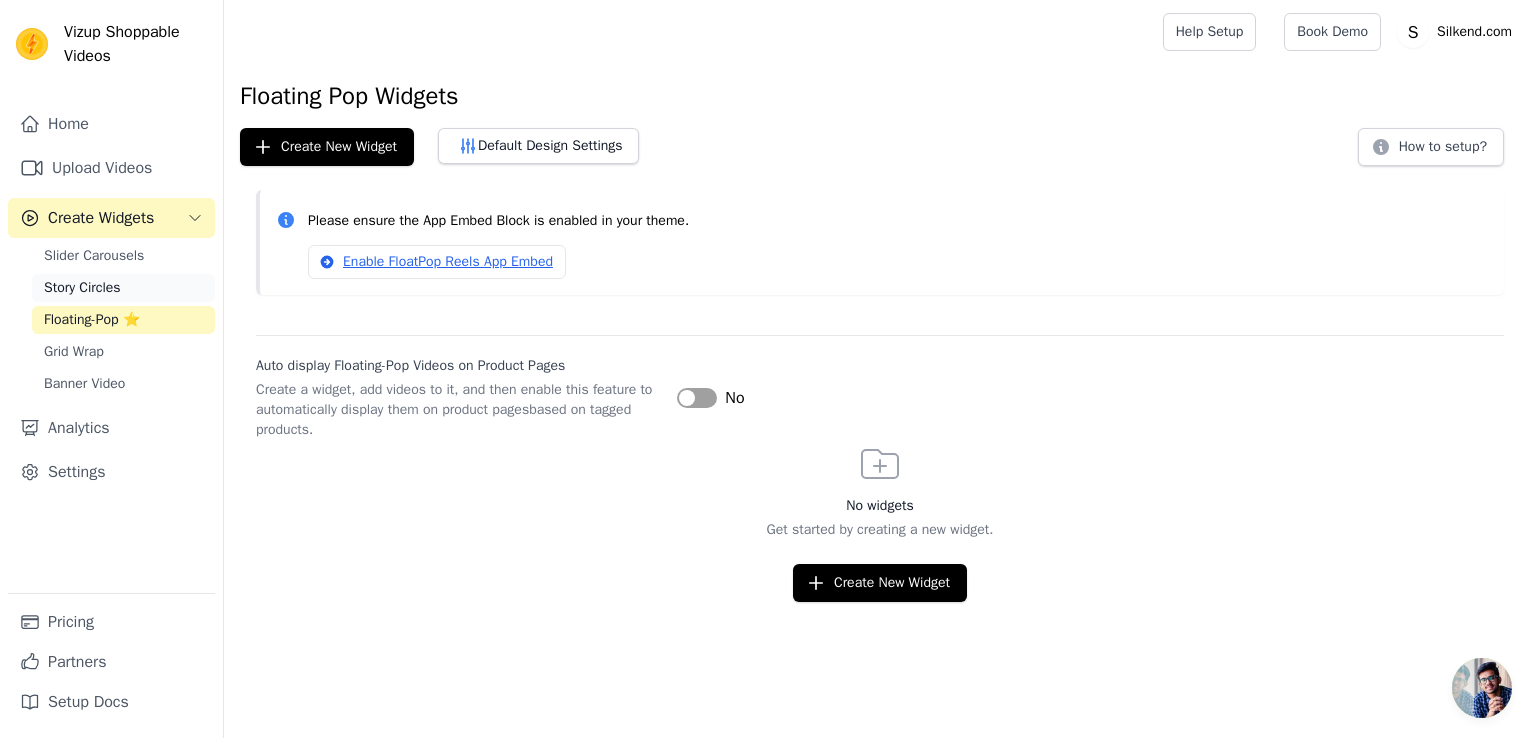 click on "Story Circles" at bounding box center [123, 288] 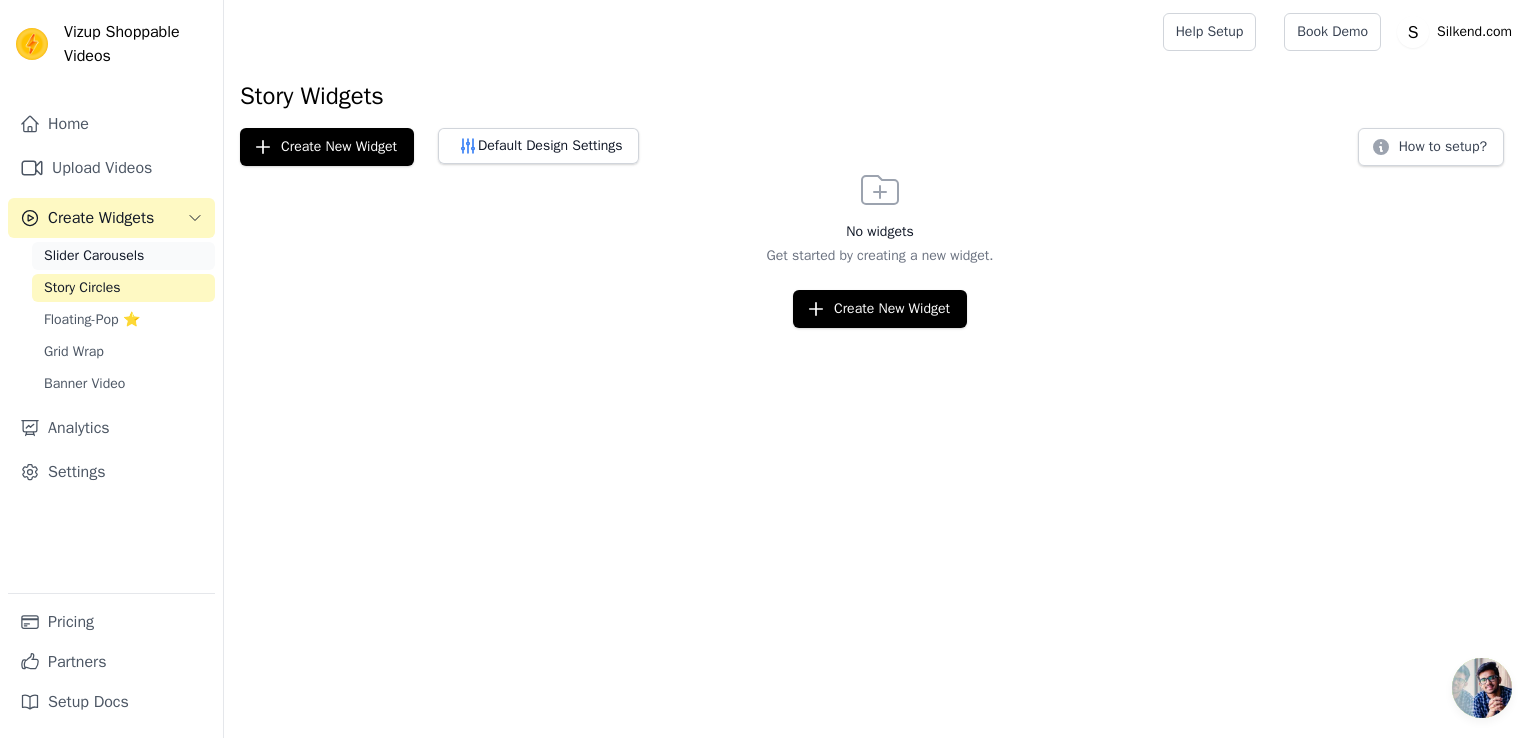 click on "Slider Carousels" at bounding box center (94, 256) 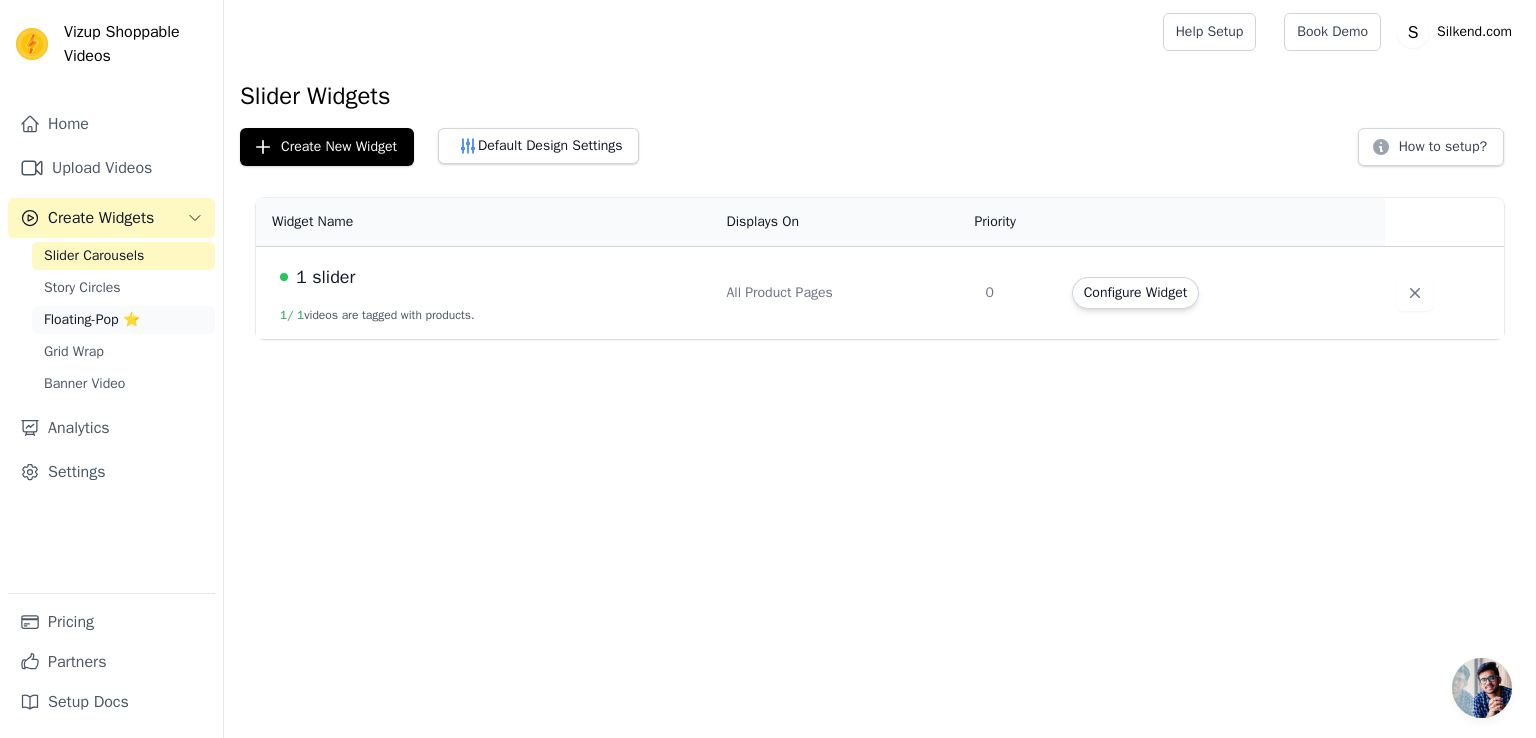 click on "Floating-Pop ⭐" at bounding box center (92, 320) 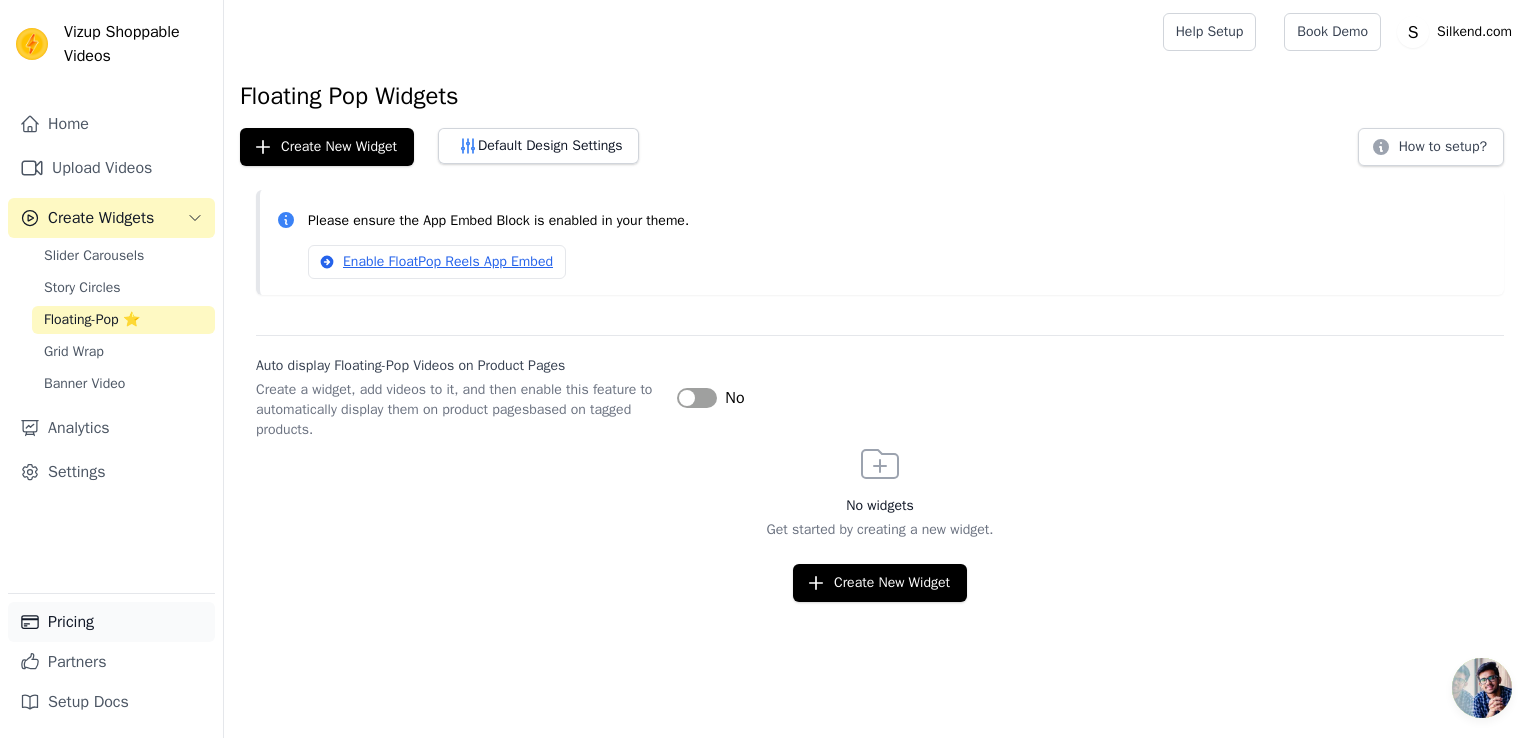click on "Pricing" at bounding box center [111, 622] 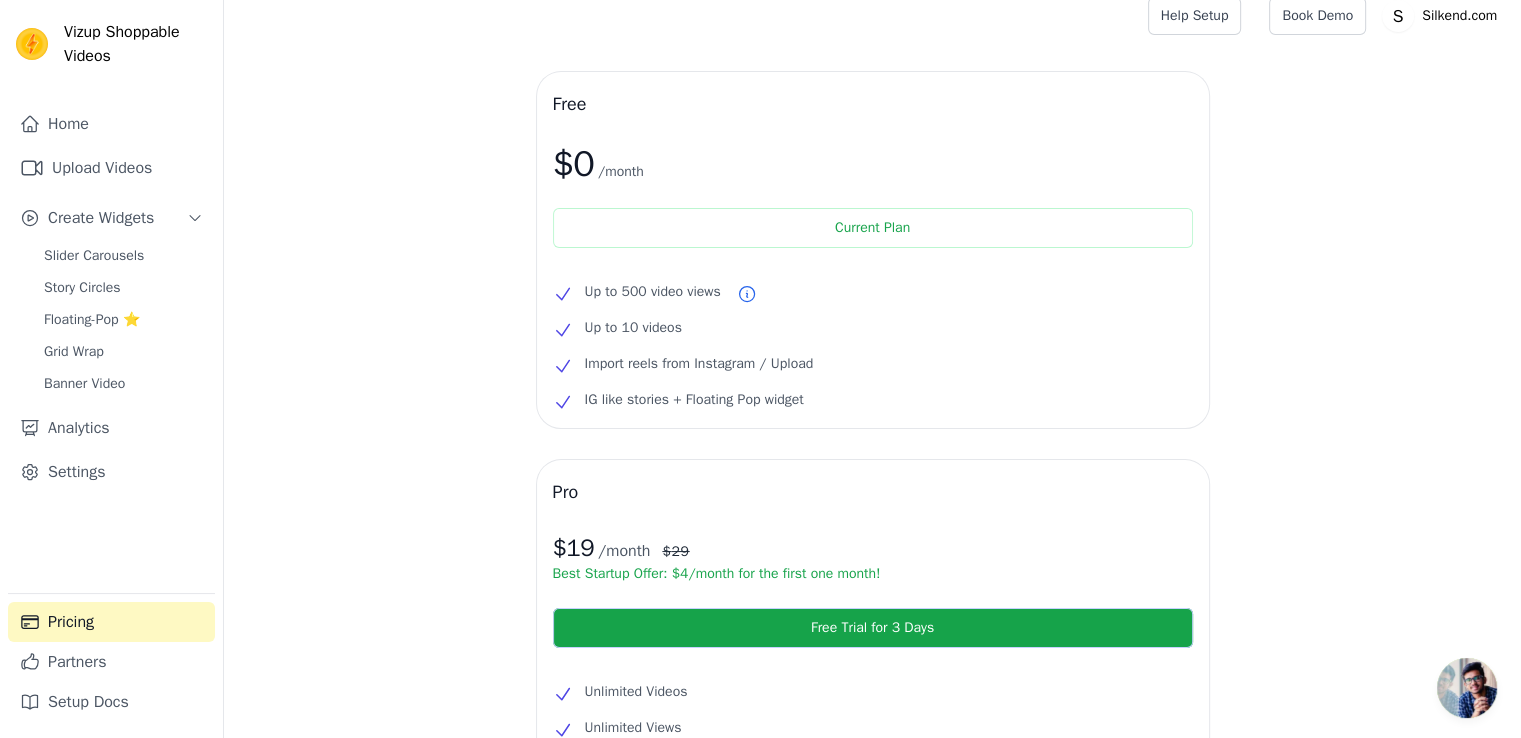 scroll, scrollTop: 15, scrollLeft: 0, axis: vertical 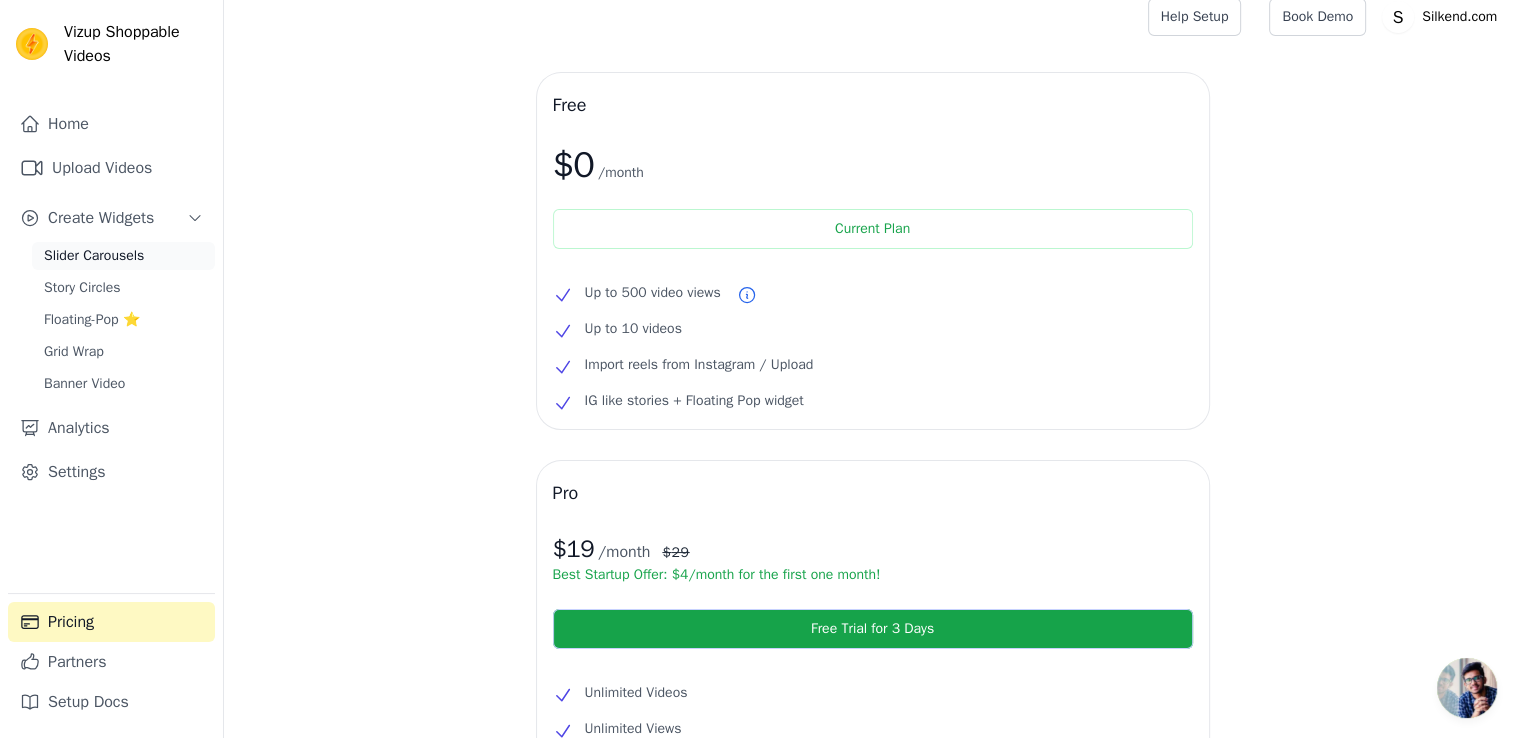 click on "Slider Carousels" at bounding box center (94, 256) 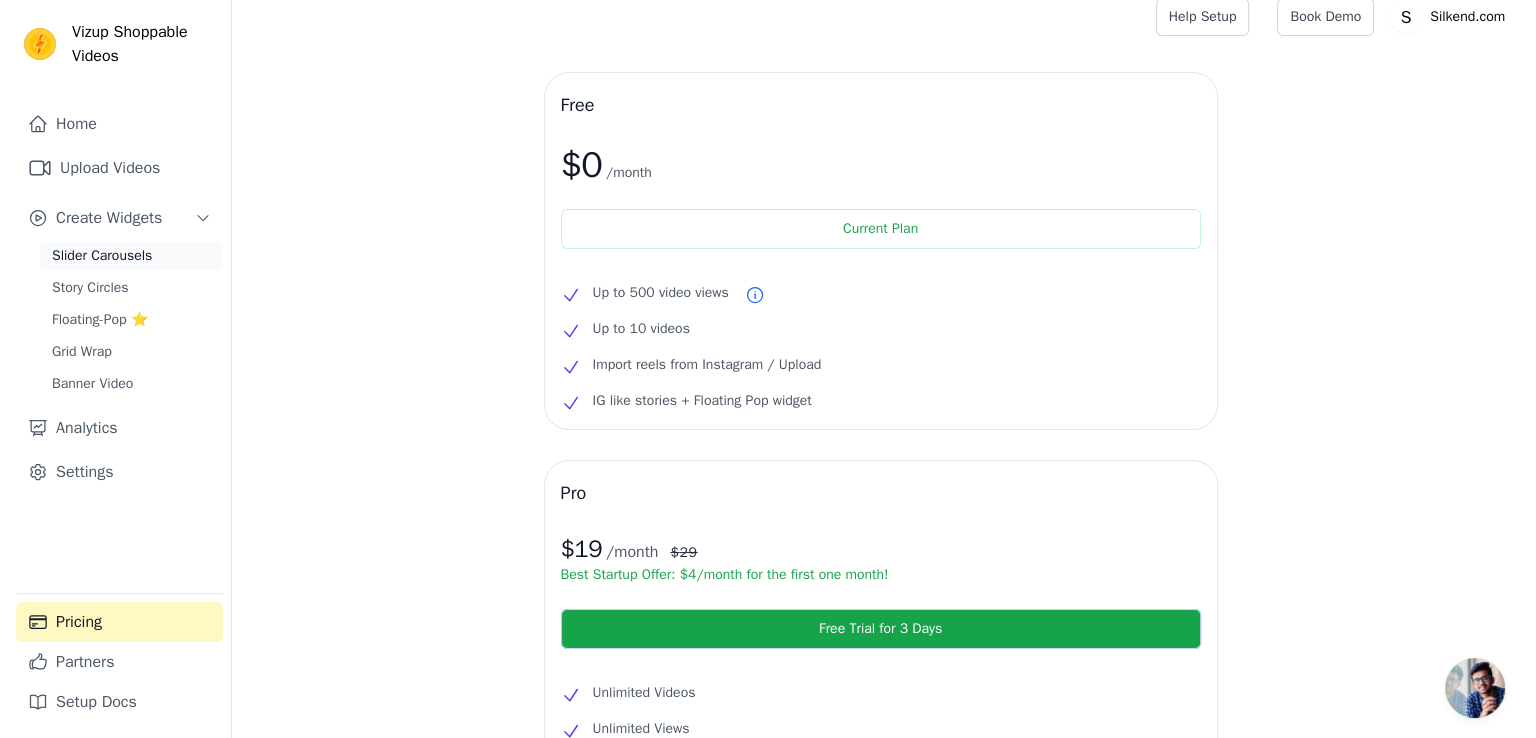 scroll, scrollTop: 0, scrollLeft: 0, axis: both 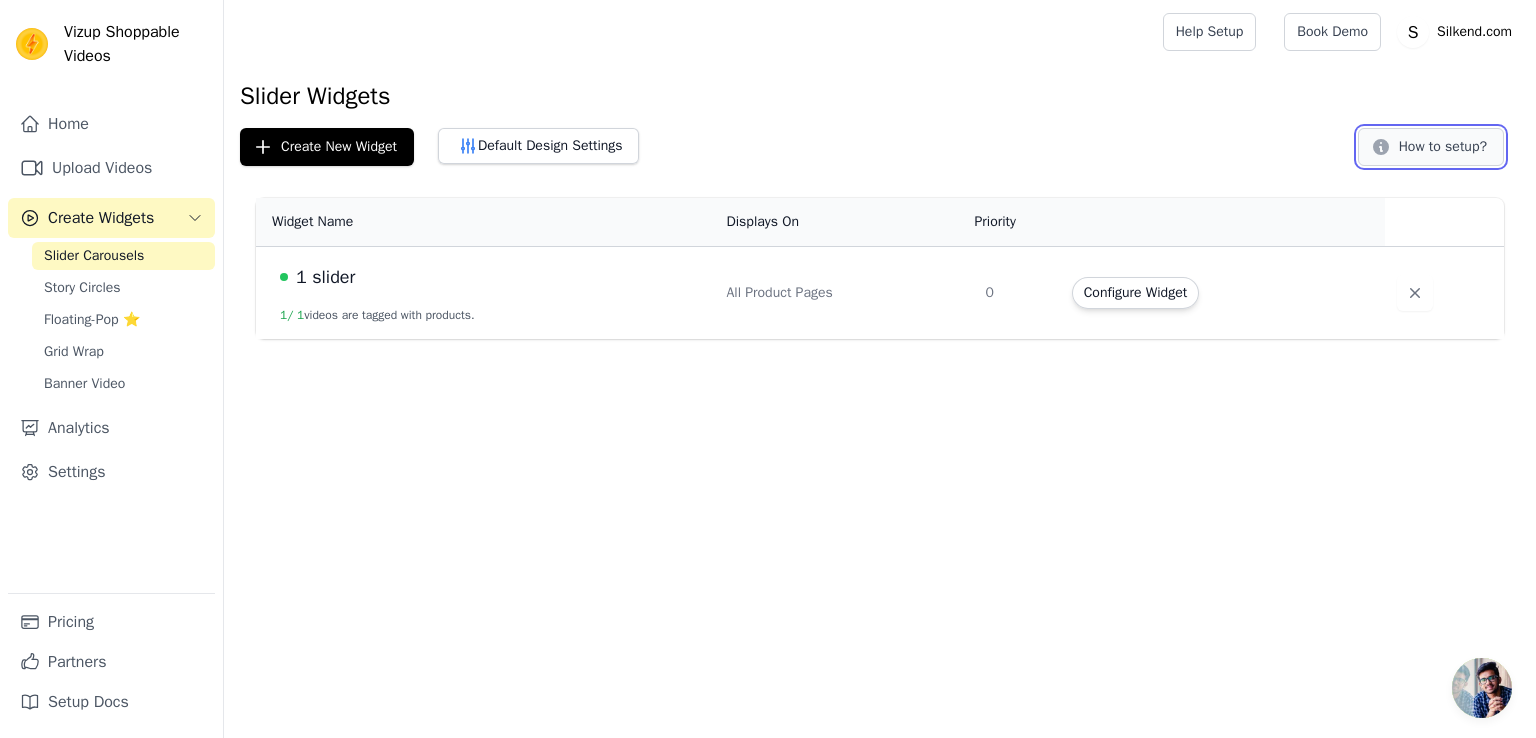 click on "How to setup?" at bounding box center (1431, 147) 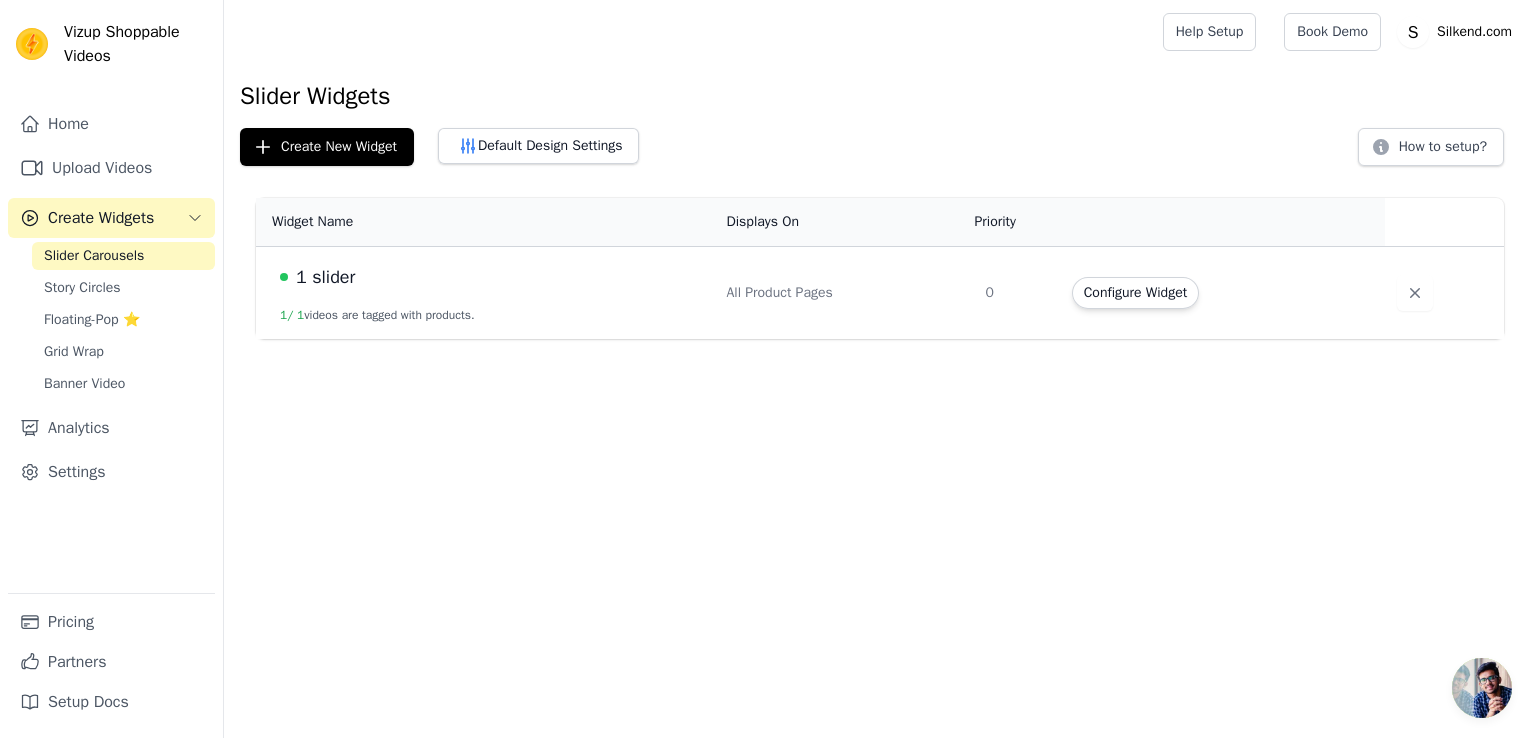 click on "1 slider" at bounding box center [491, 277] 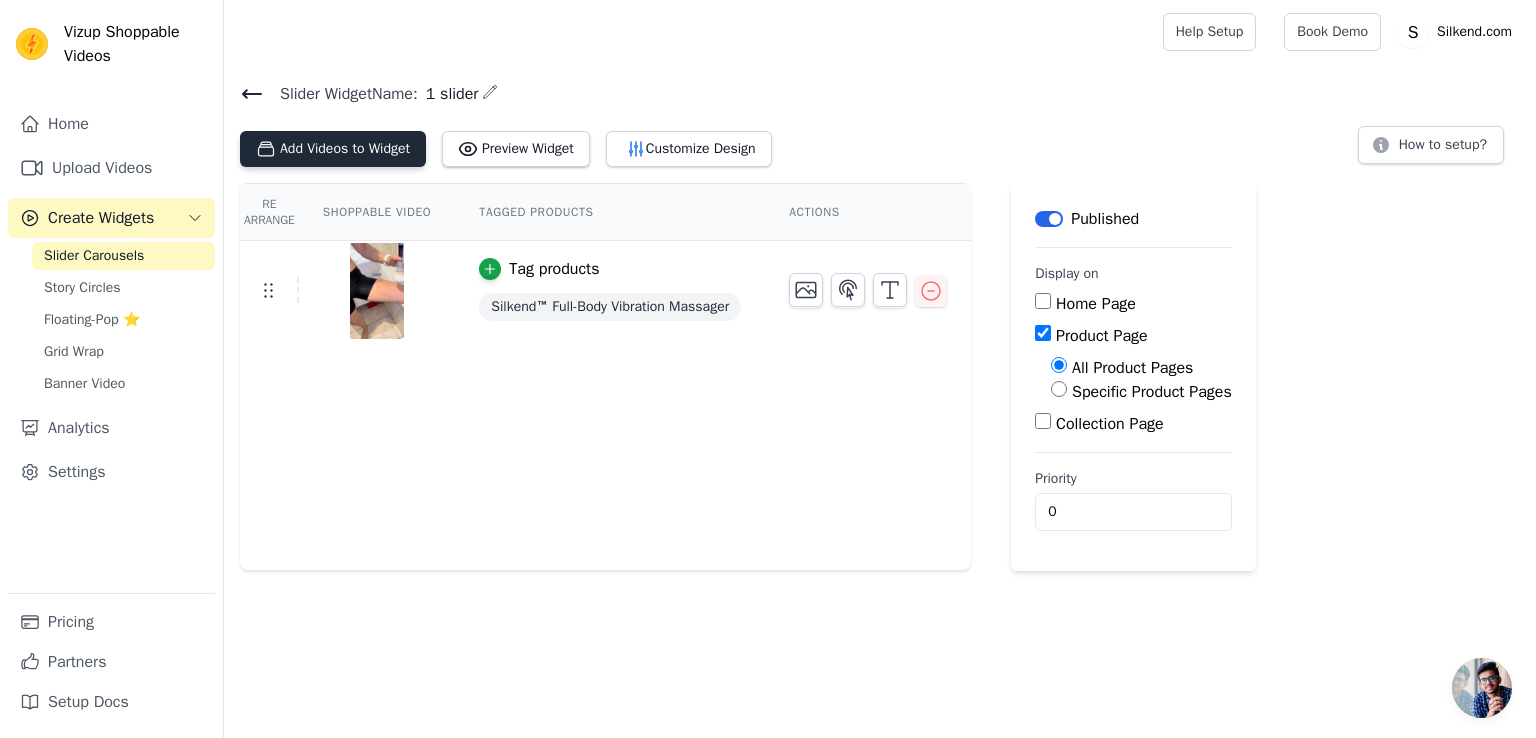 click on "Add Videos to Widget" at bounding box center (333, 149) 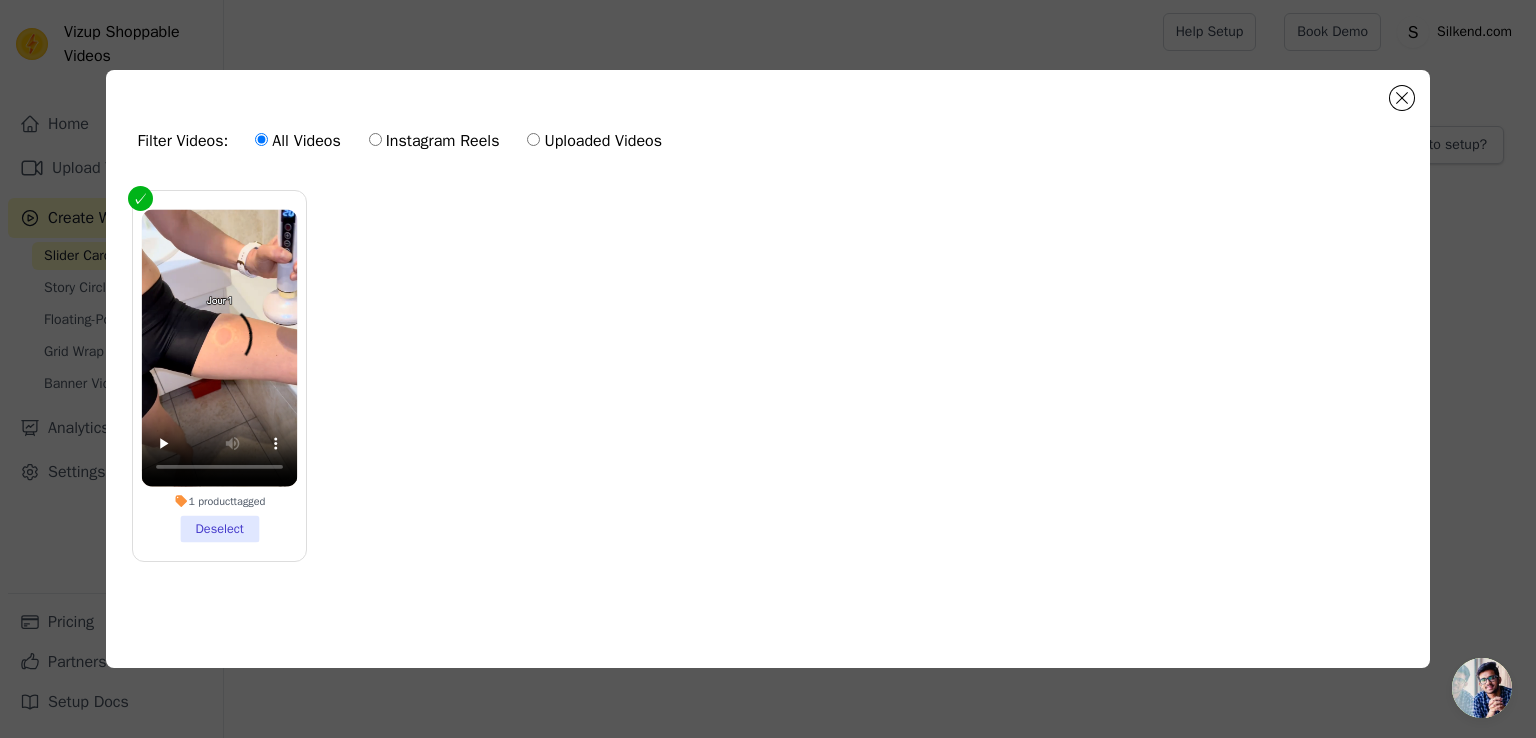 click on "Instagram Reels" at bounding box center (434, 141) 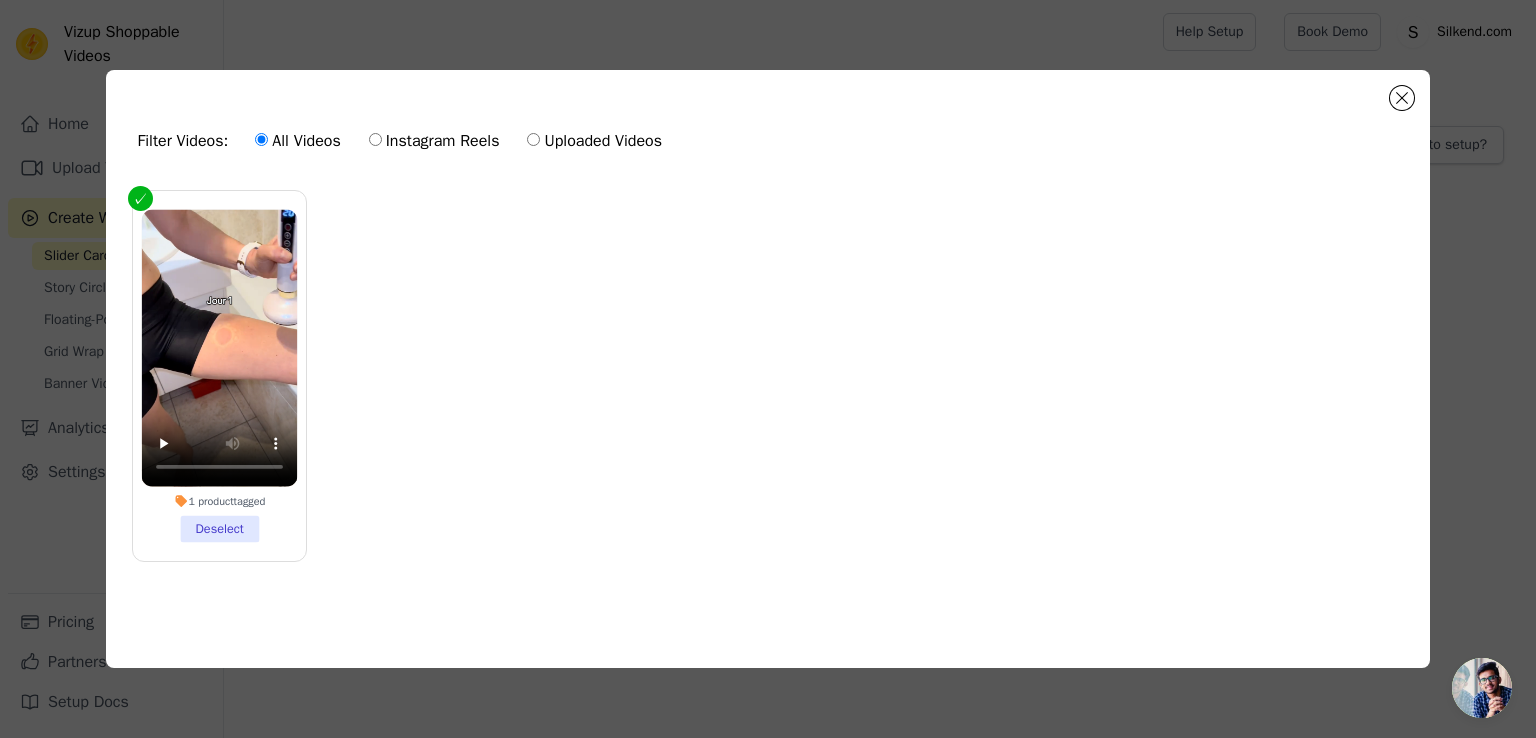 click on "Instagram Reels" at bounding box center [375, 139] 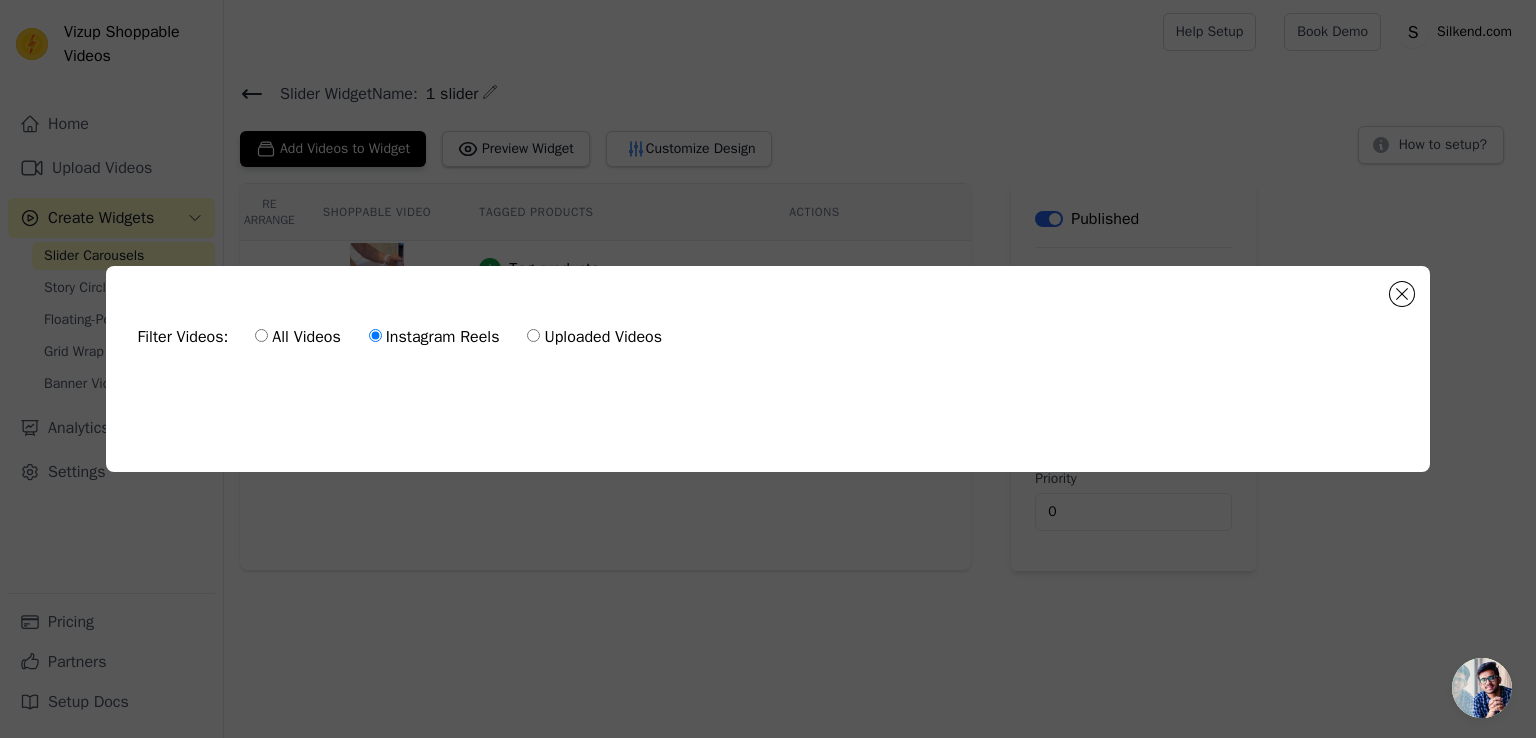 click on "All Videos" at bounding box center [297, 337] 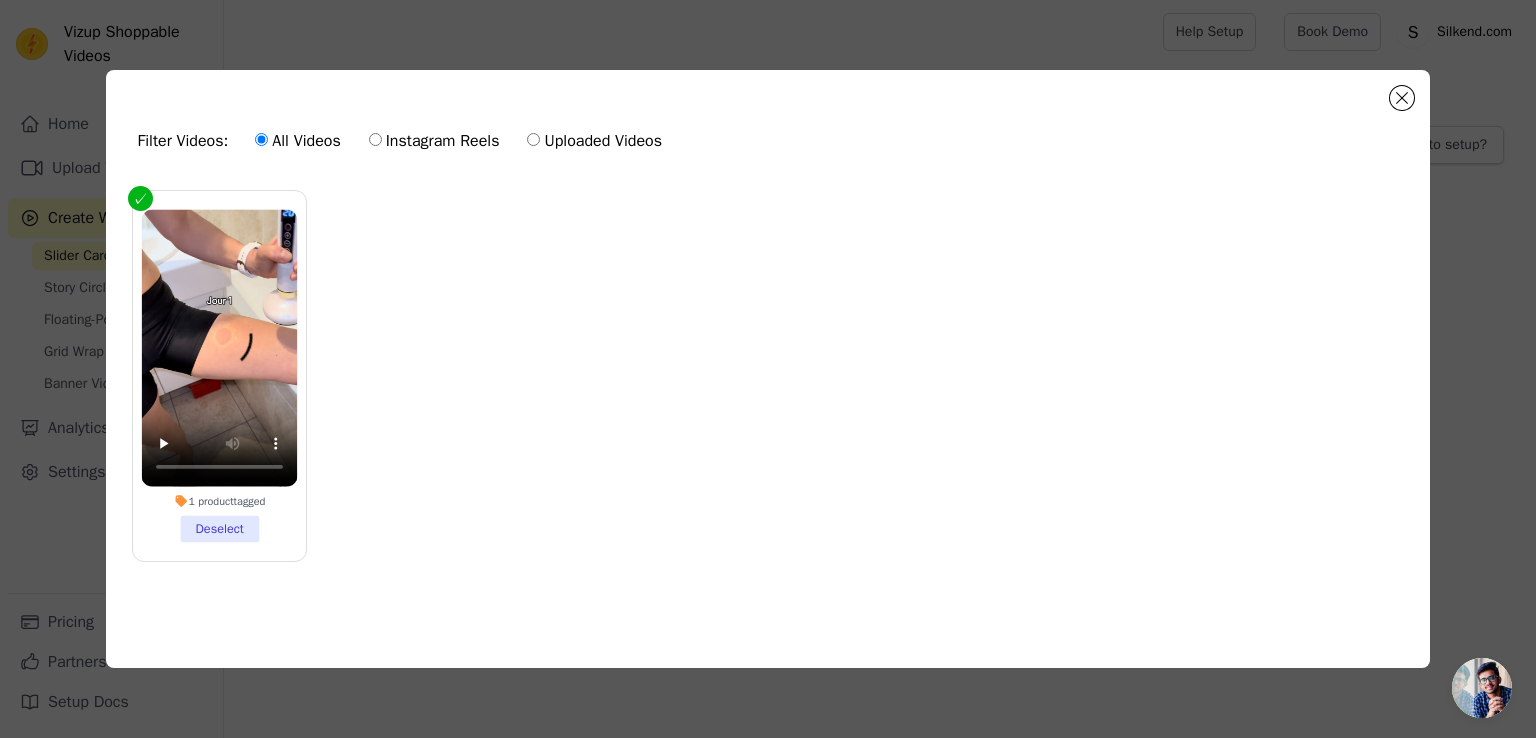 click on "Uploaded Videos" at bounding box center [594, 141] 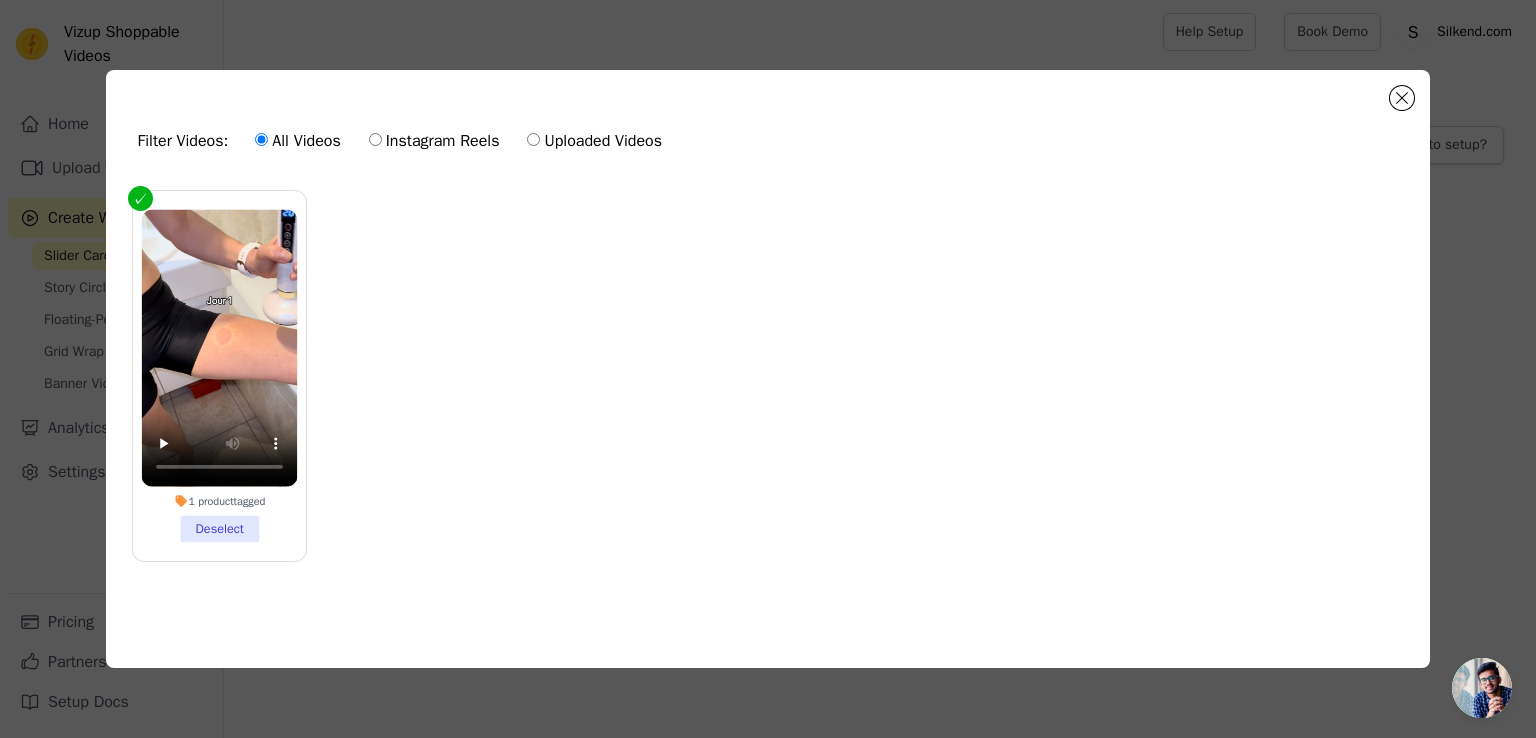 click on "Uploaded Videos" at bounding box center [533, 139] 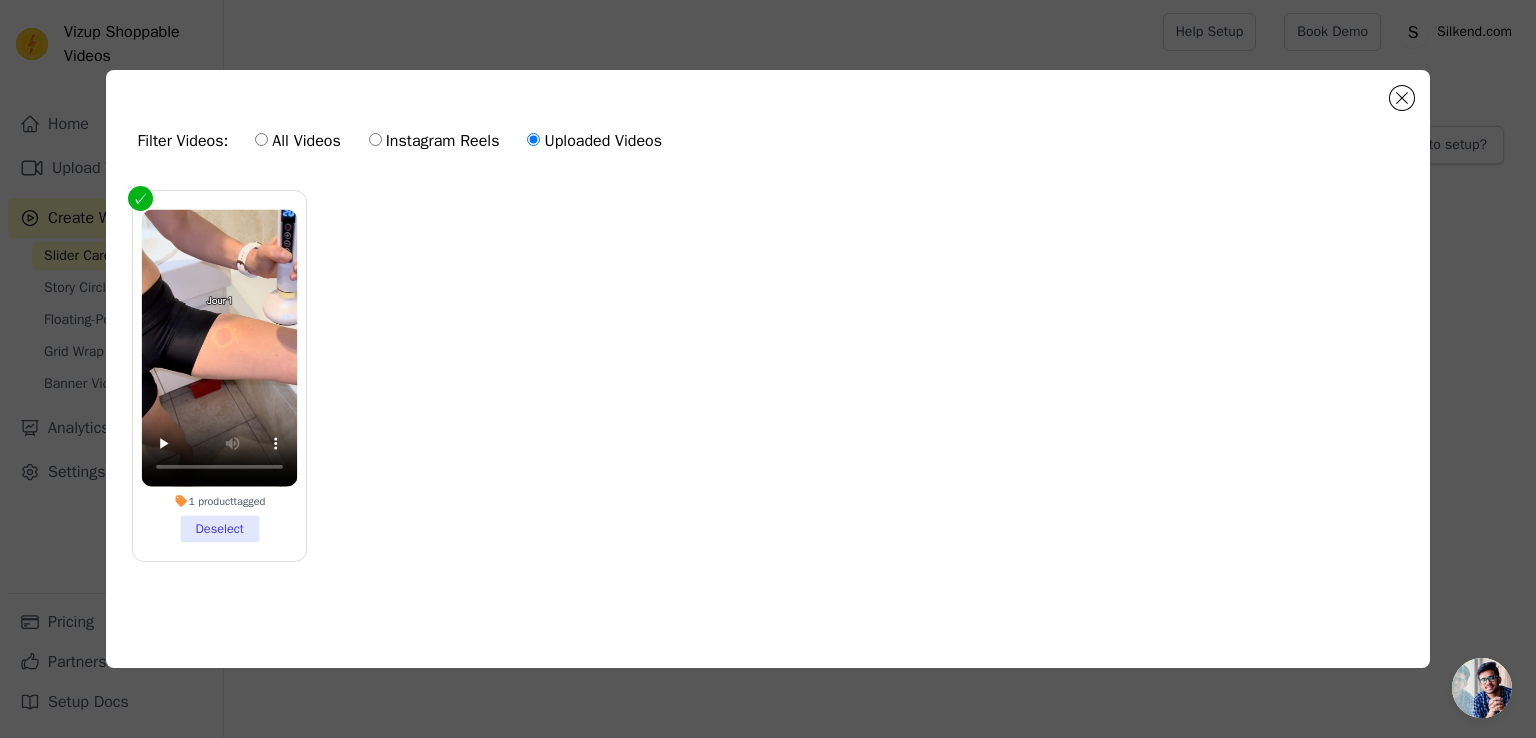 click on "All Videos" at bounding box center (297, 141) 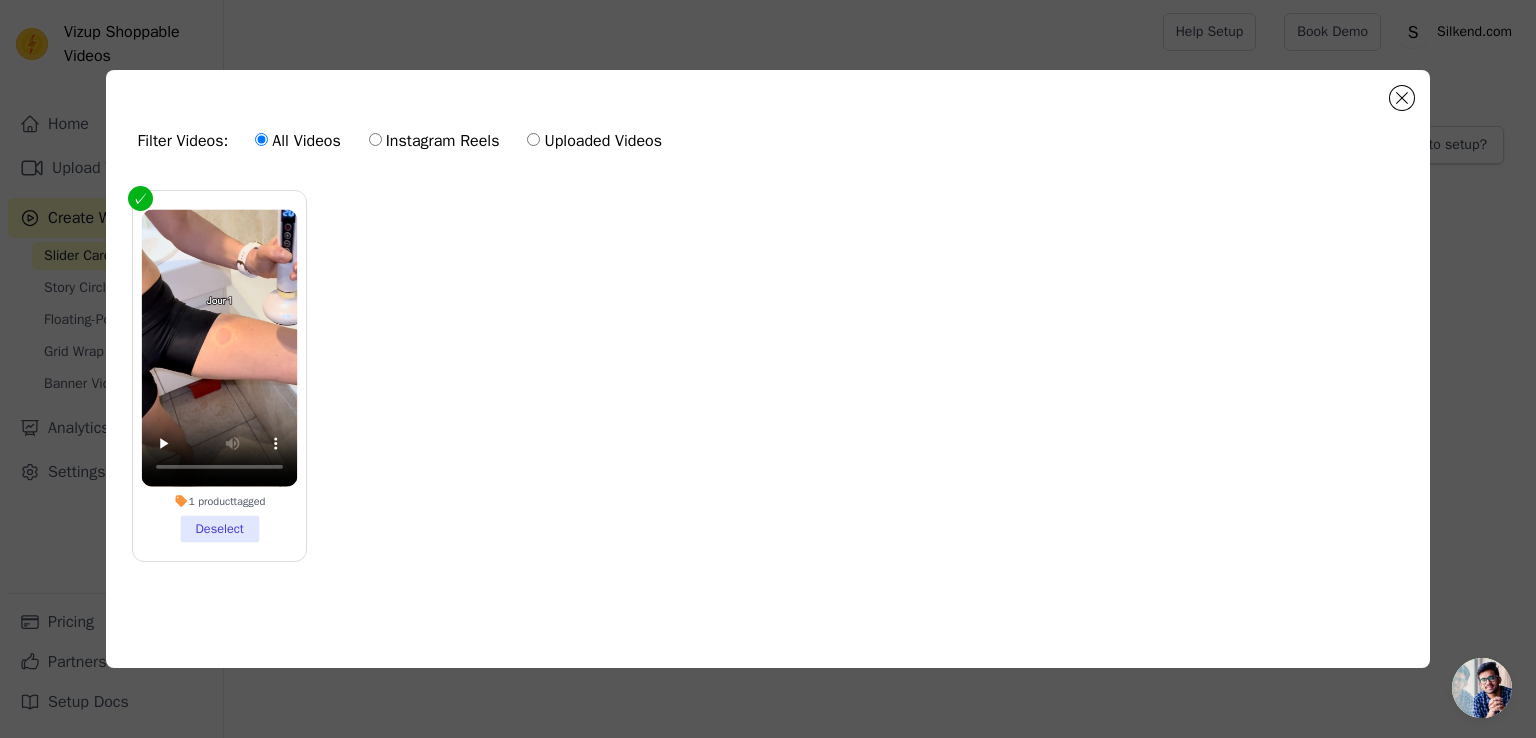 click on "Uploaded Videos" at bounding box center [594, 141] 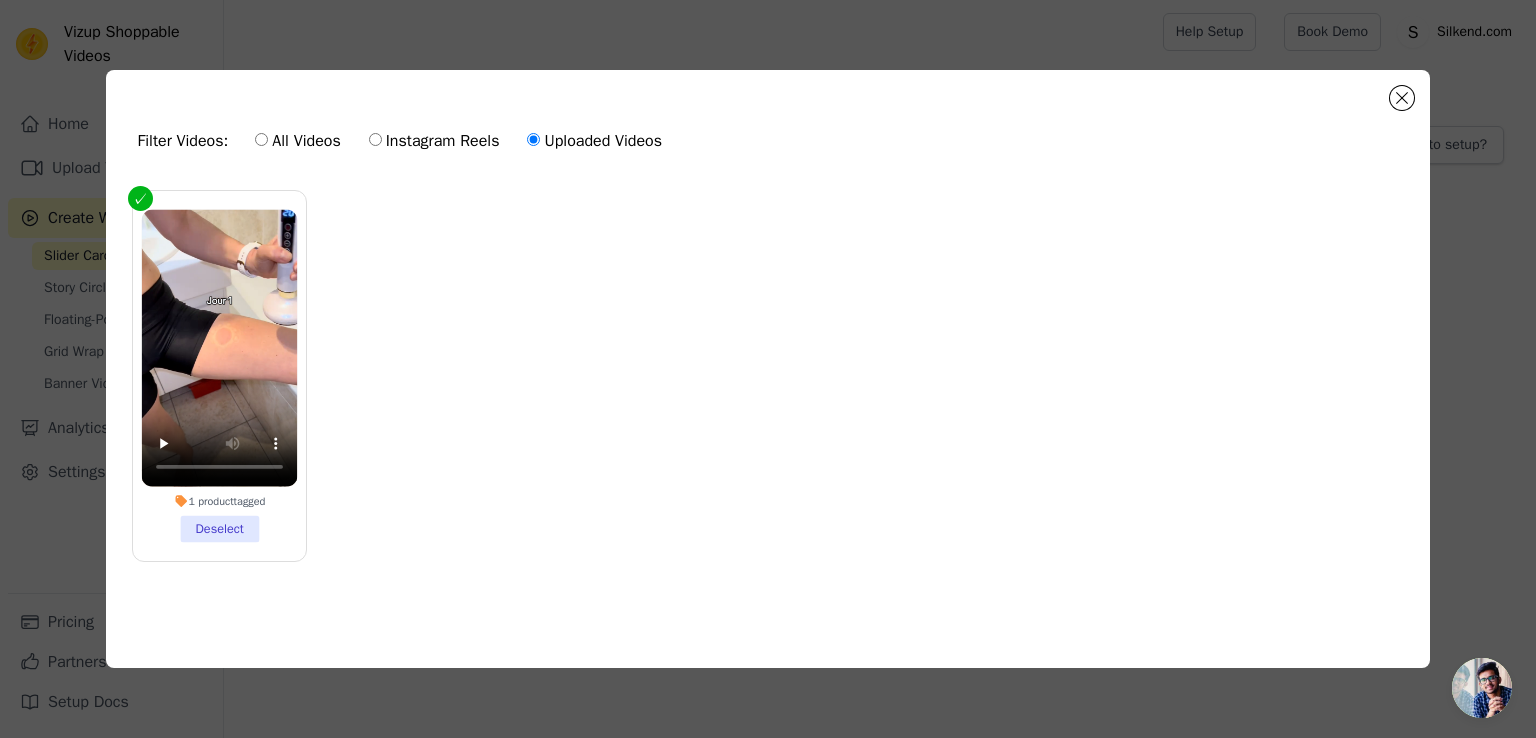 click on "All Videos" at bounding box center [297, 141] 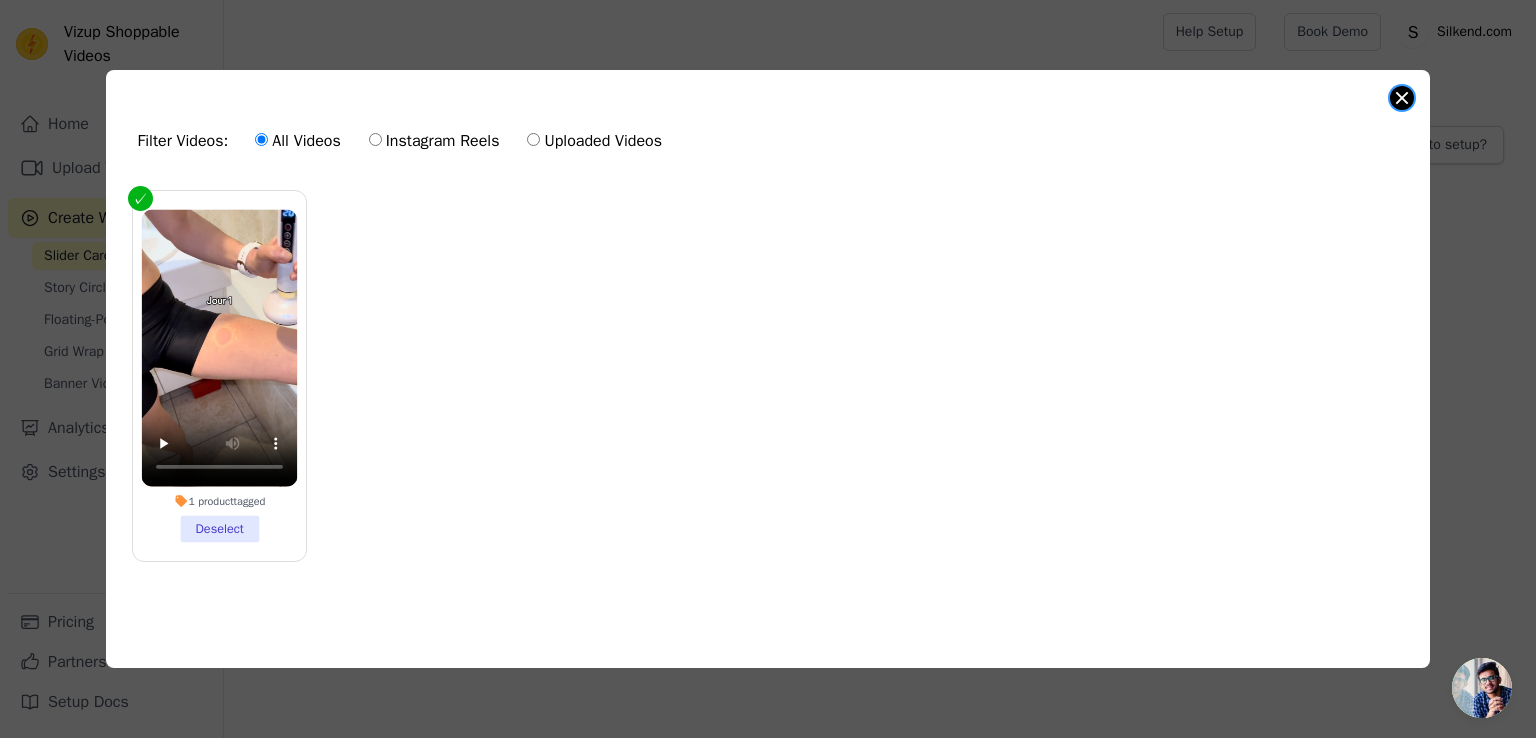 click at bounding box center (1402, 98) 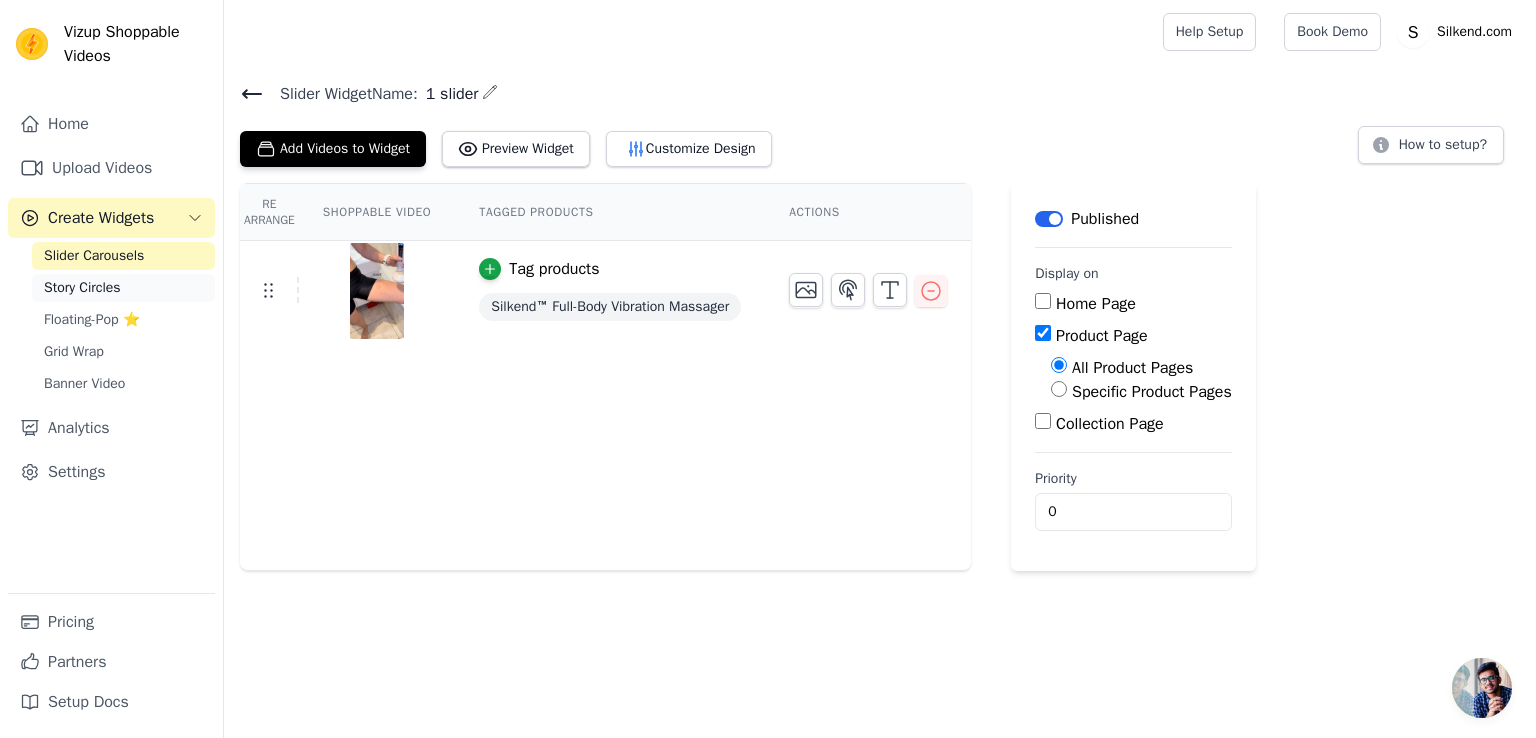 click on "Story Circles" at bounding box center [123, 288] 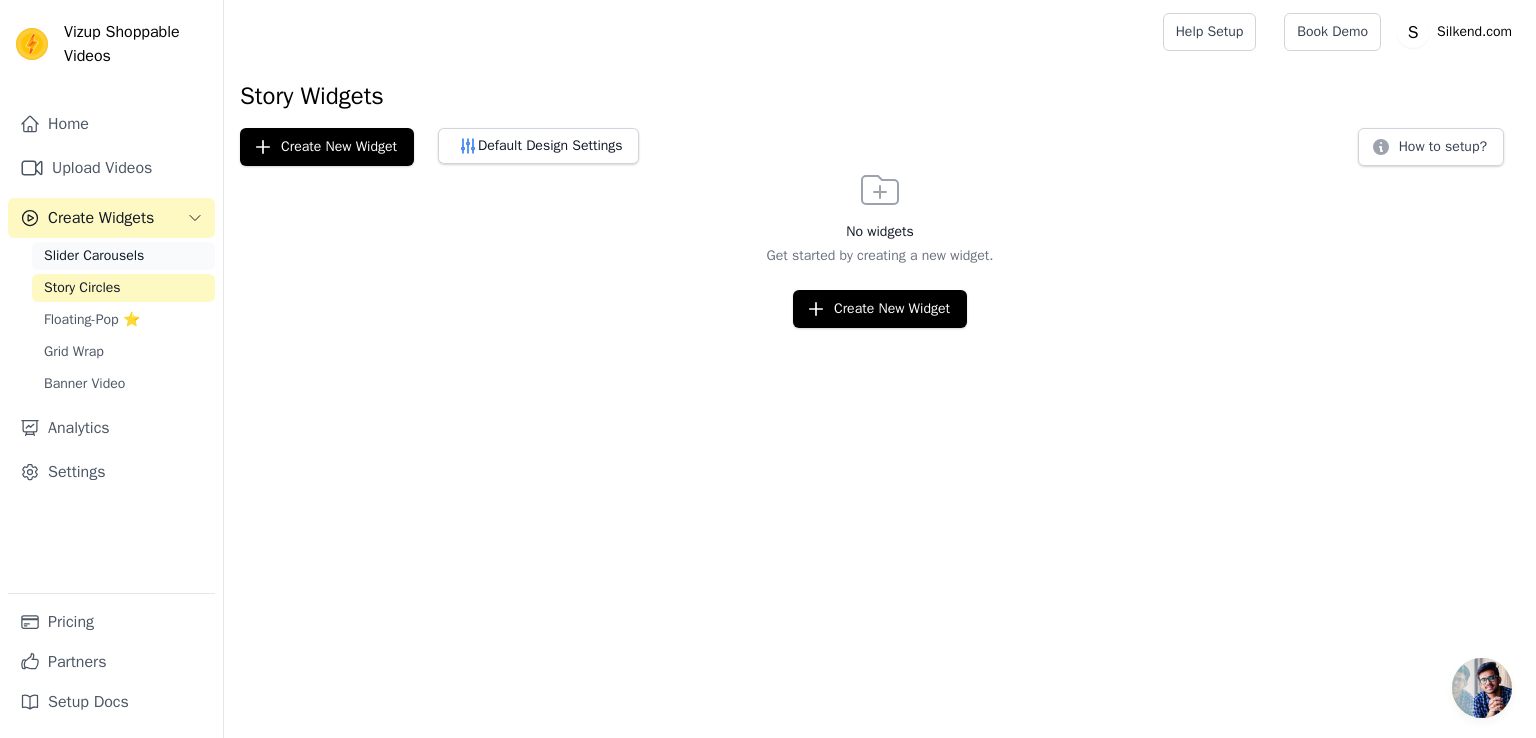 click on "Slider Carousels" at bounding box center (123, 256) 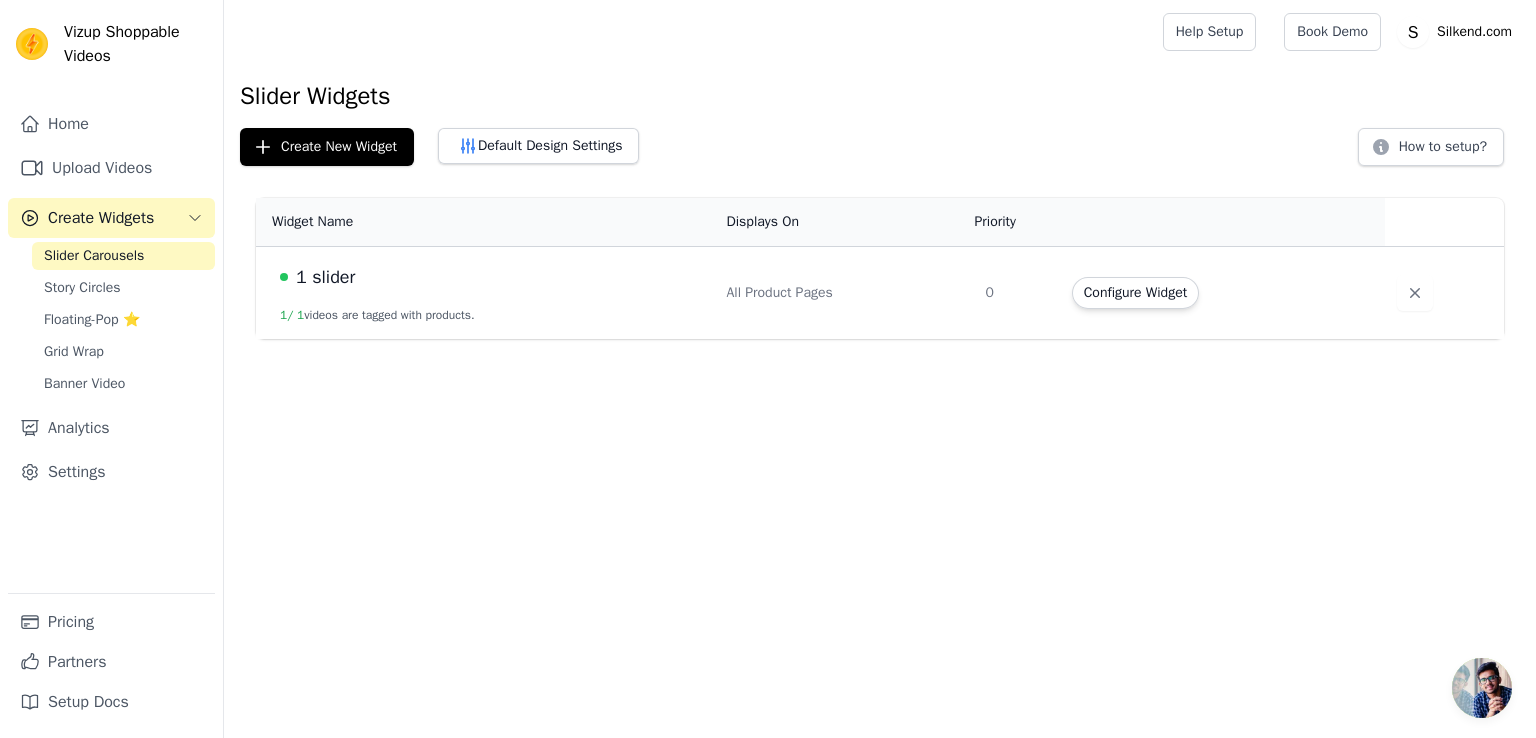 click on "1 slider" at bounding box center [325, 277] 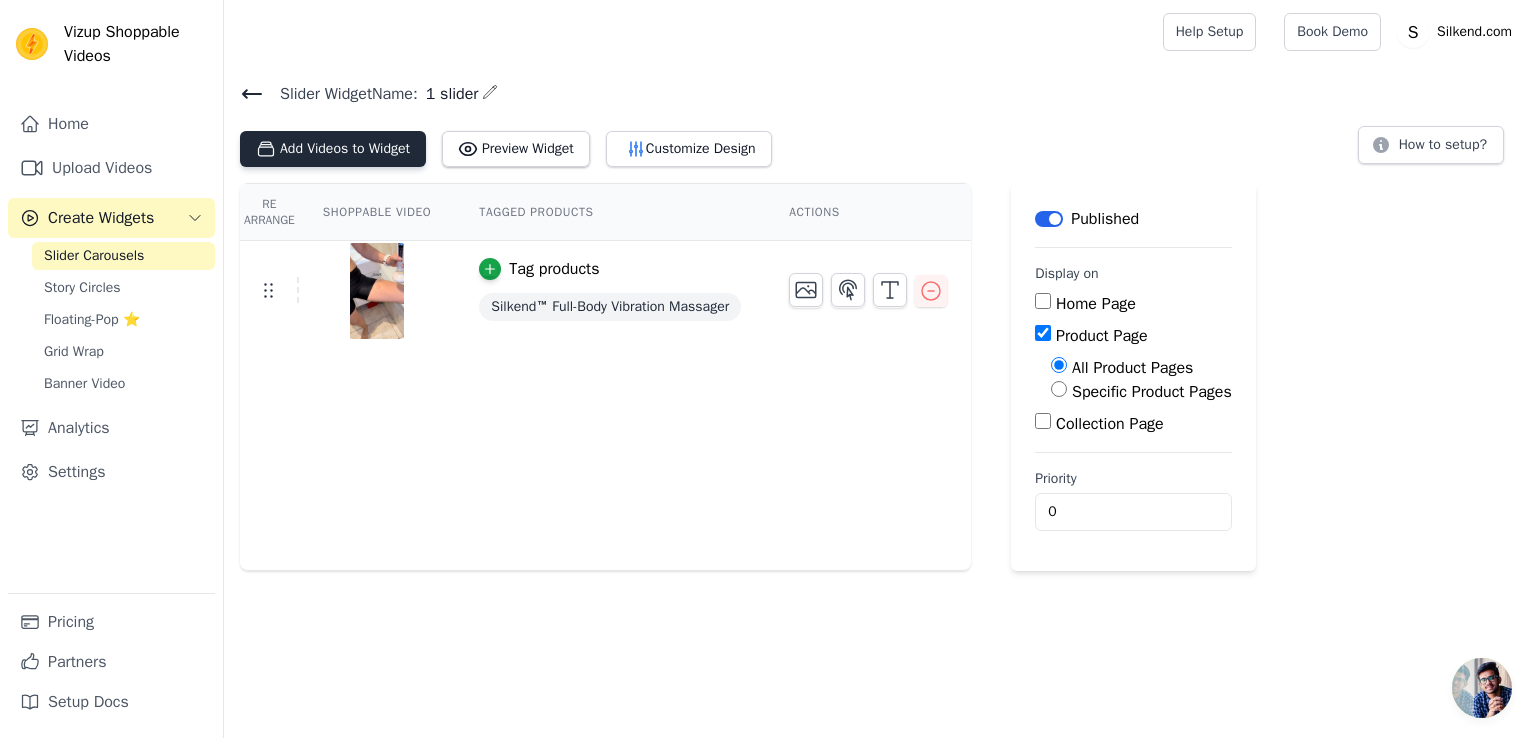 click on "Add Videos to Widget" at bounding box center [333, 149] 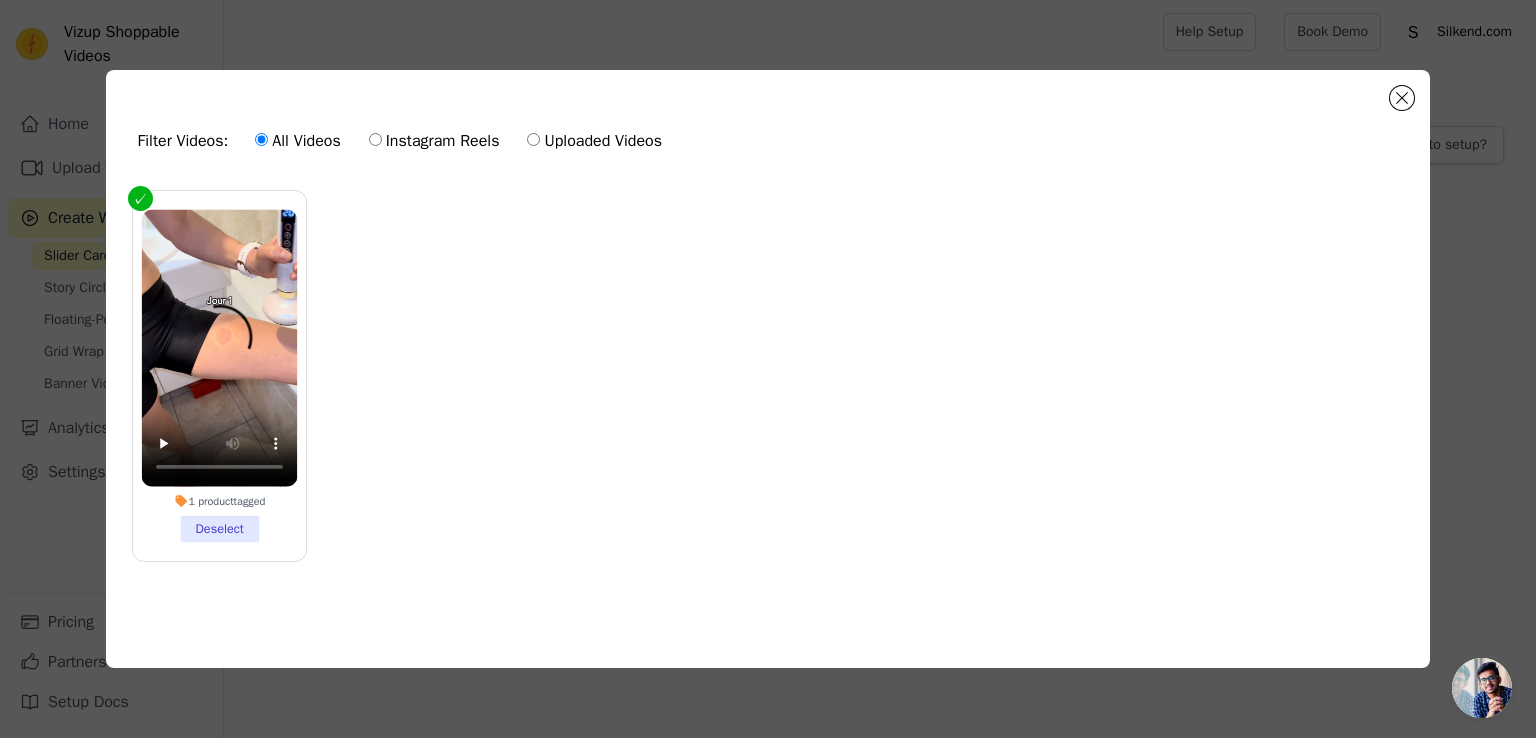 click on "Uploaded Videos" at bounding box center [594, 141] 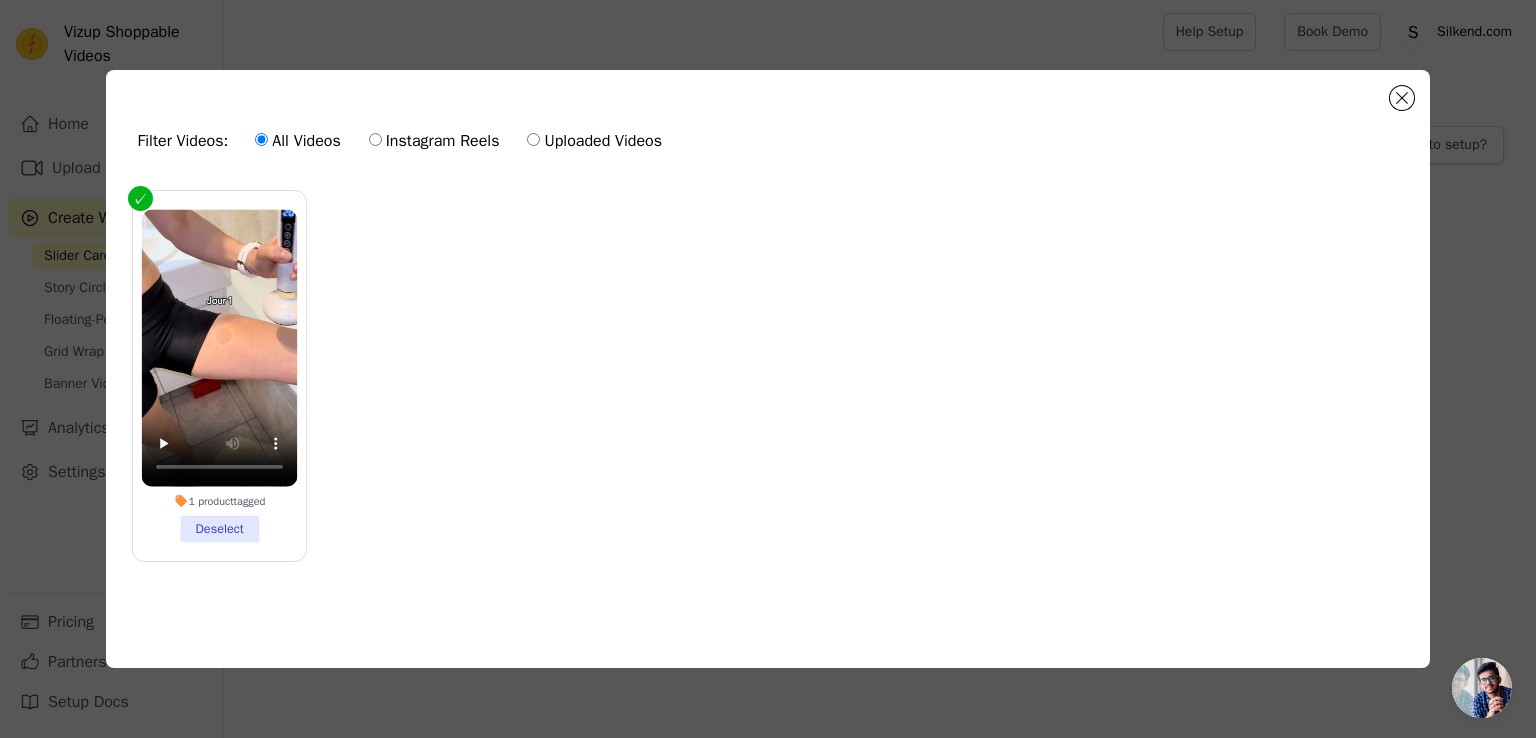 click on "Uploaded Videos" at bounding box center [533, 139] 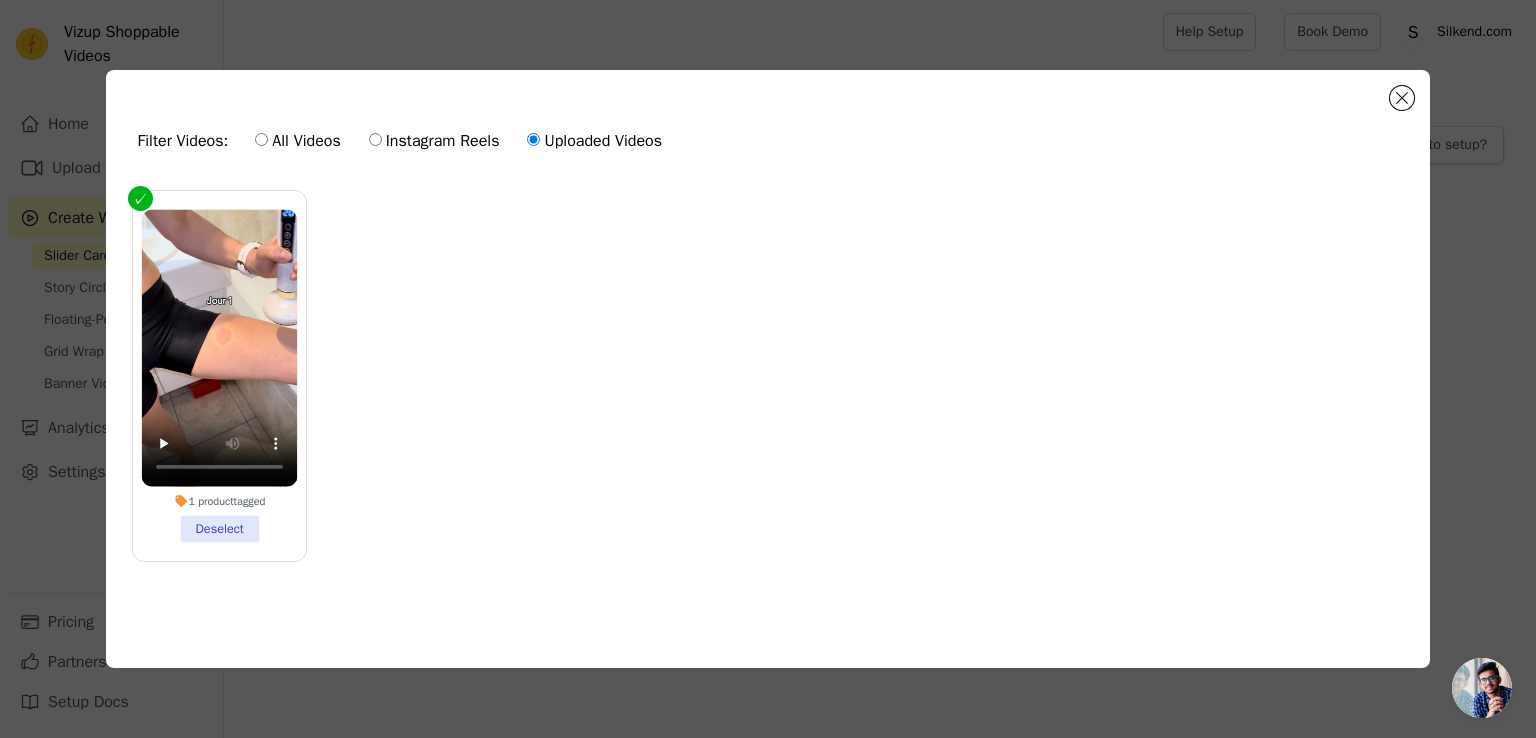 click on "1   product  tagged     Deselect" at bounding box center (219, 375) 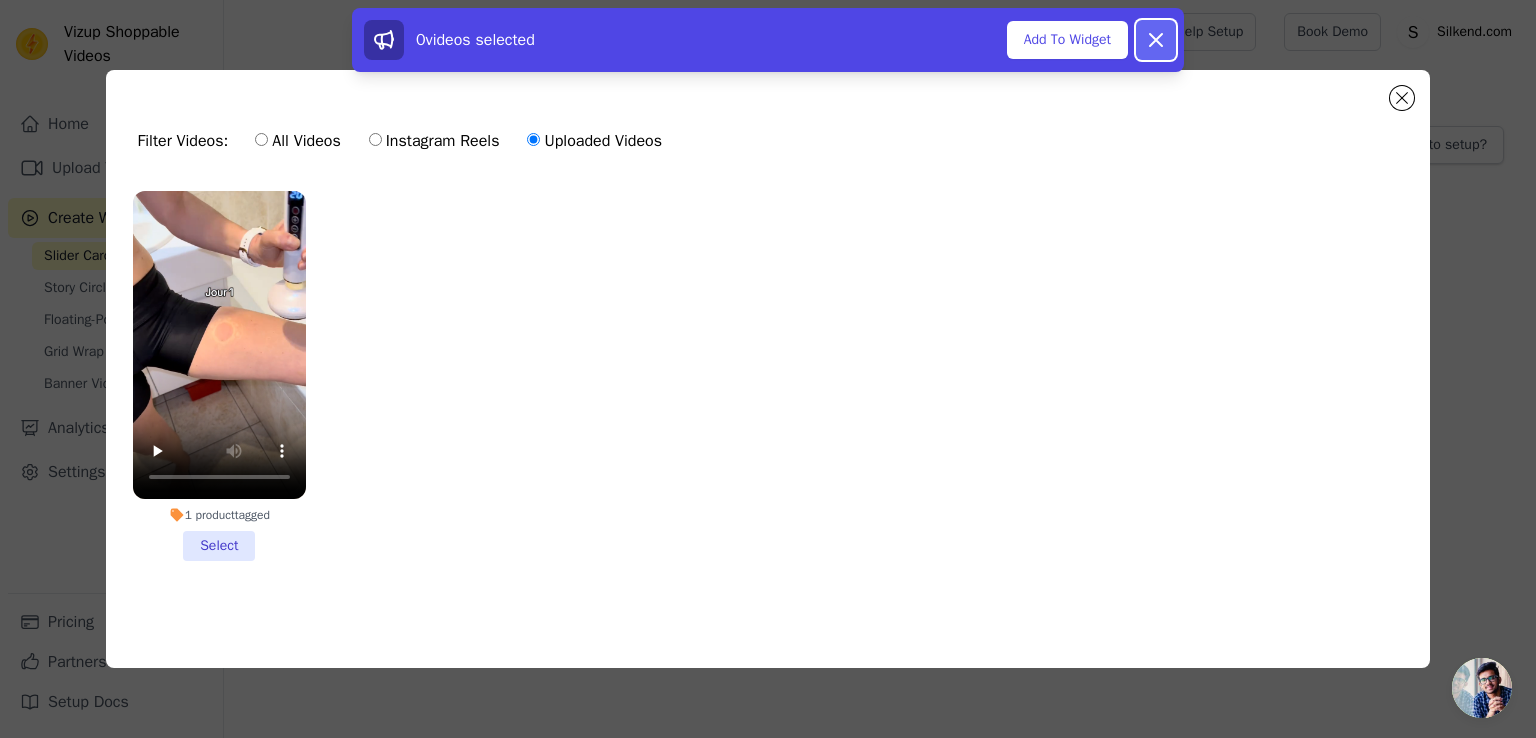 click 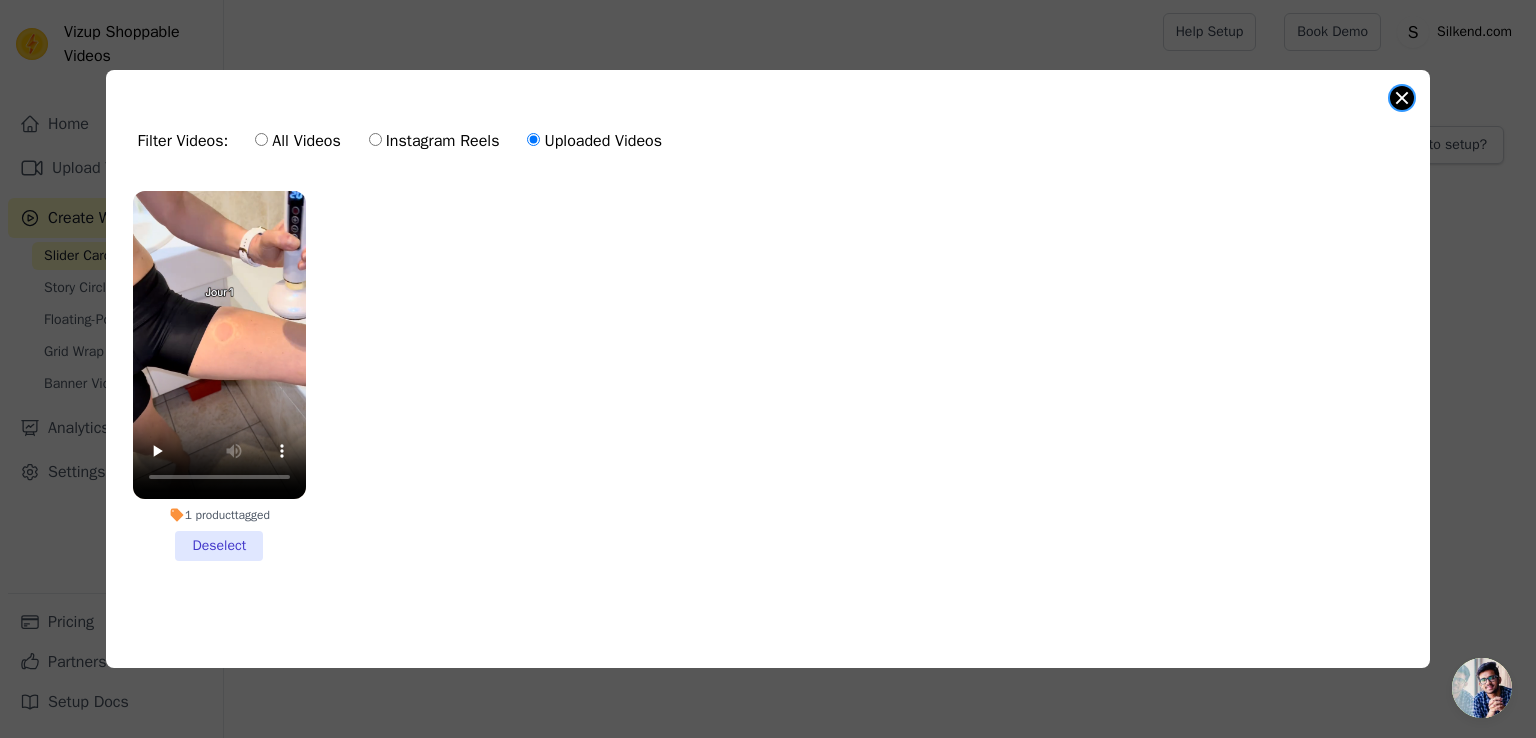 click at bounding box center (1402, 98) 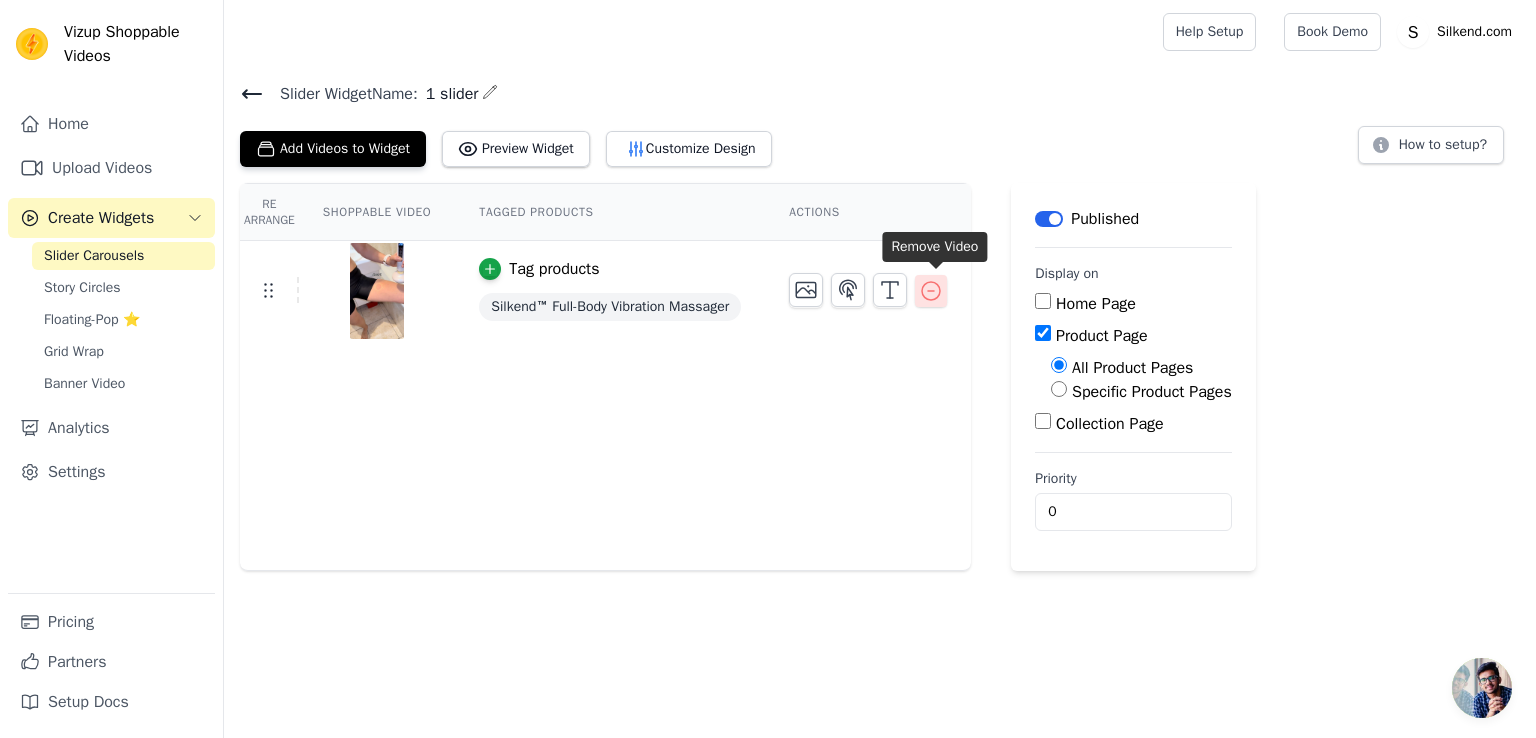 click 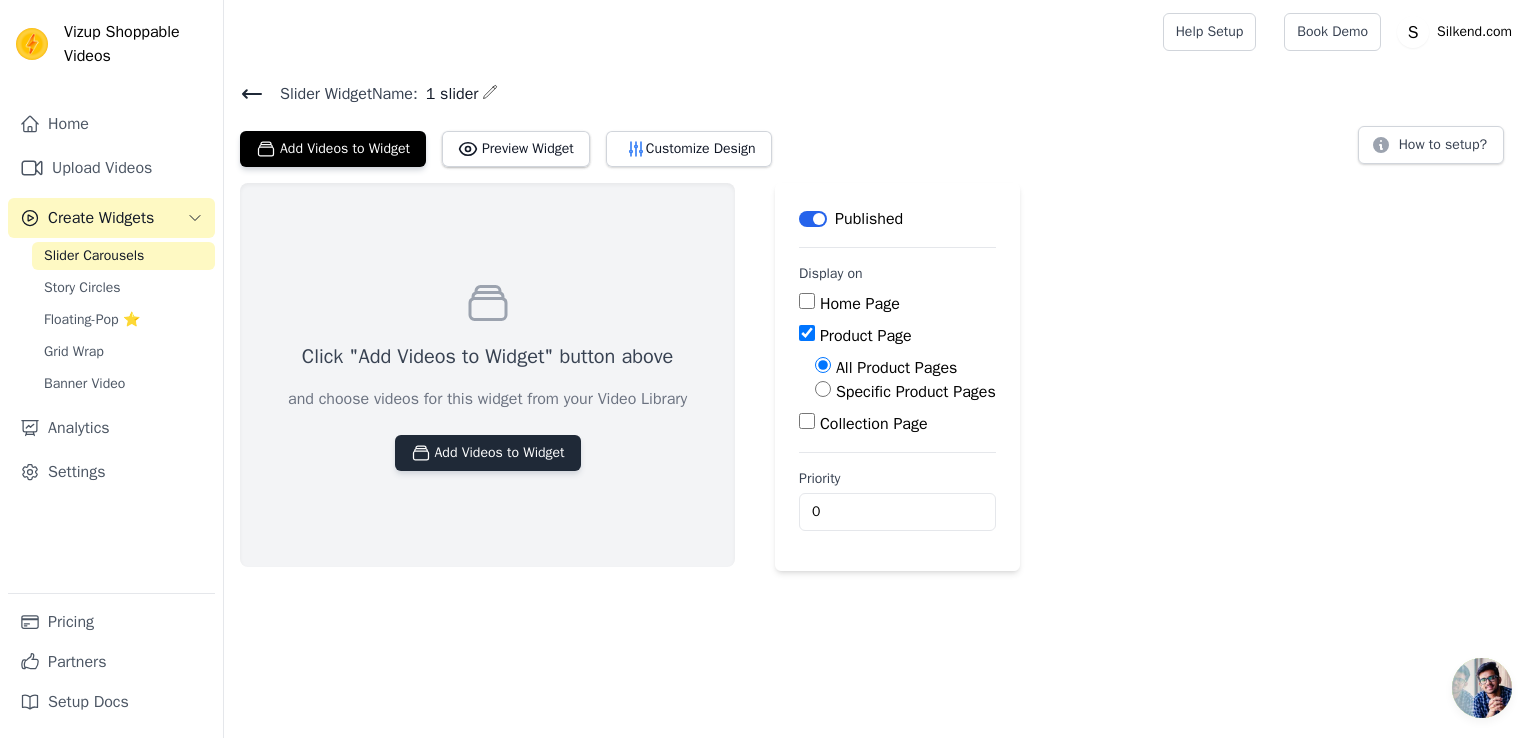 click on "Add Videos to Widget" at bounding box center (488, 453) 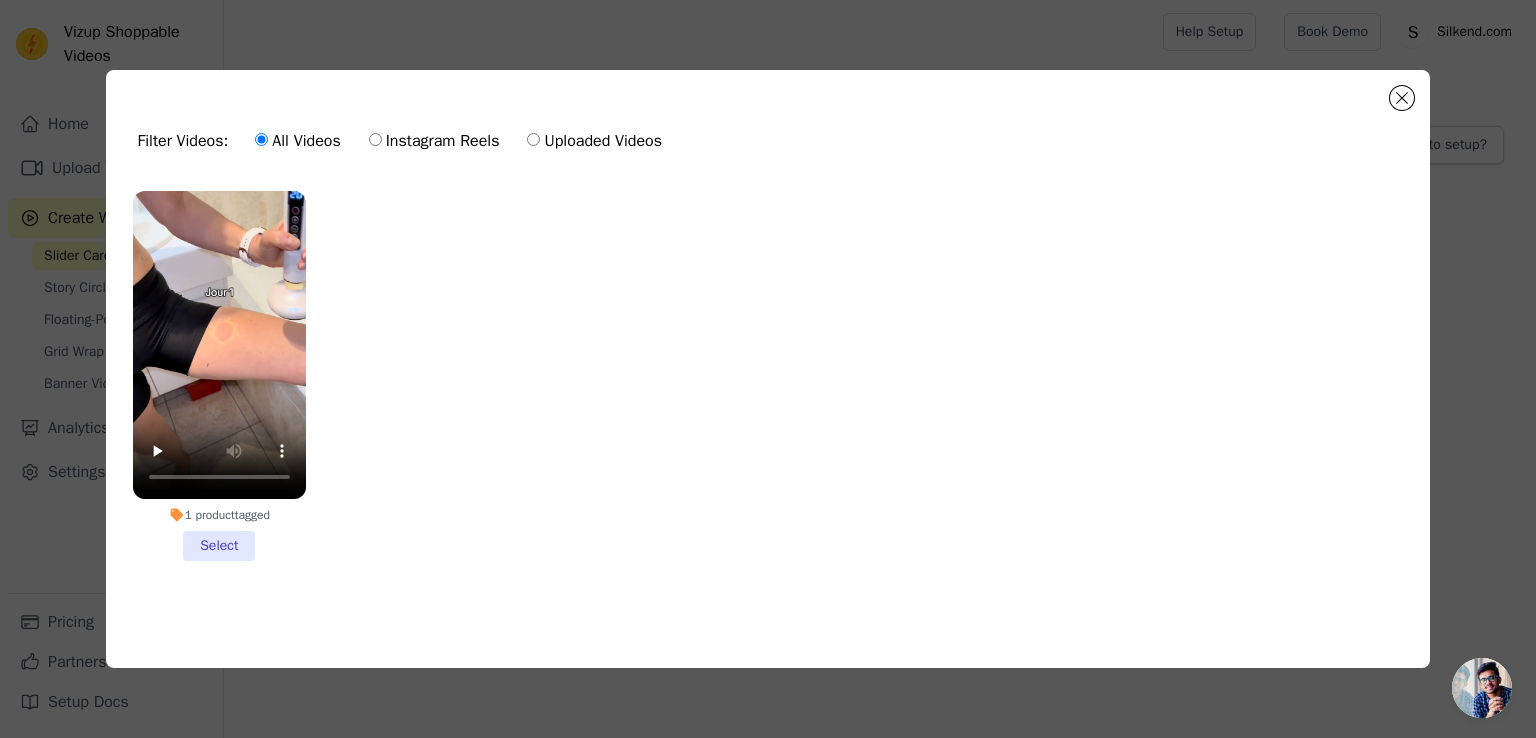 click on "1   product  tagged     Select" at bounding box center [768, 392] 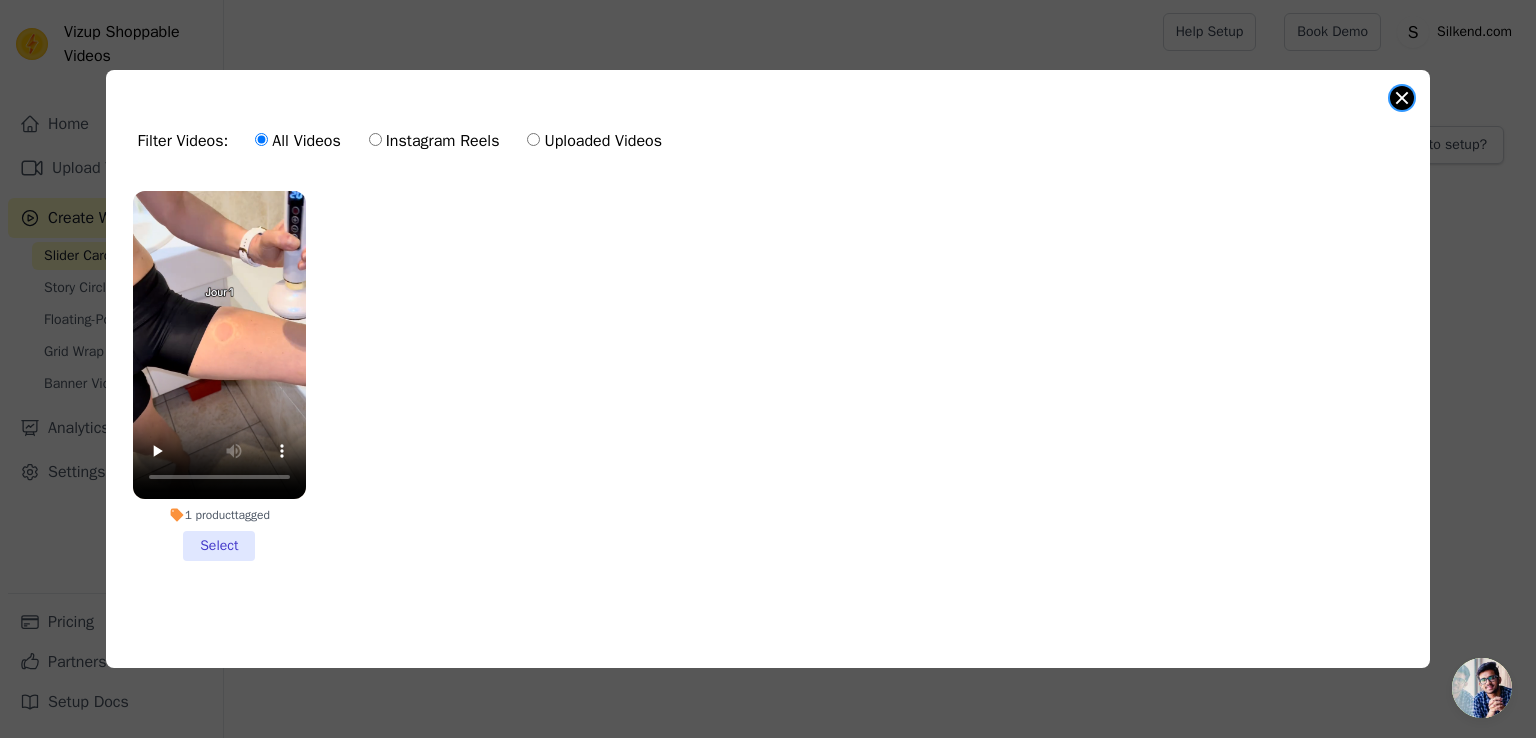 click at bounding box center (1402, 98) 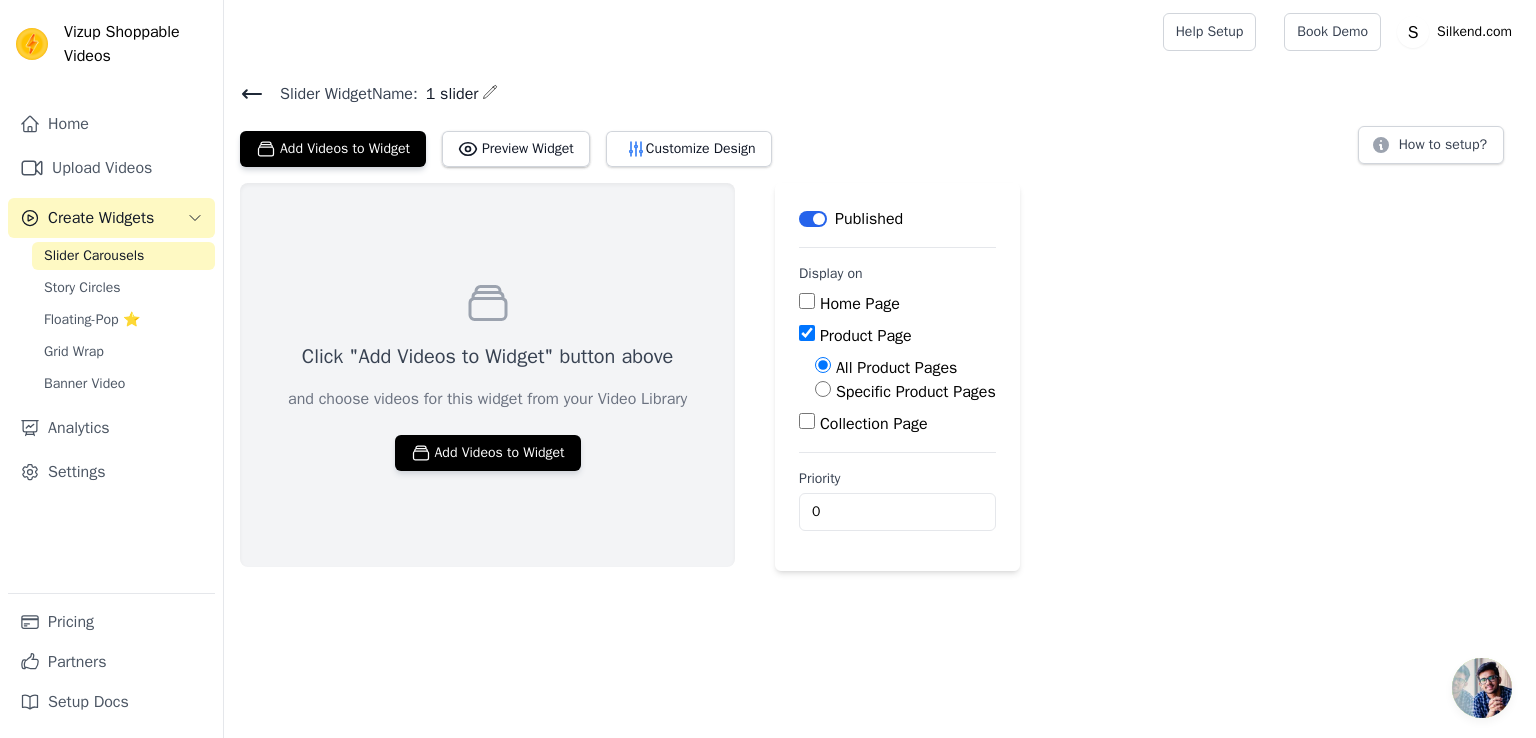 click 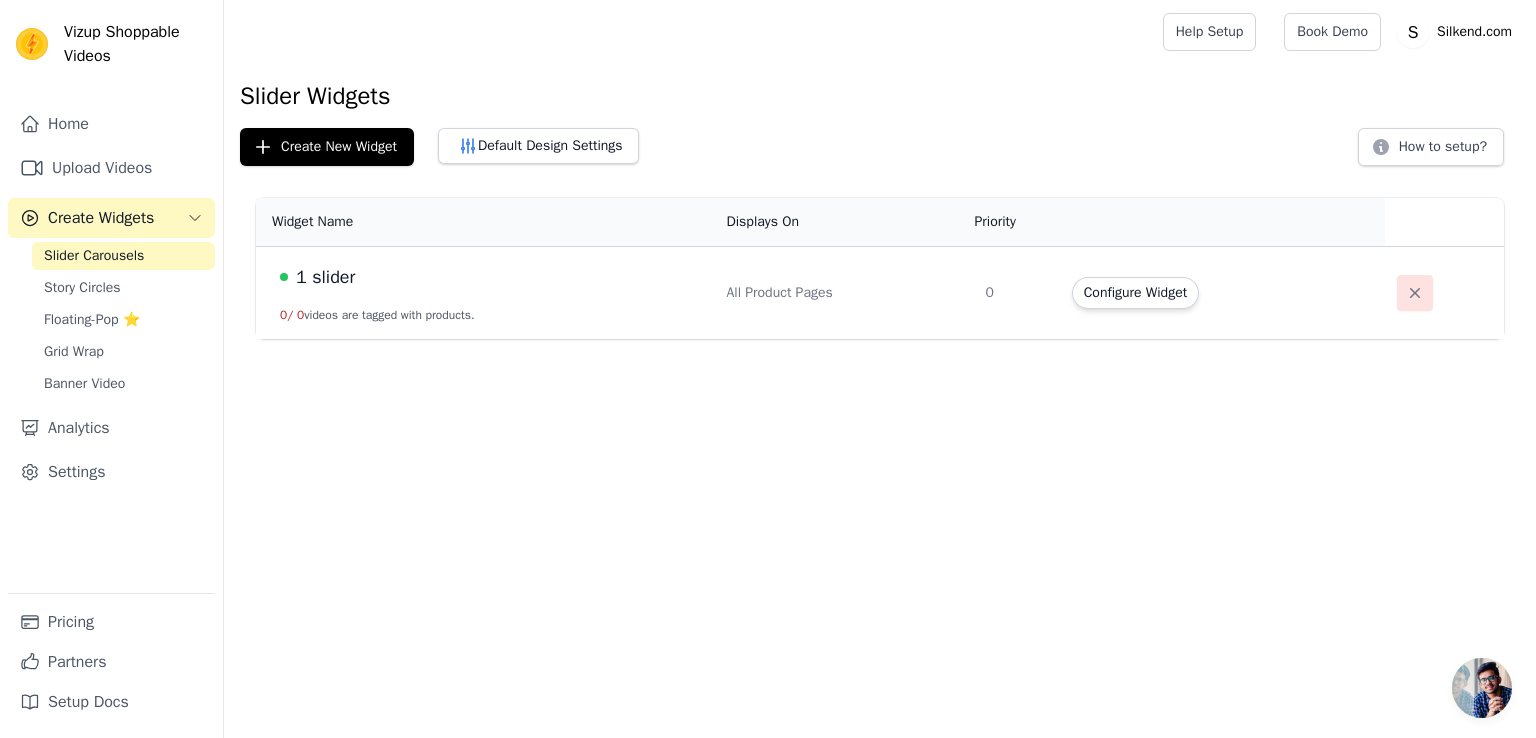 click 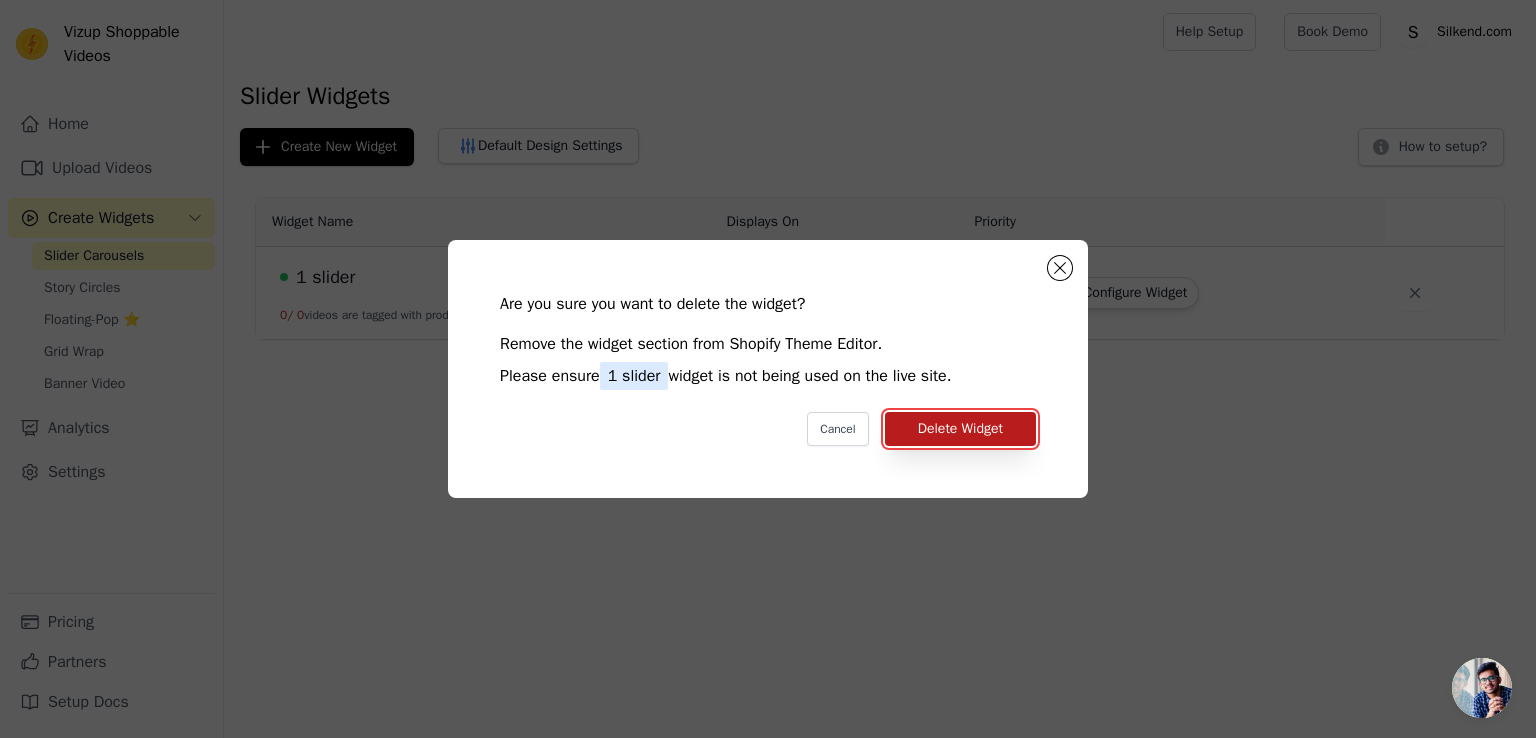 click on "Delete Widget" at bounding box center [960, 429] 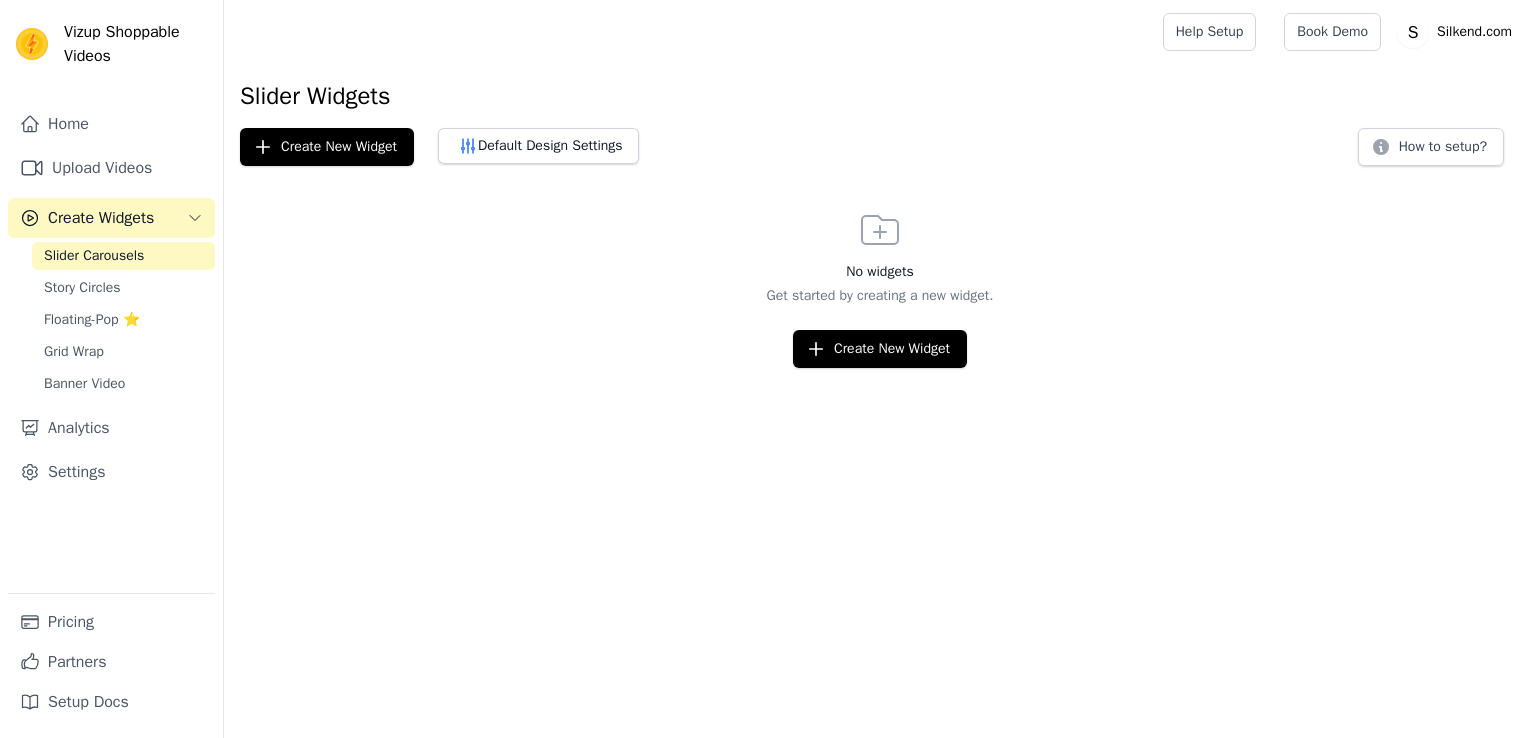 scroll, scrollTop: 0, scrollLeft: 0, axis: both 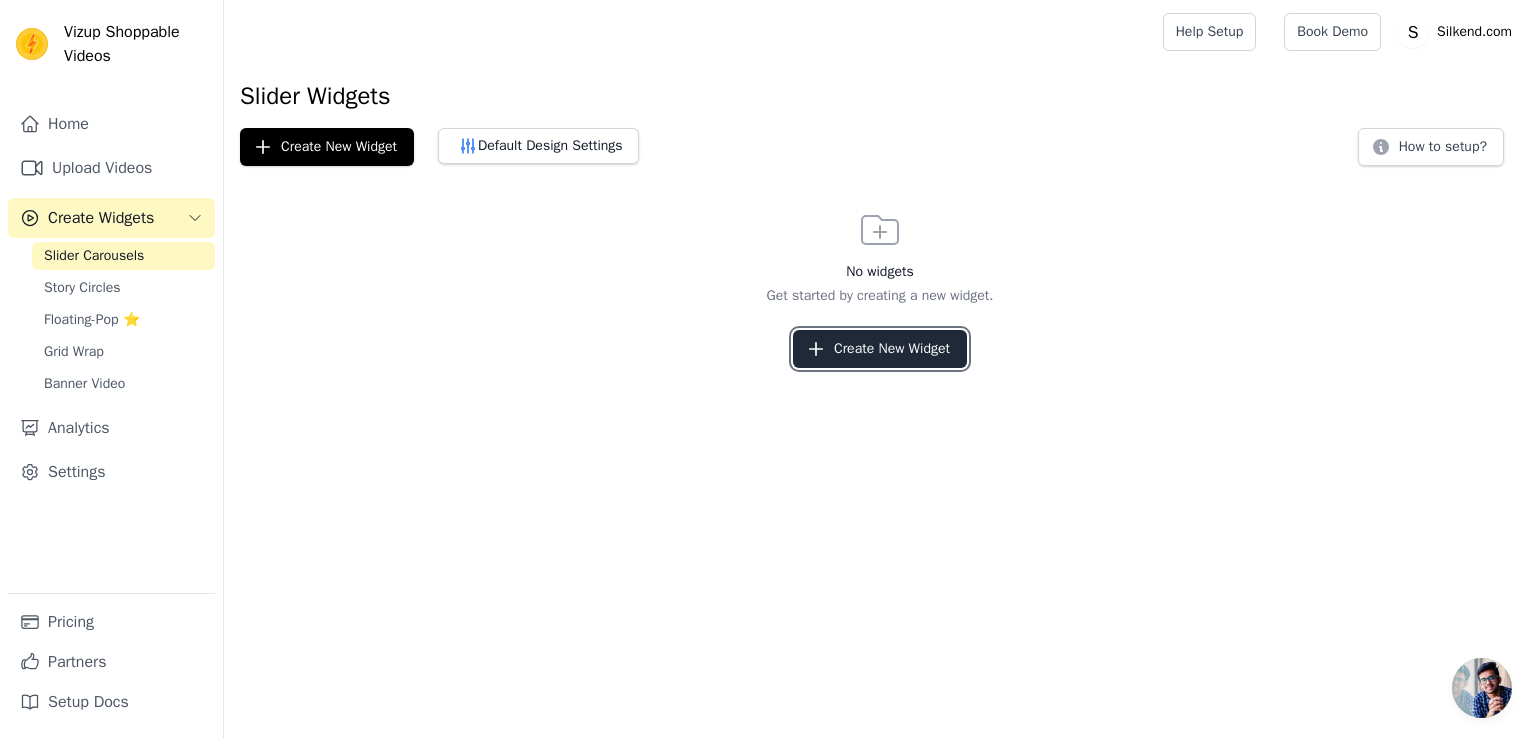 click on "Create New Widget" at bounding box center (880, 349) 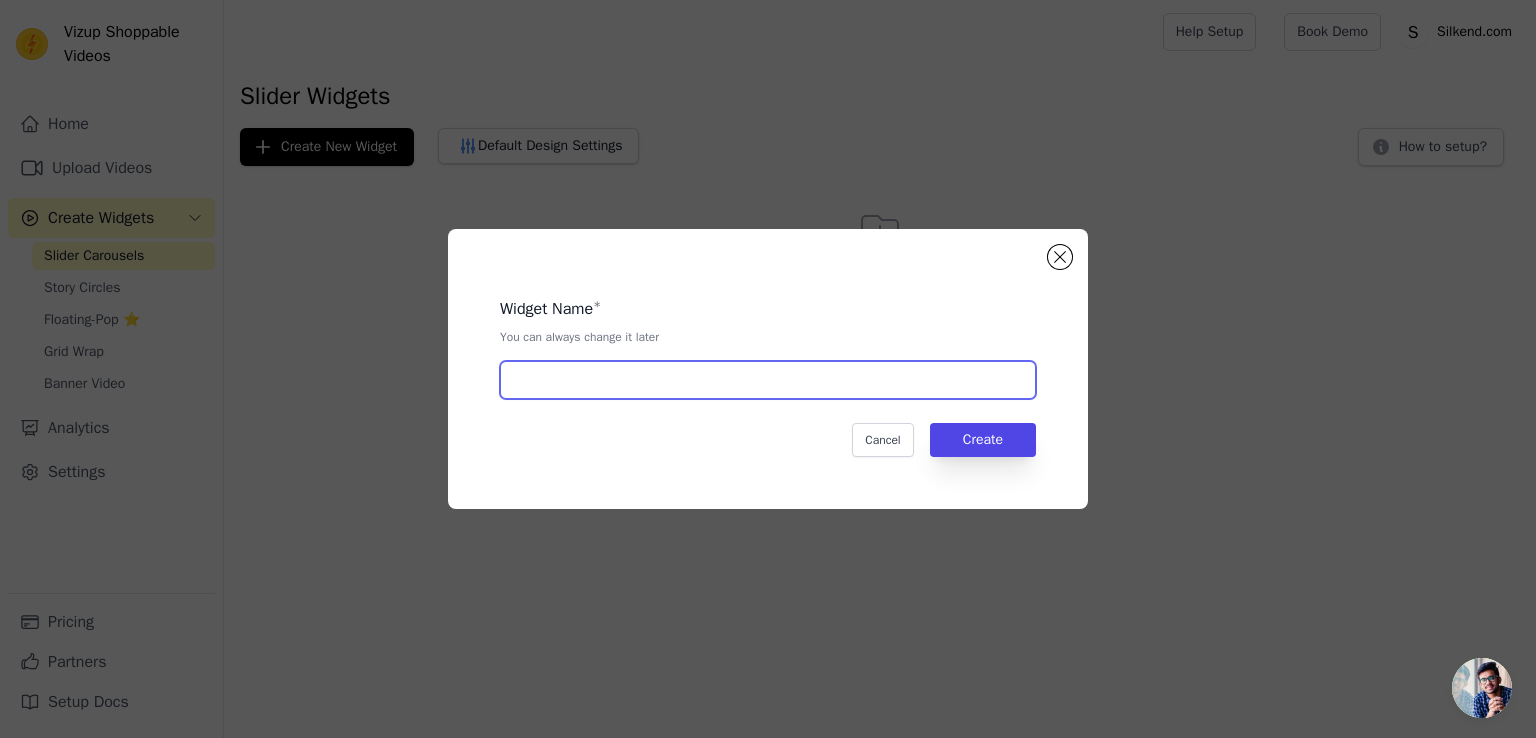 click at bounding box center [768, 380] 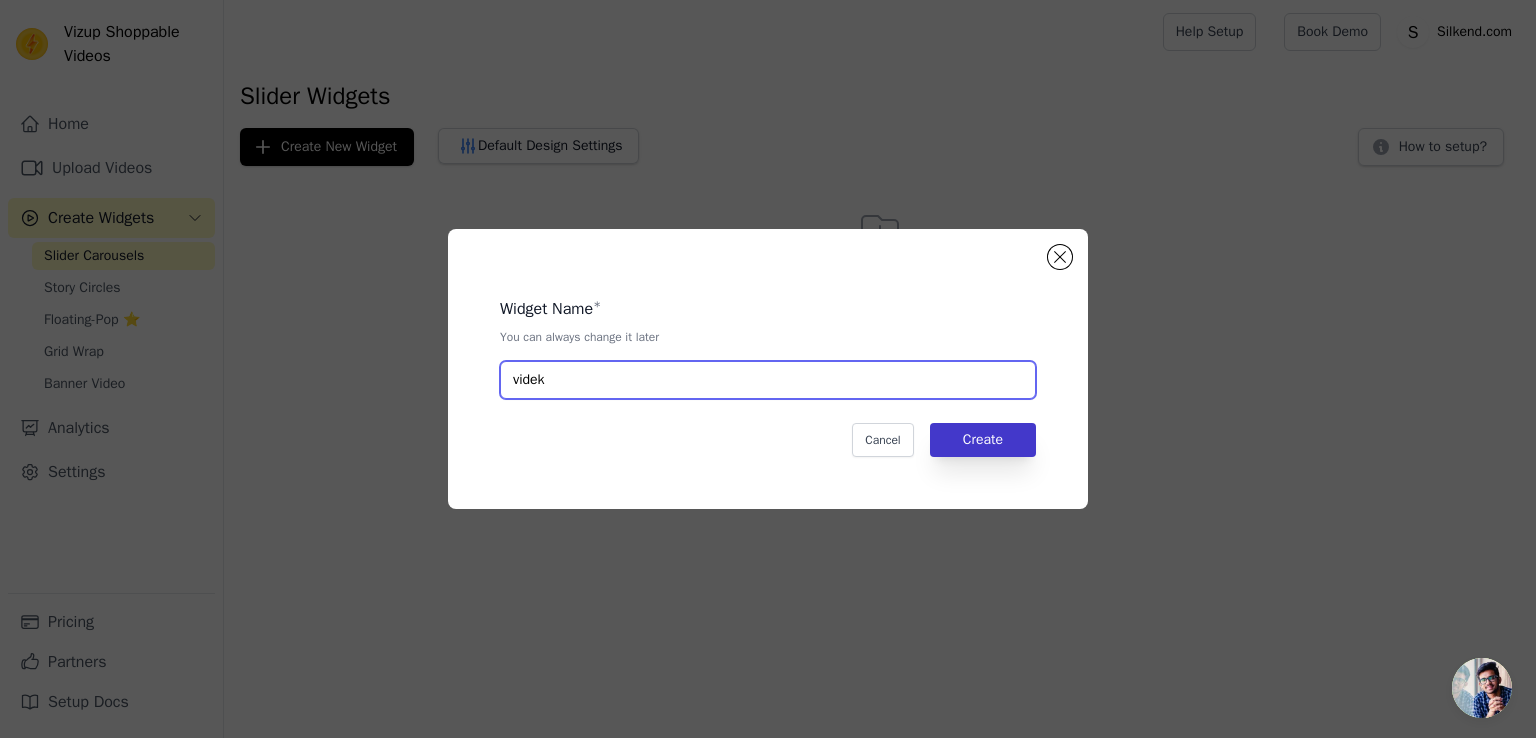 type on "videk" 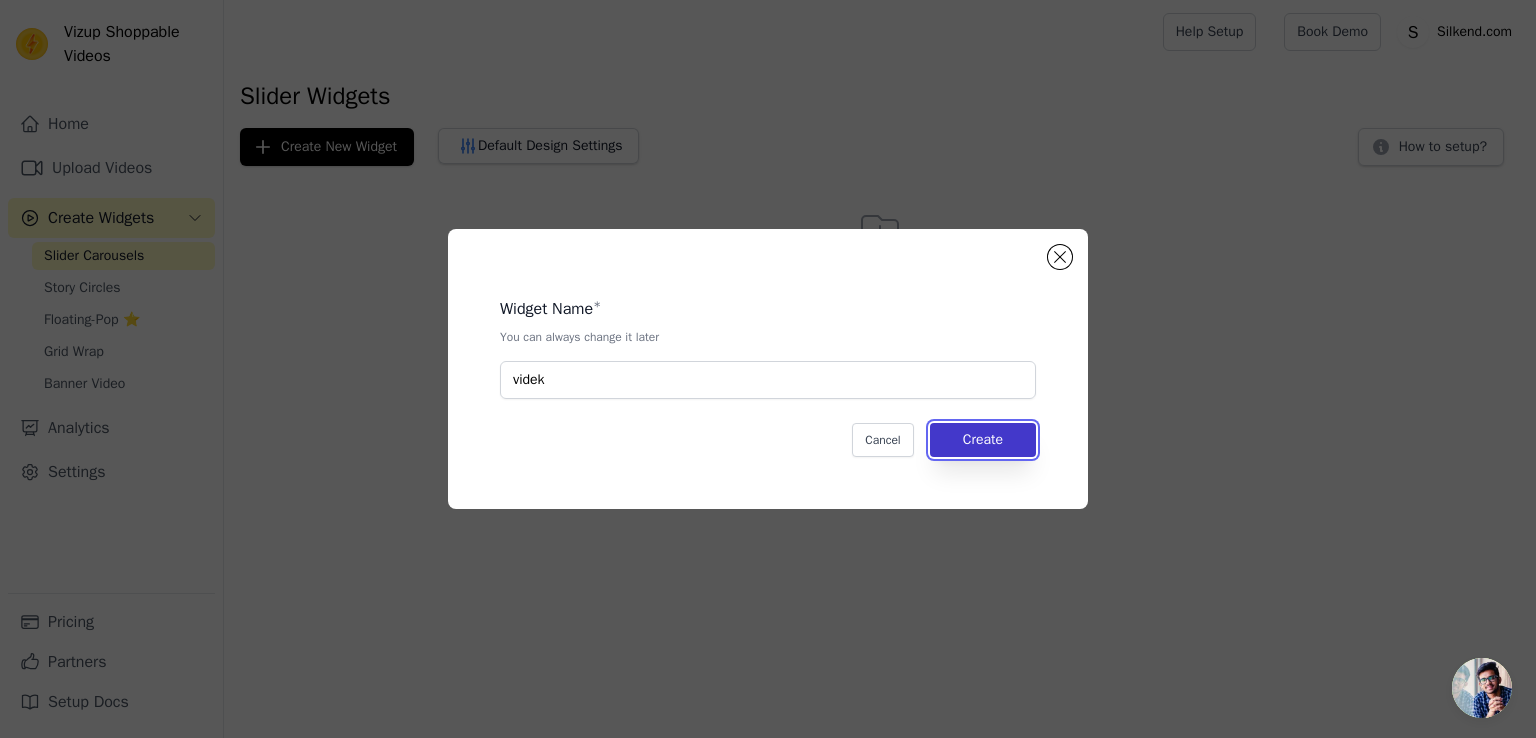 click on "Create" at bounding box center (983, 440) 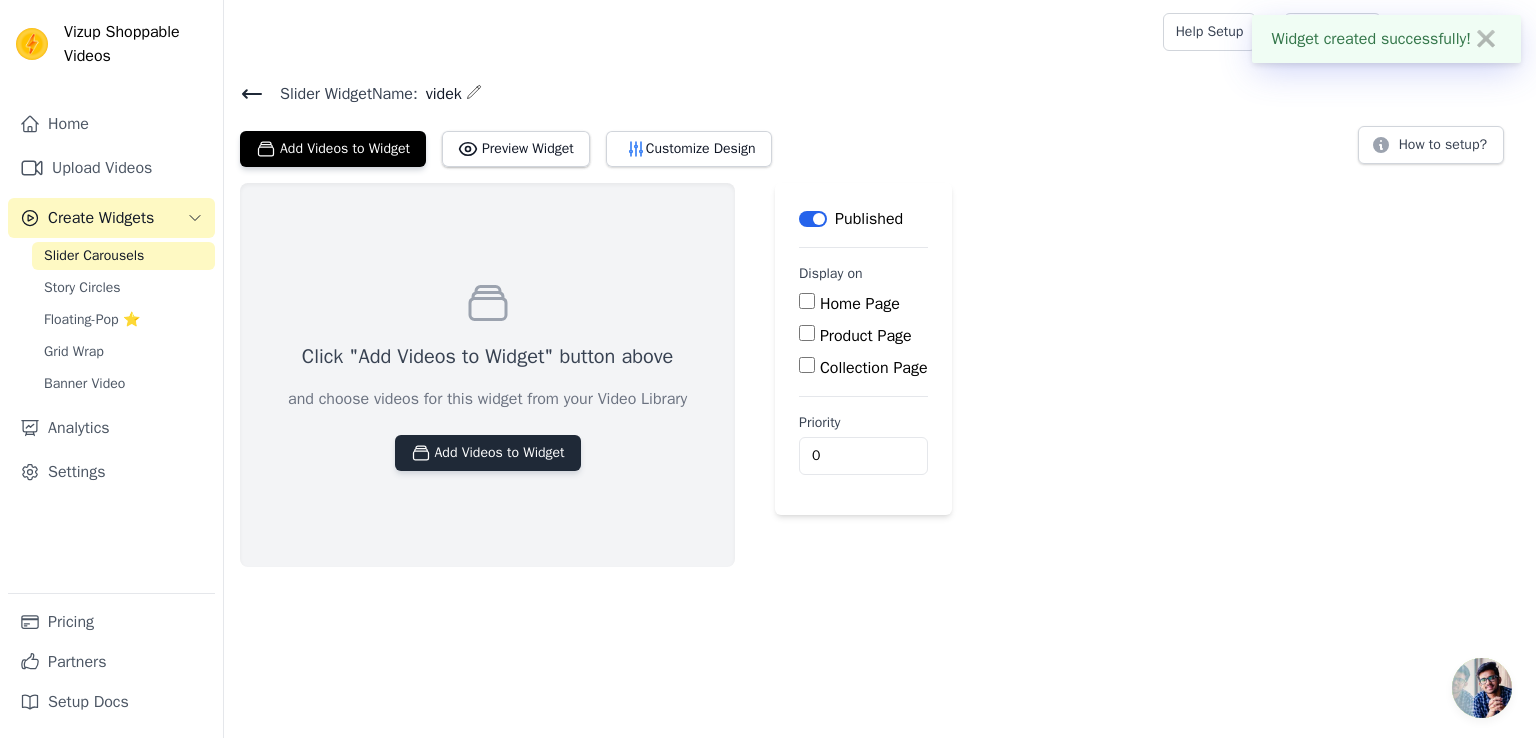 click on "Add Videos to Widget" at bounding box center (488, 453) 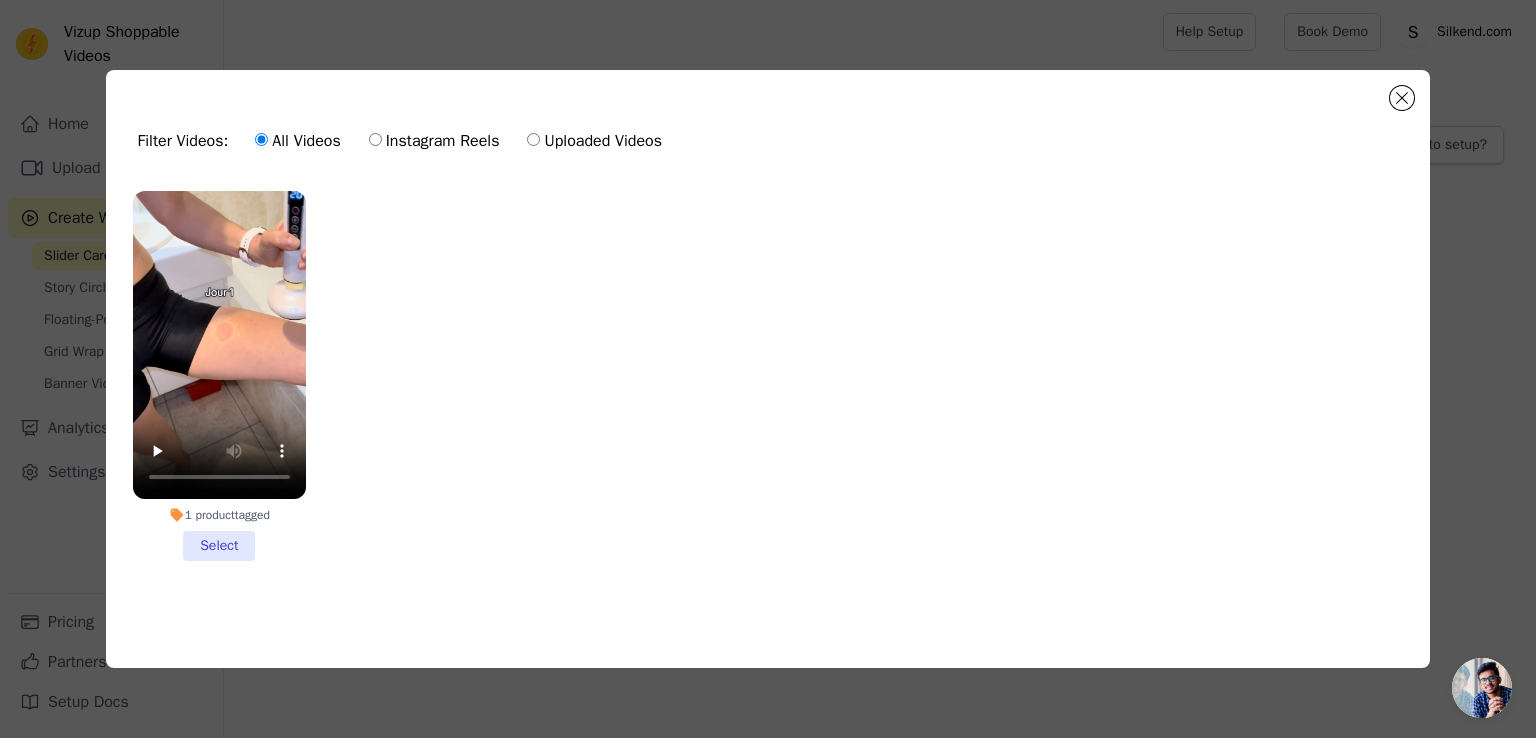 click on "1   product  tagged     Select" at bounding box center [219, 376] 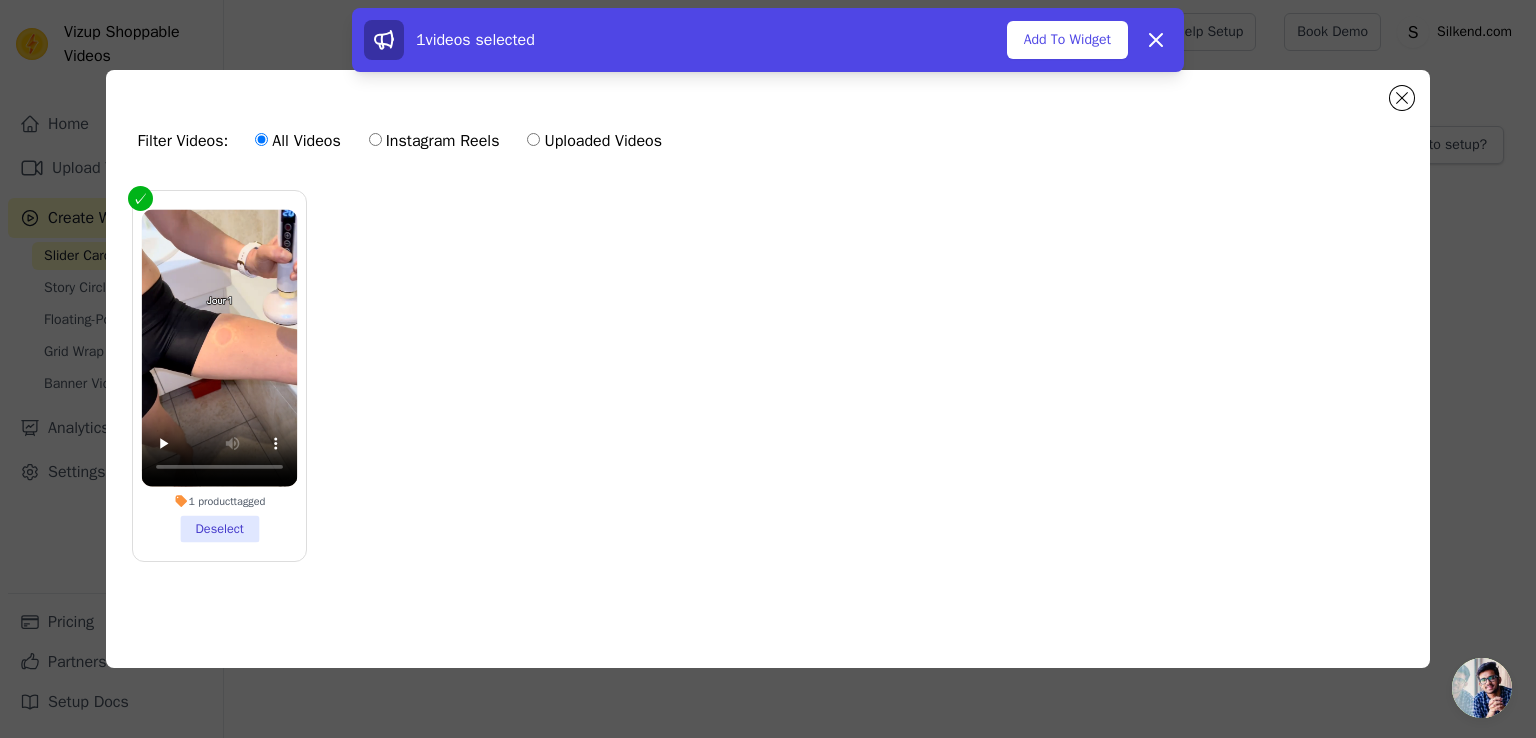 click on "1   product  tagged     Deselect" at bounding box center [219, 376] 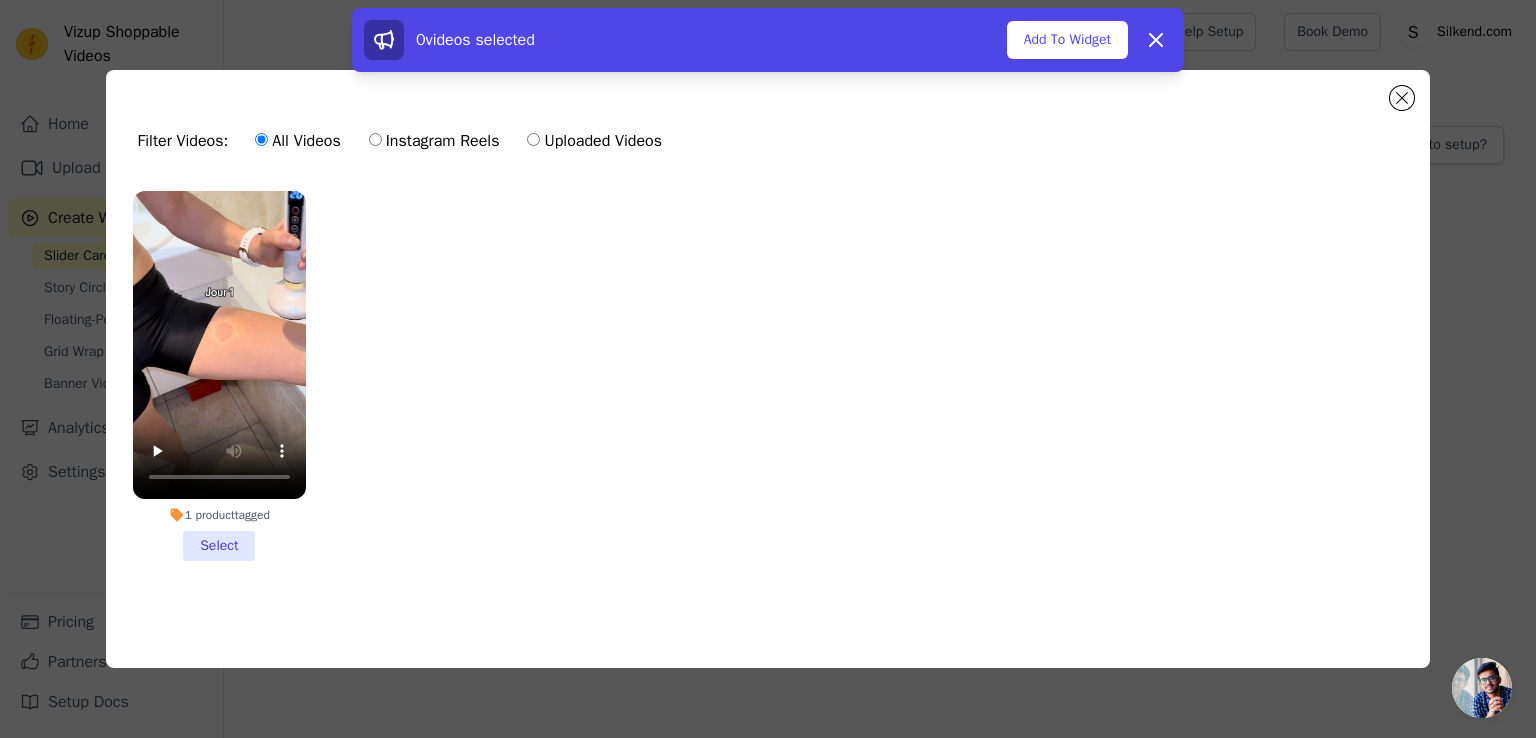 click on "1   product  tagged     Select" at bounding box center (768, 392) 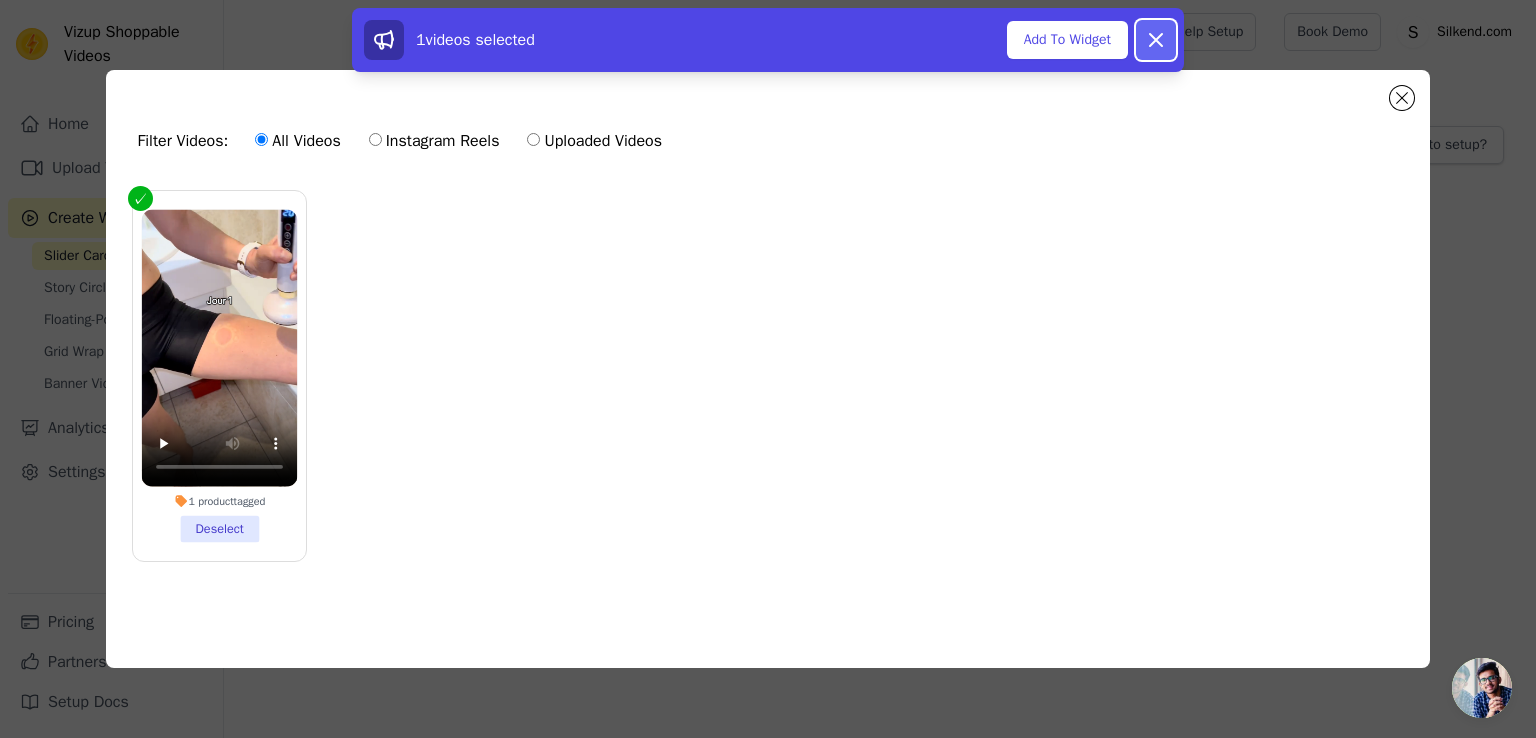 click 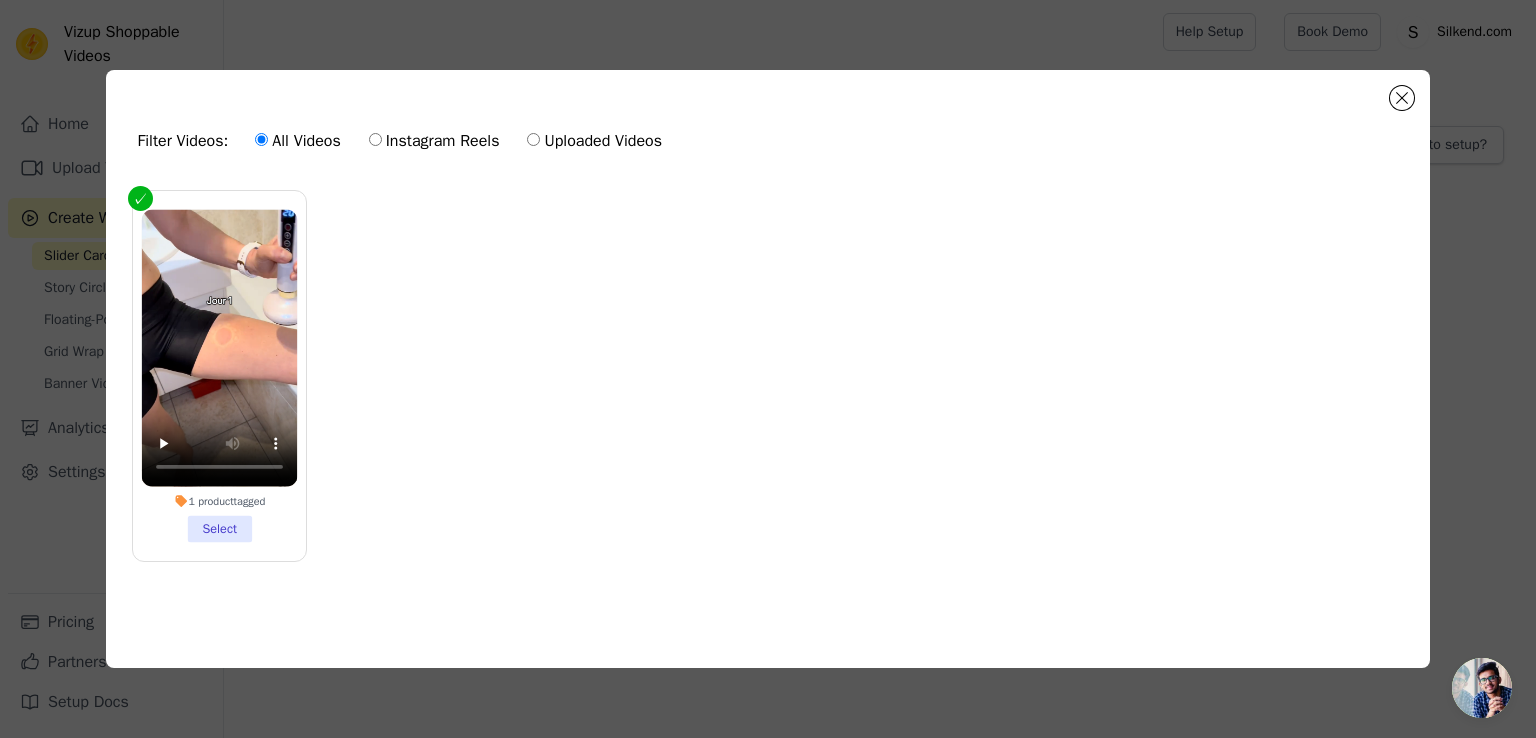 click on "1   product  tagged     Select" at bounding box center [219, 375] 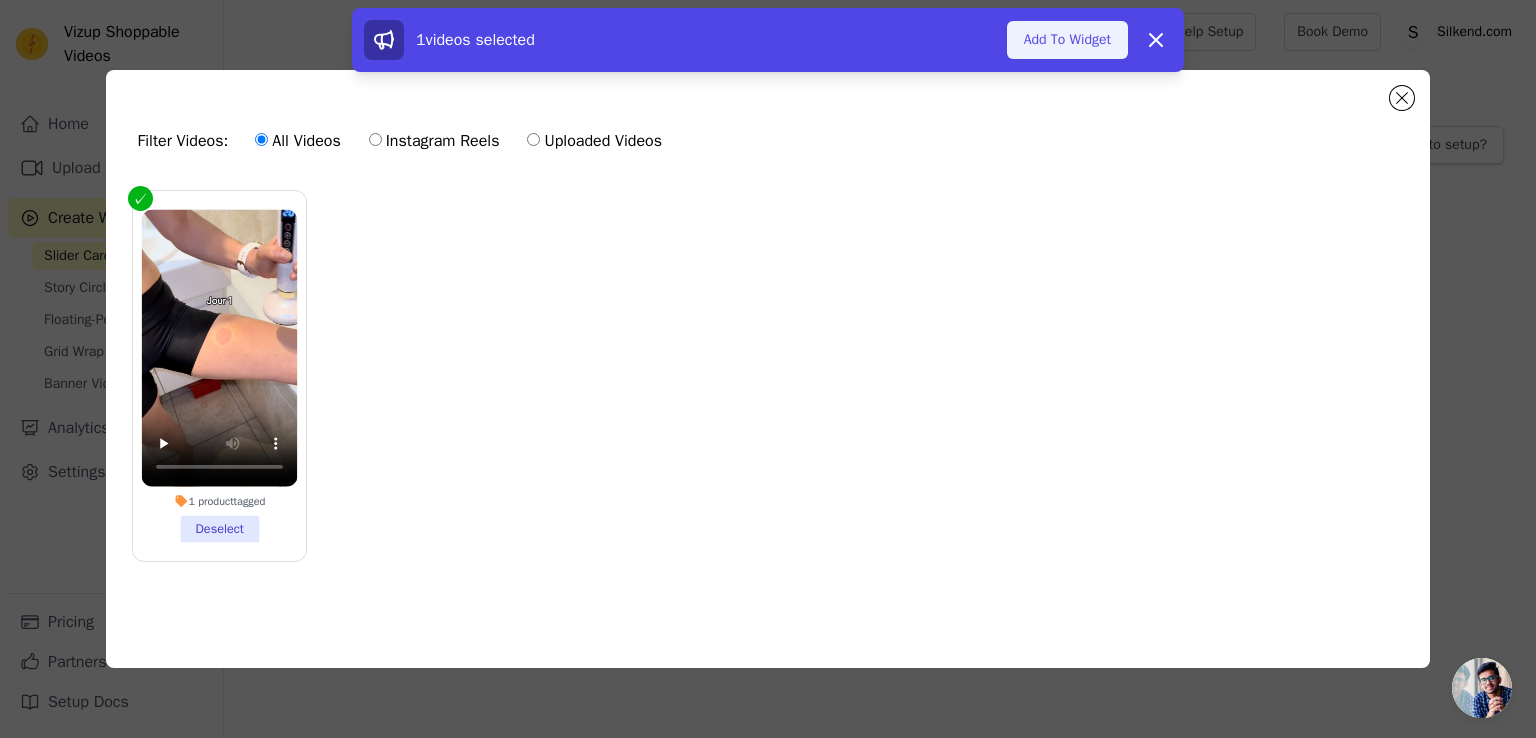 click on "Add To Widget" at bounding box center [1067, 40] 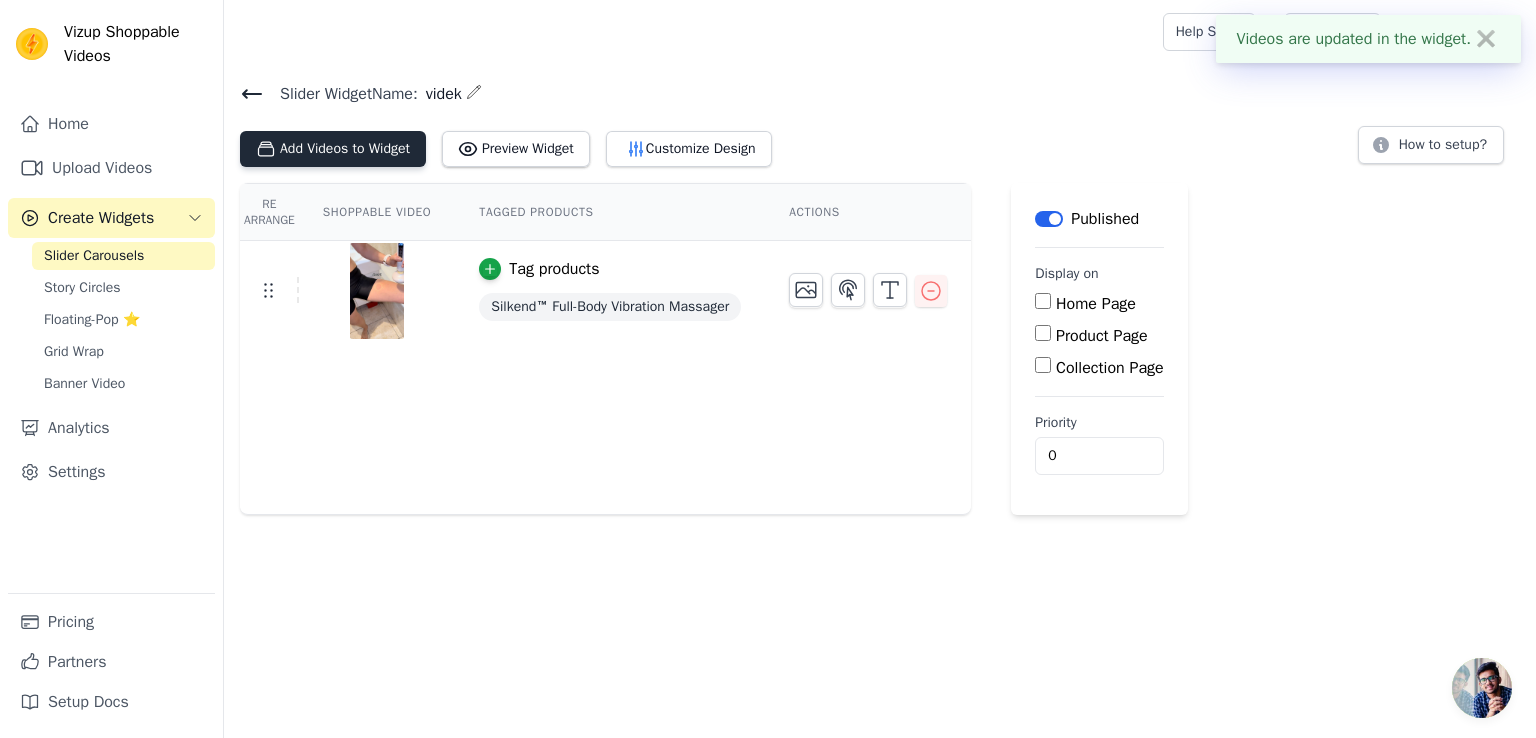 click on "Add Videos to Widget" at bounding box center [333, 149] 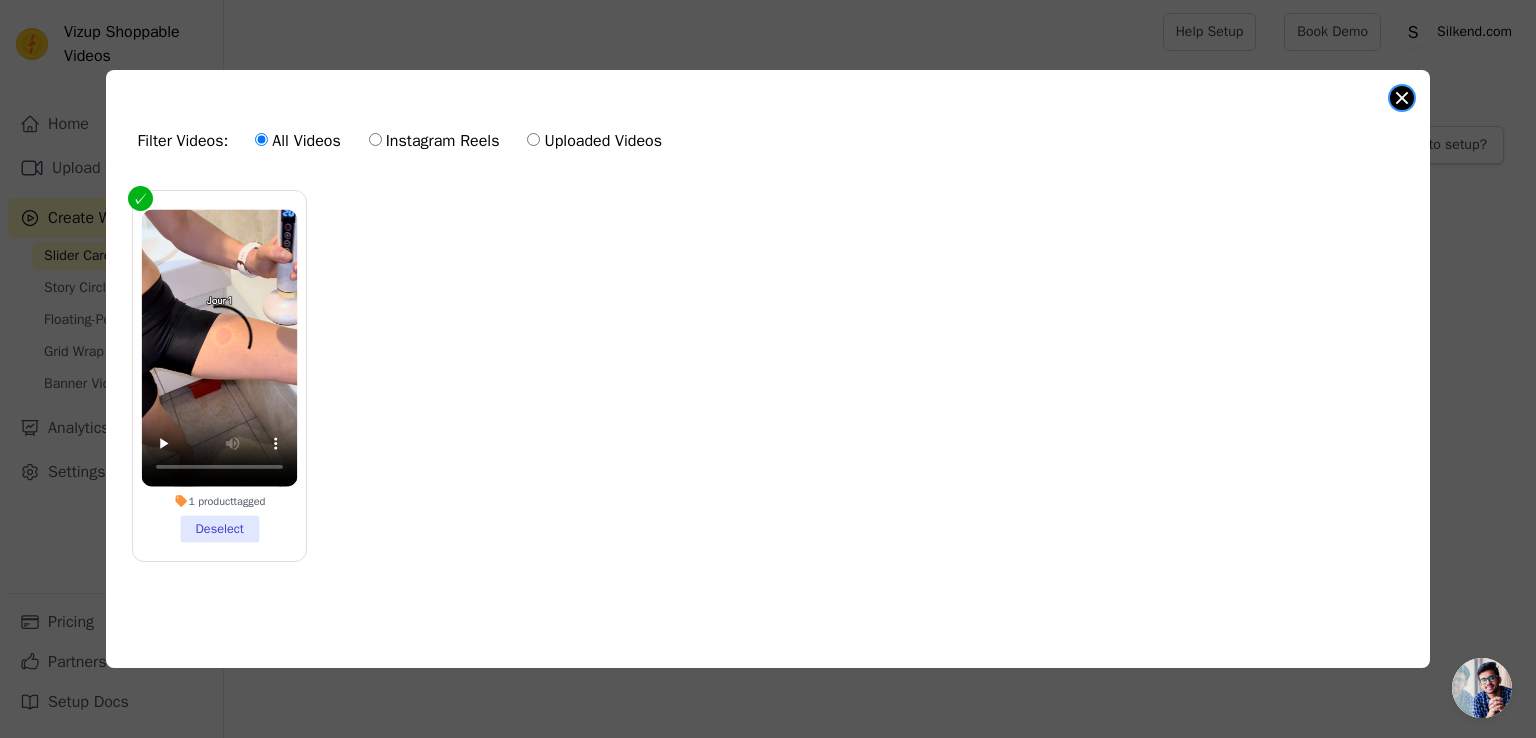 click at bounding box center (1402, 98) 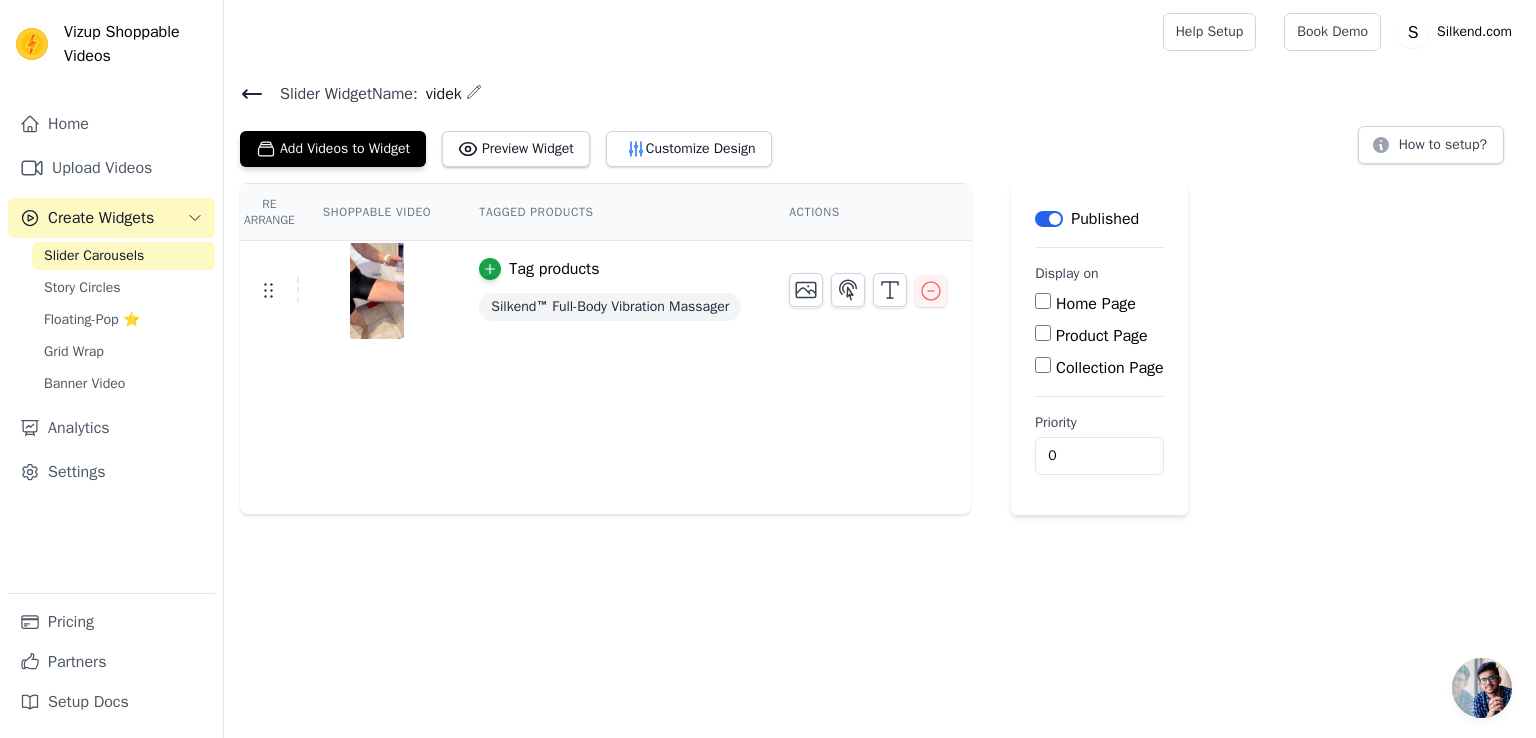 click 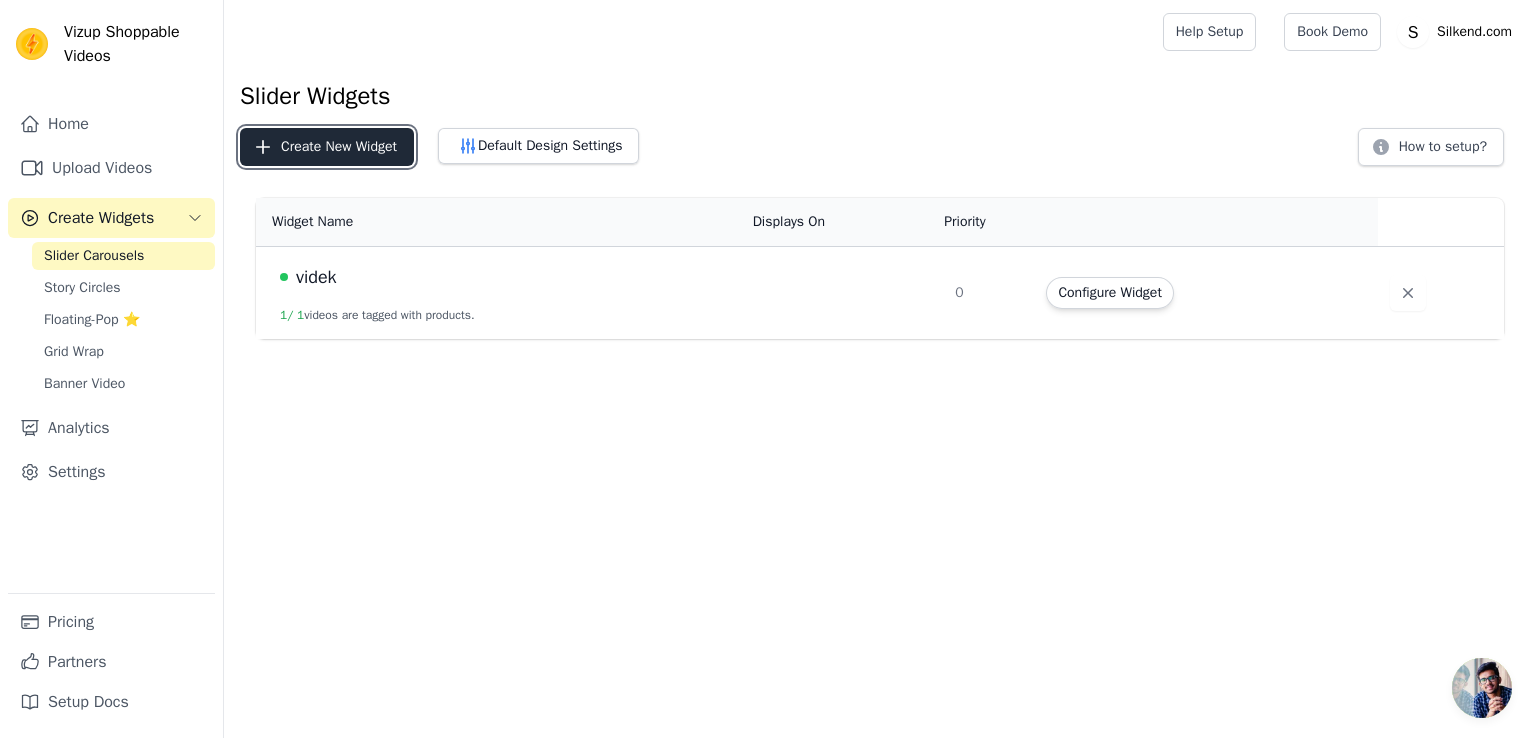 click on "Create New Widget" at bounding box center [327, 147] 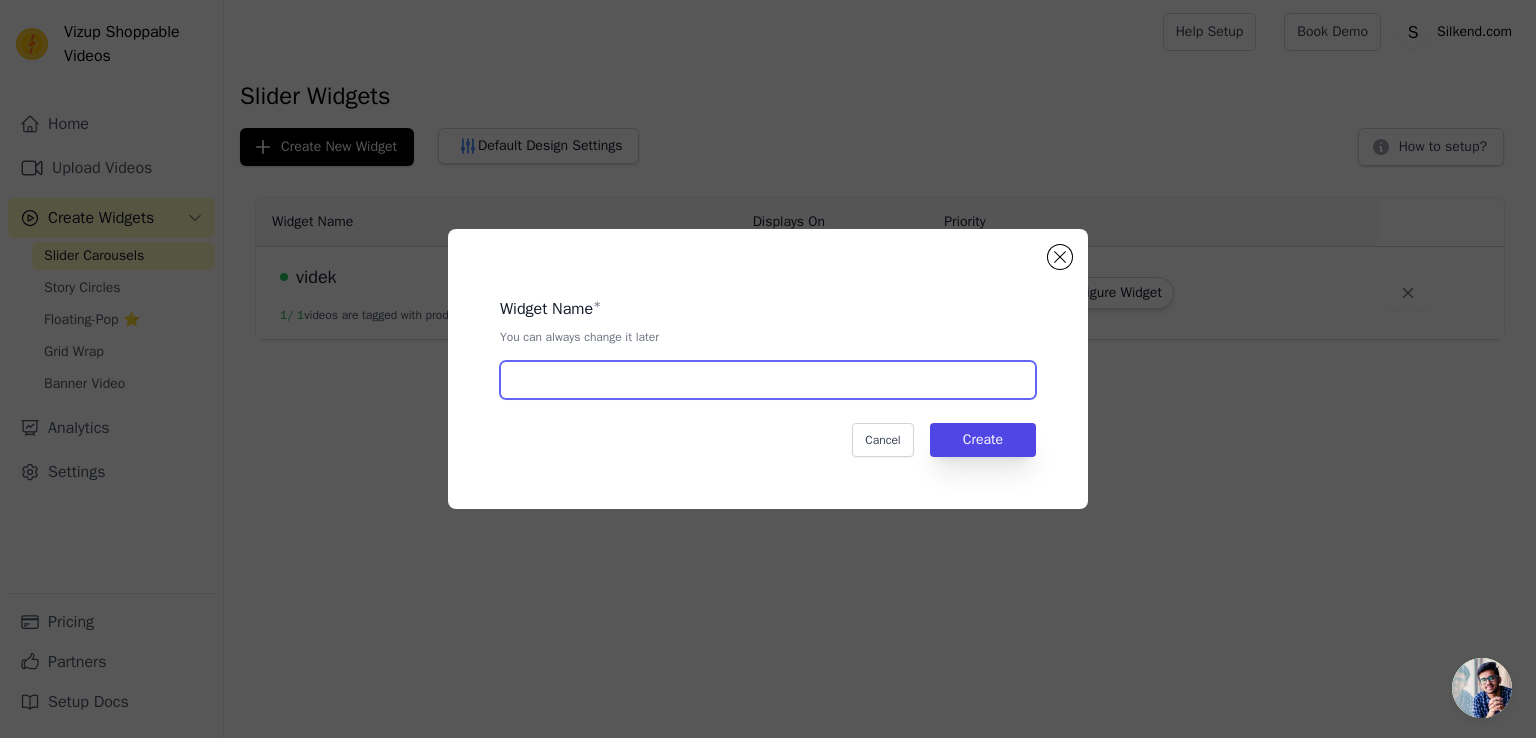 click at bounding box center (768, 380) 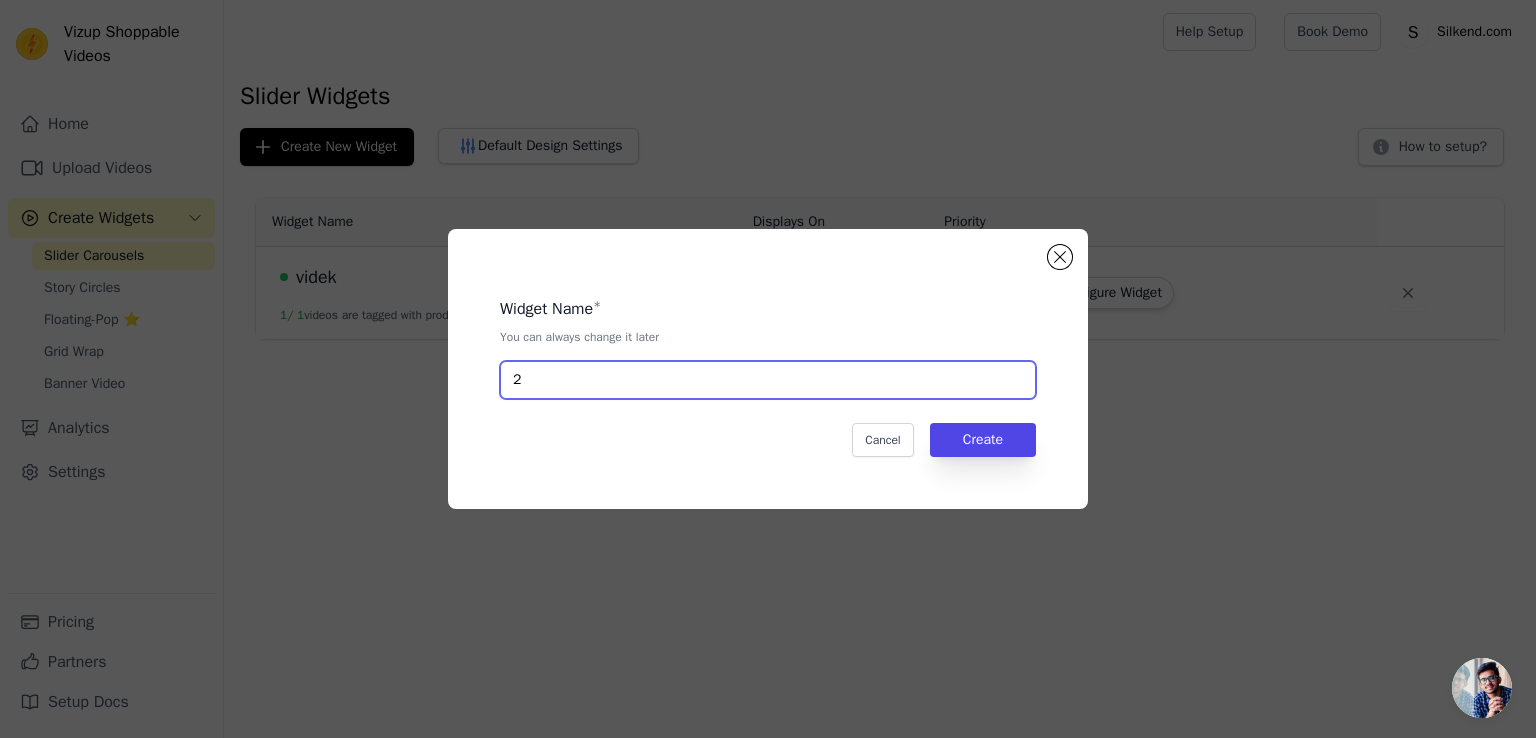 type on "2" 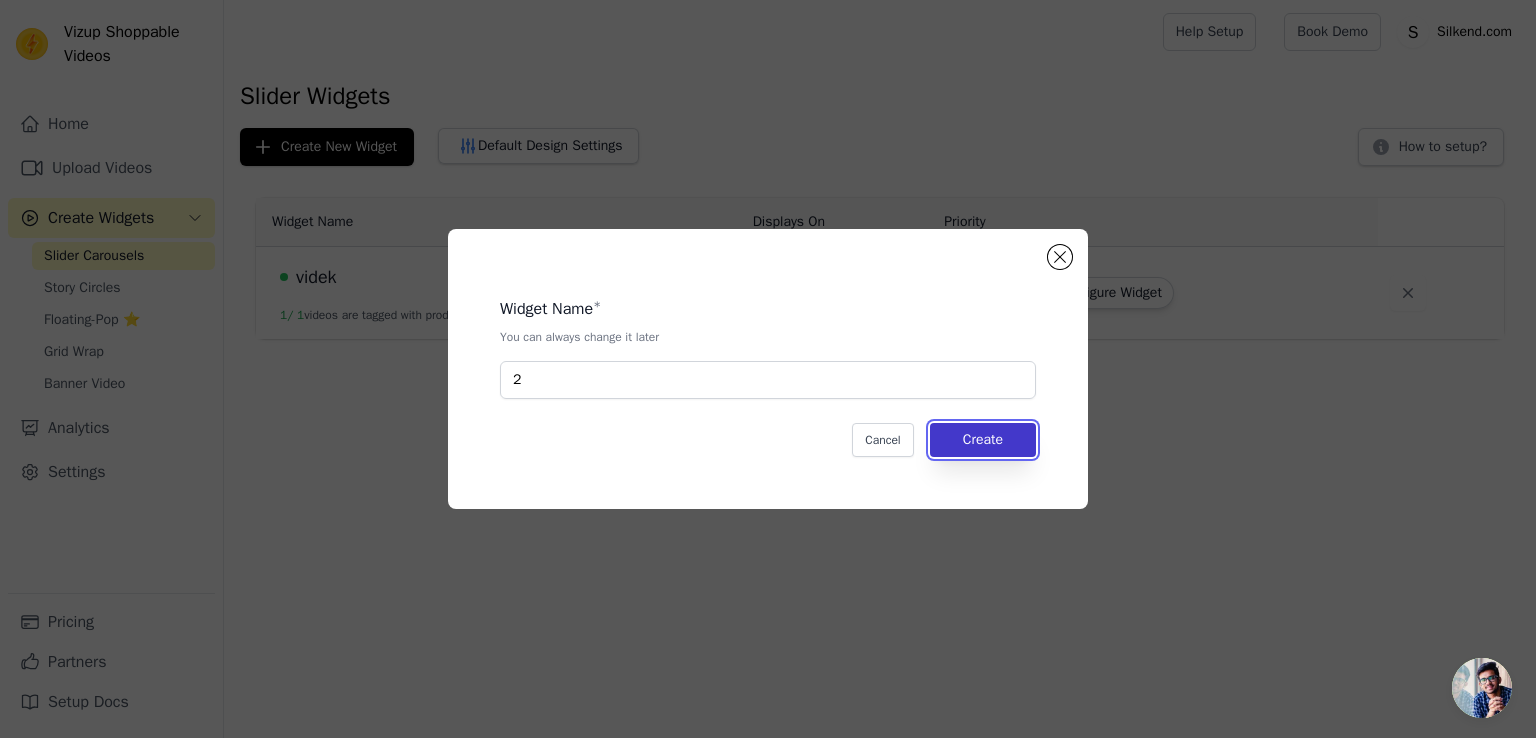 click on "Create" at bounding box center (983, 440) 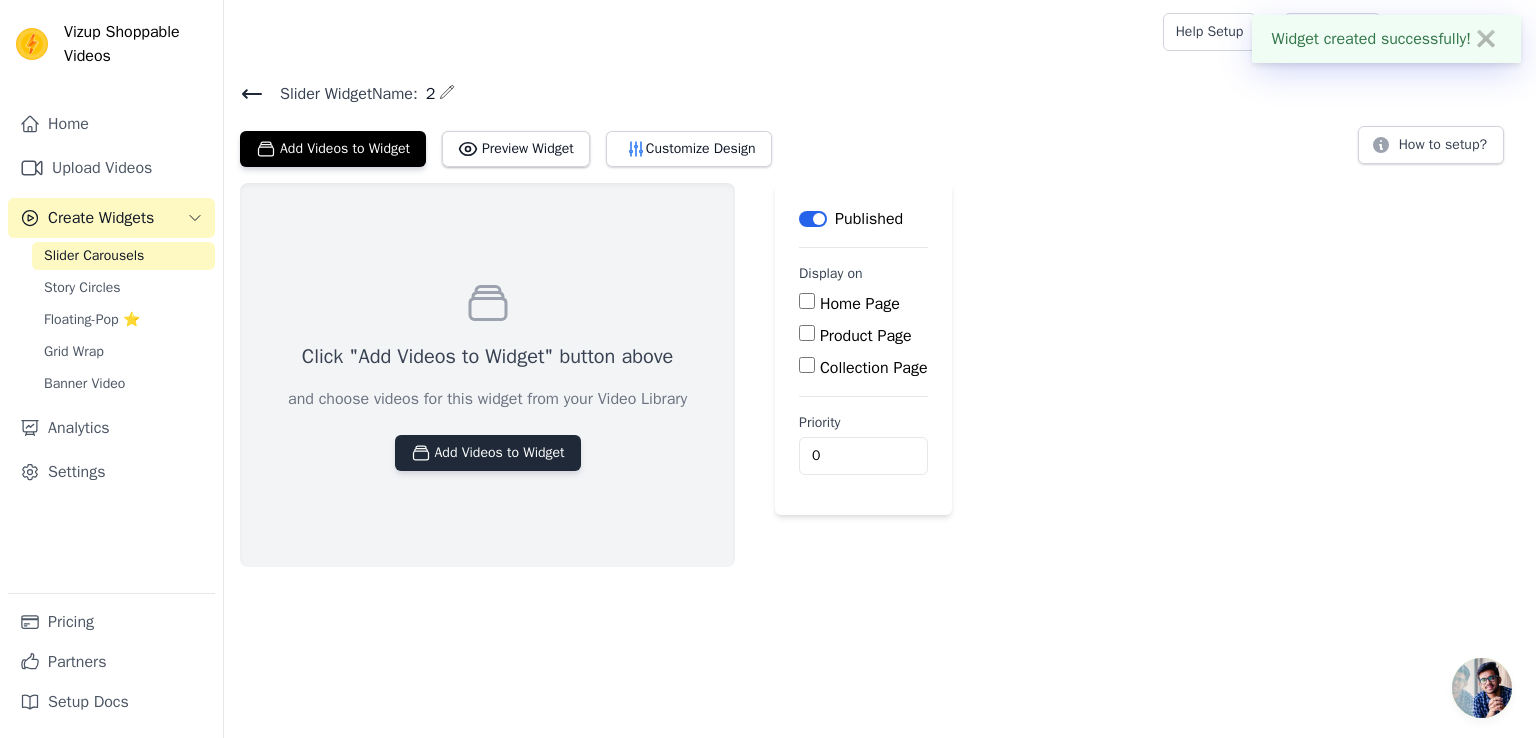 click on "Add Videos to Widget" at bounding box center (488, 453) 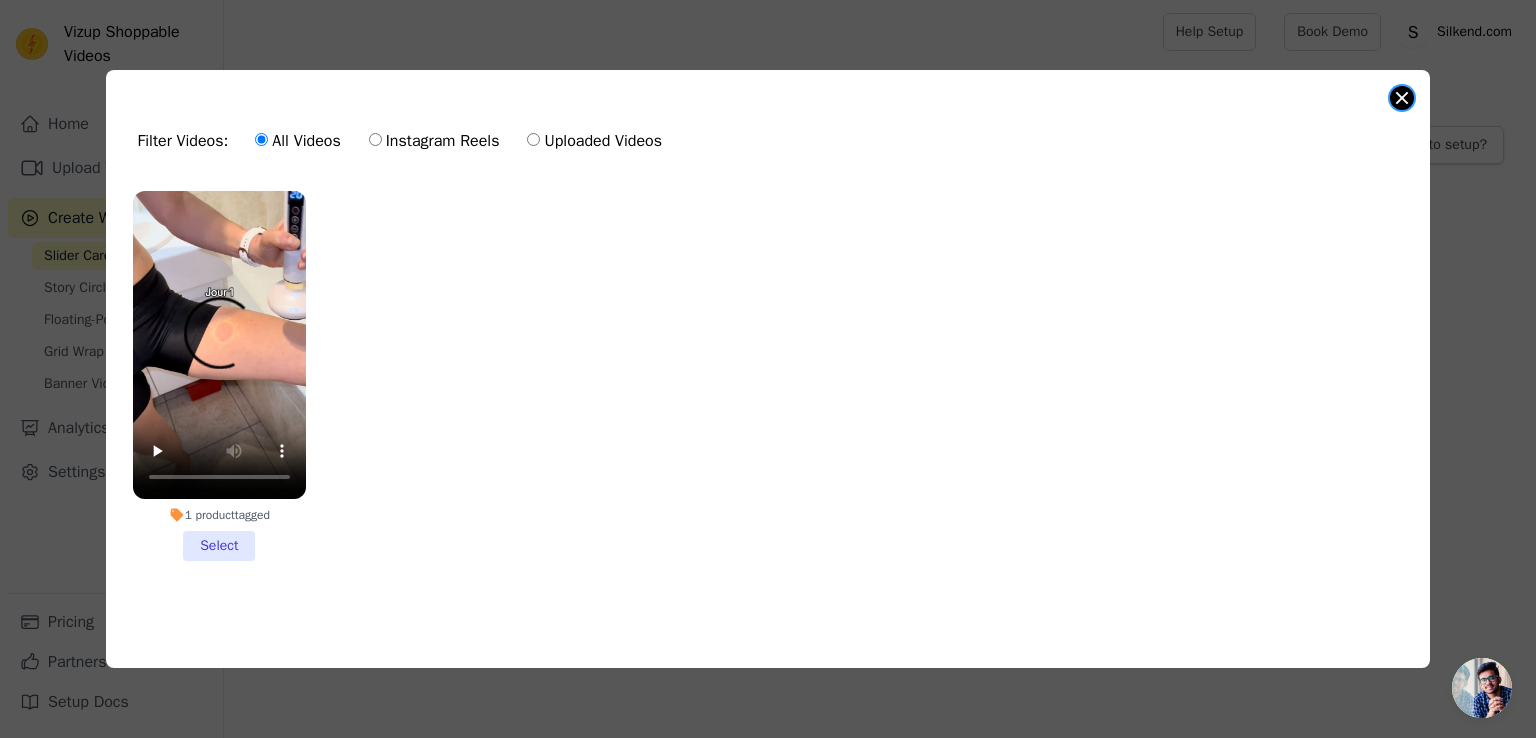 click at bounding box center [1402, 98] 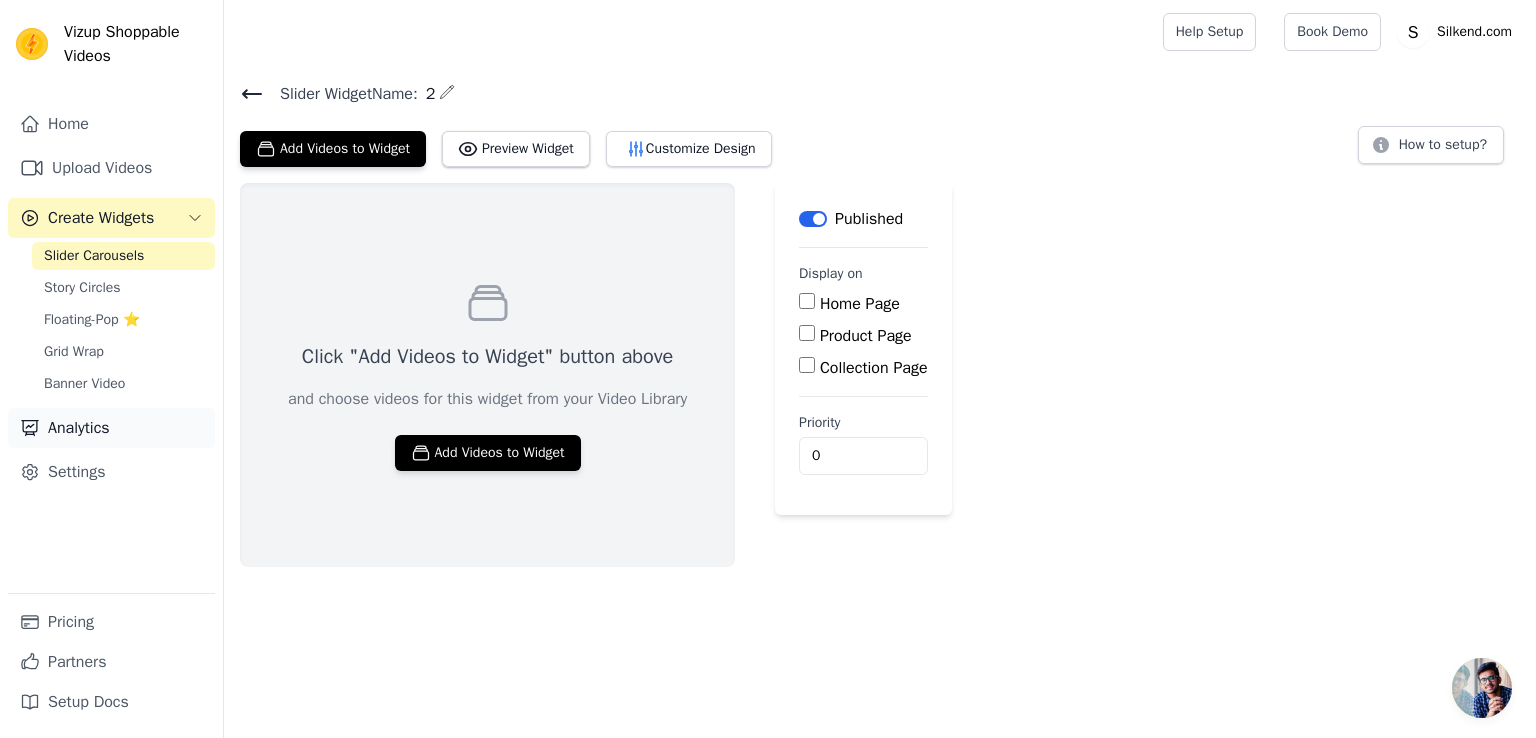 click on "Analytics" at bounding box center (111, 428) 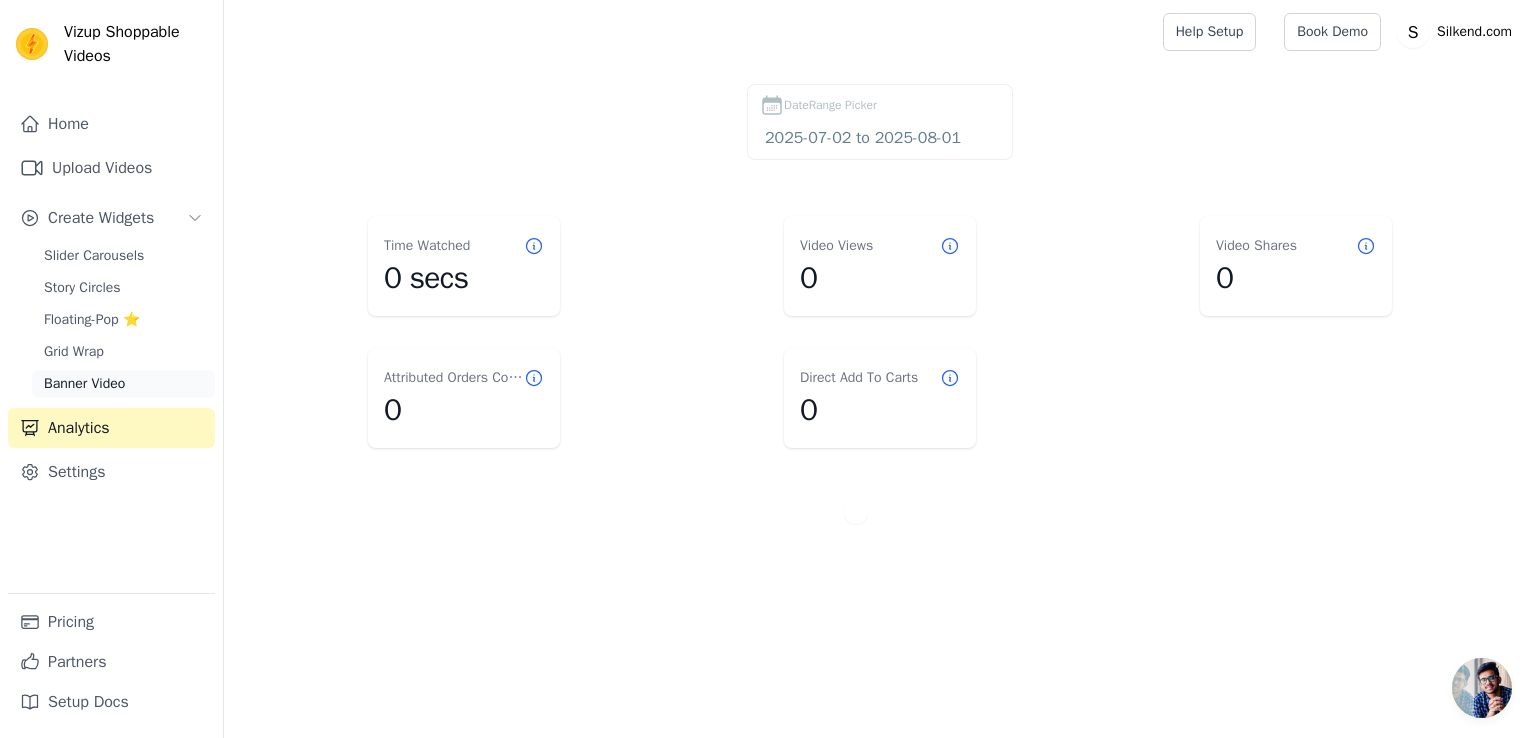 click on "Banner Video" at bounding box center [84, 384] 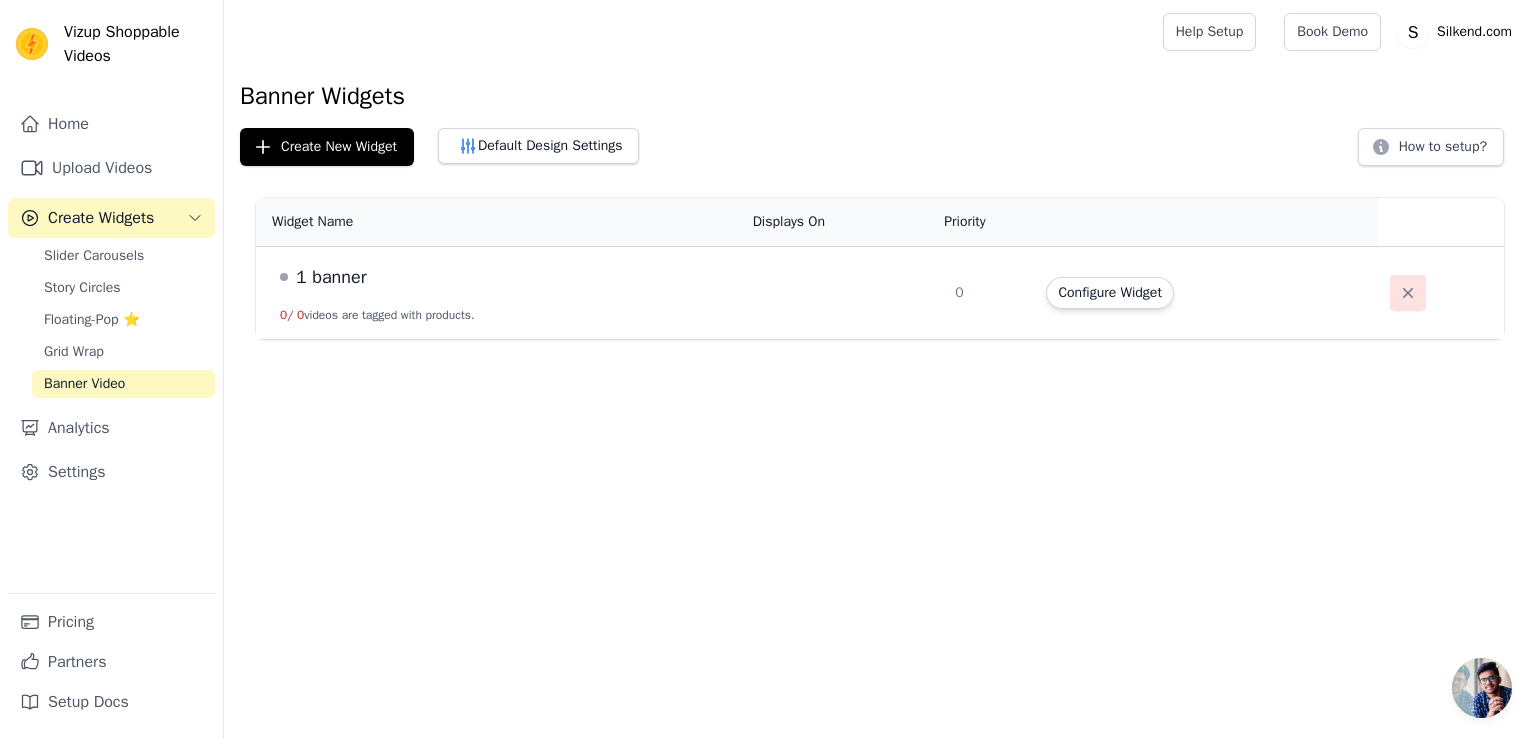 click 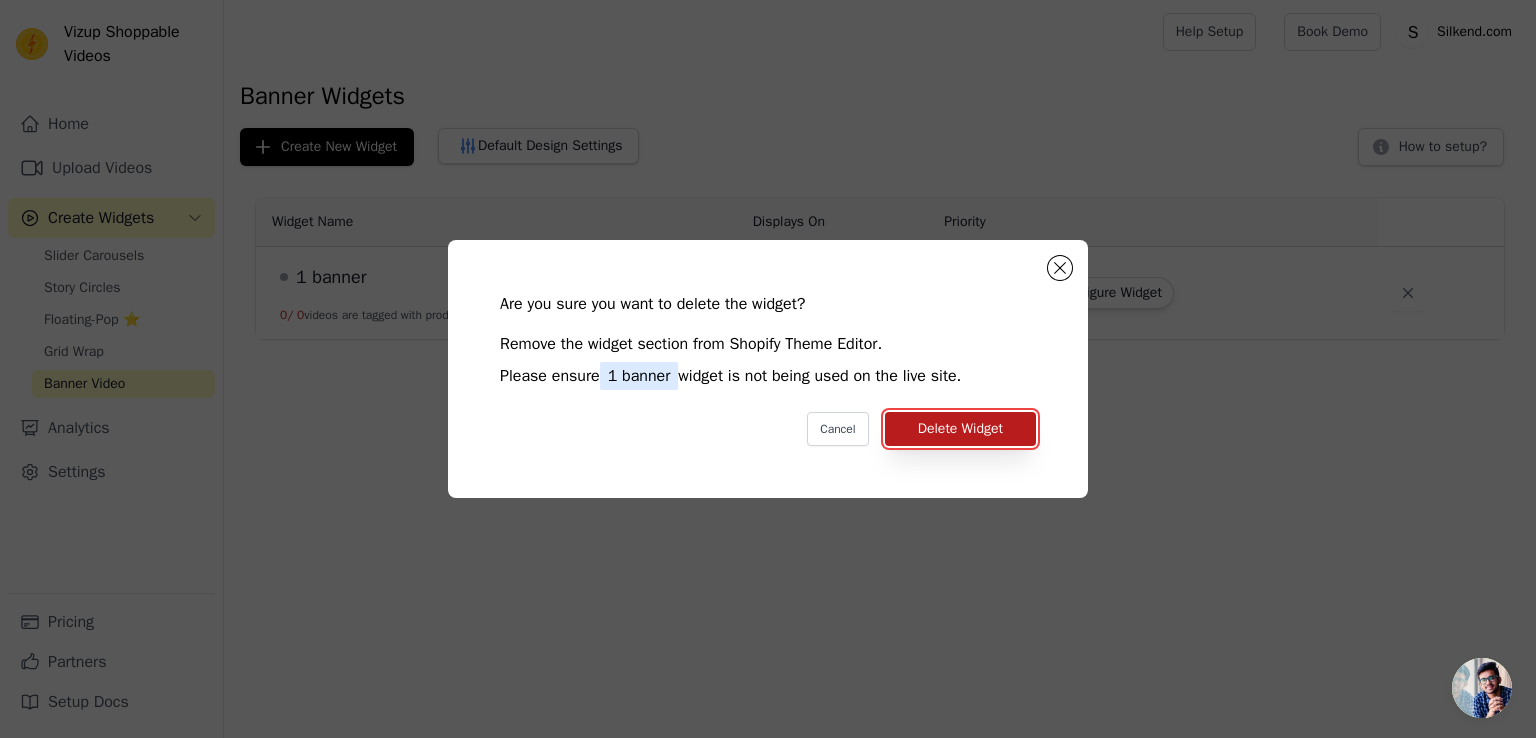 click on "Delete Widget" at bounding box center [960, 429] 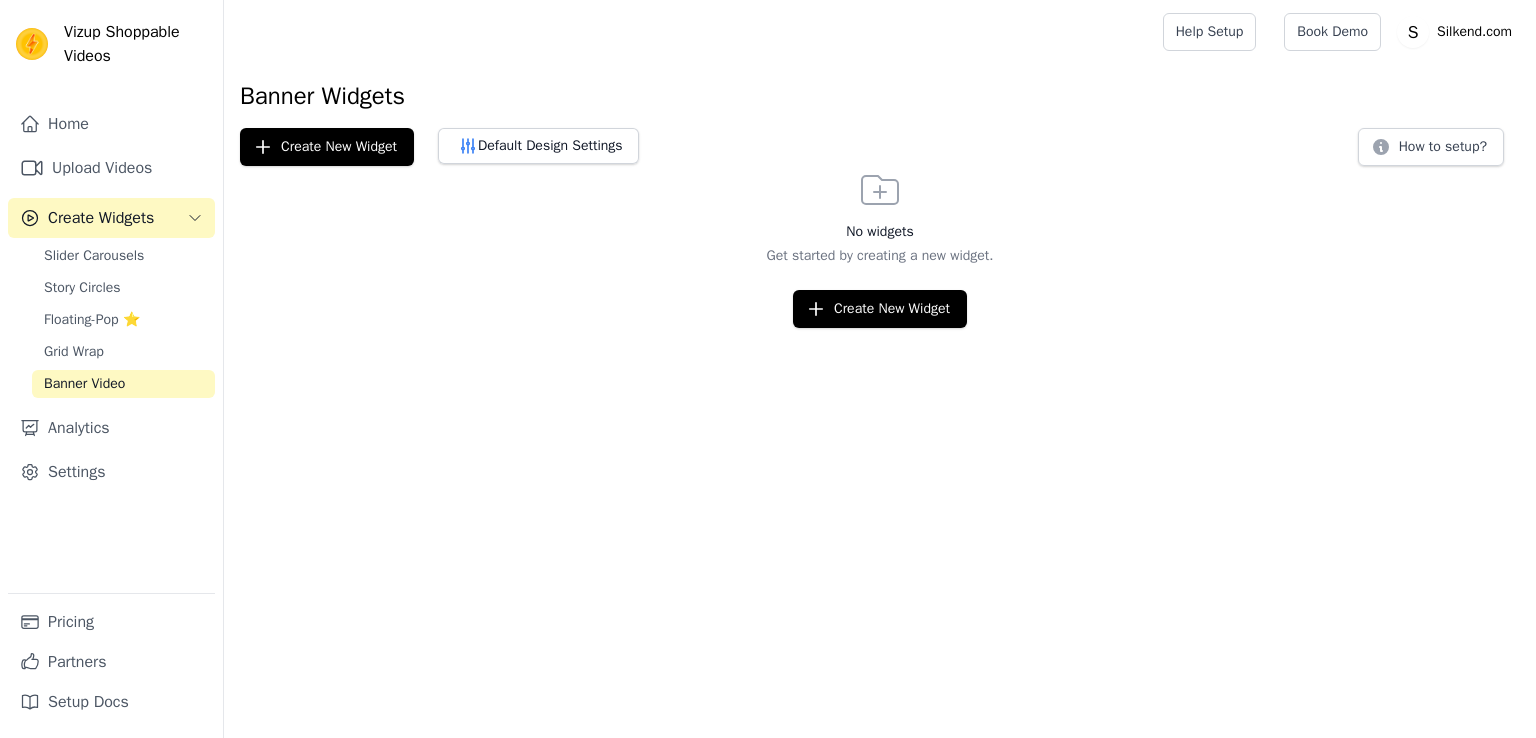 scroll, scrollTop: 0, scrollLeft: 0, axis: both 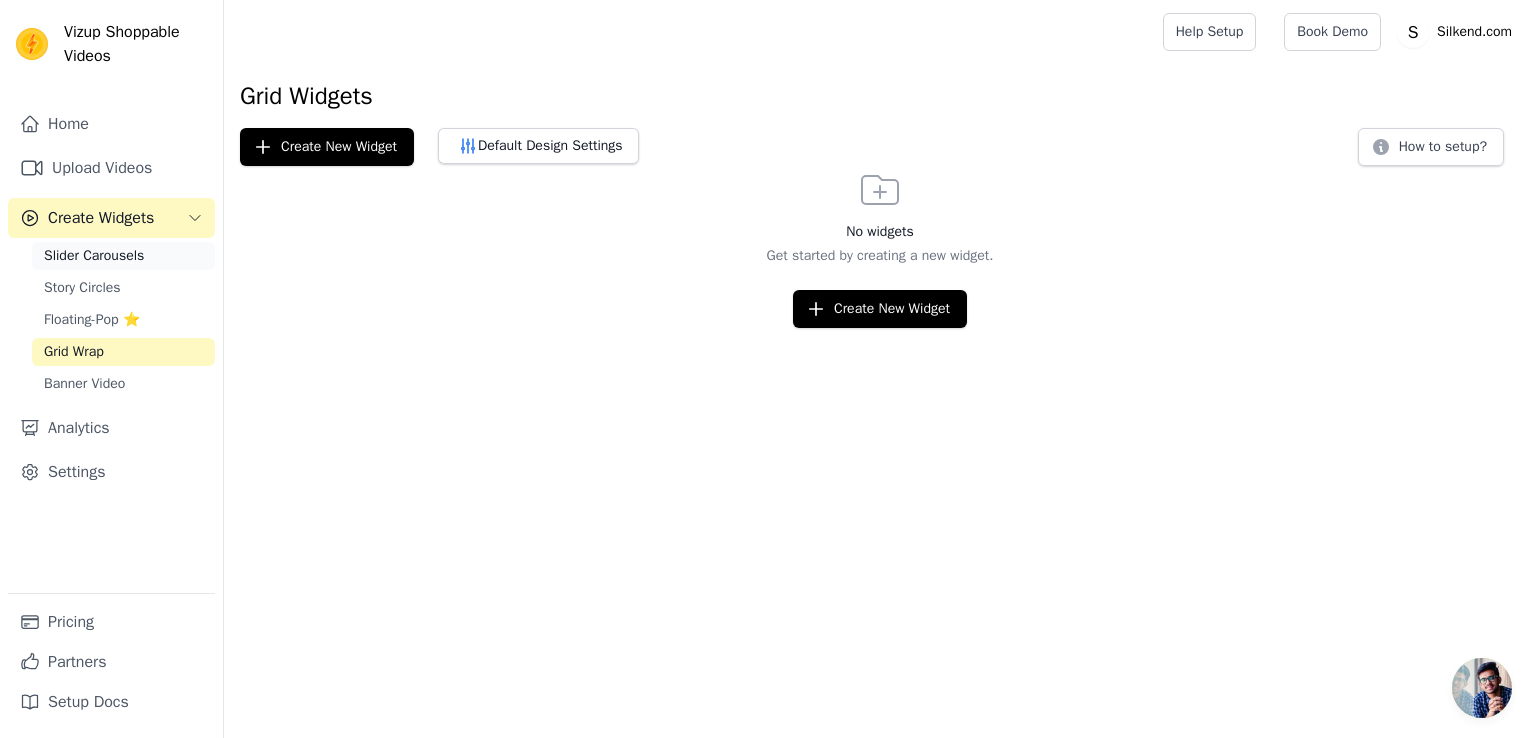 click on "Slider Carousels" at bounding box center [94, 256] 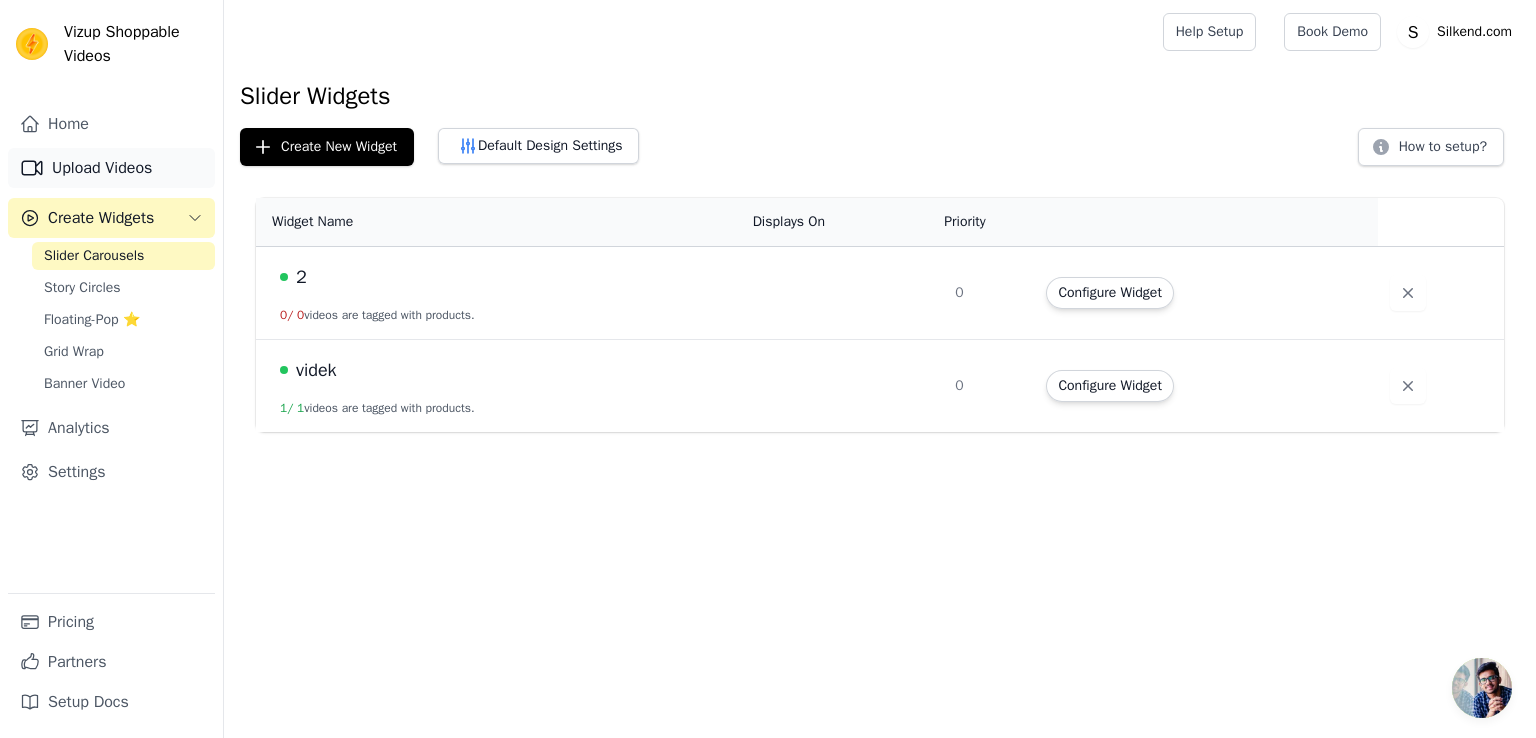 click on "Upload Videos" at bounding box center [111, 168] 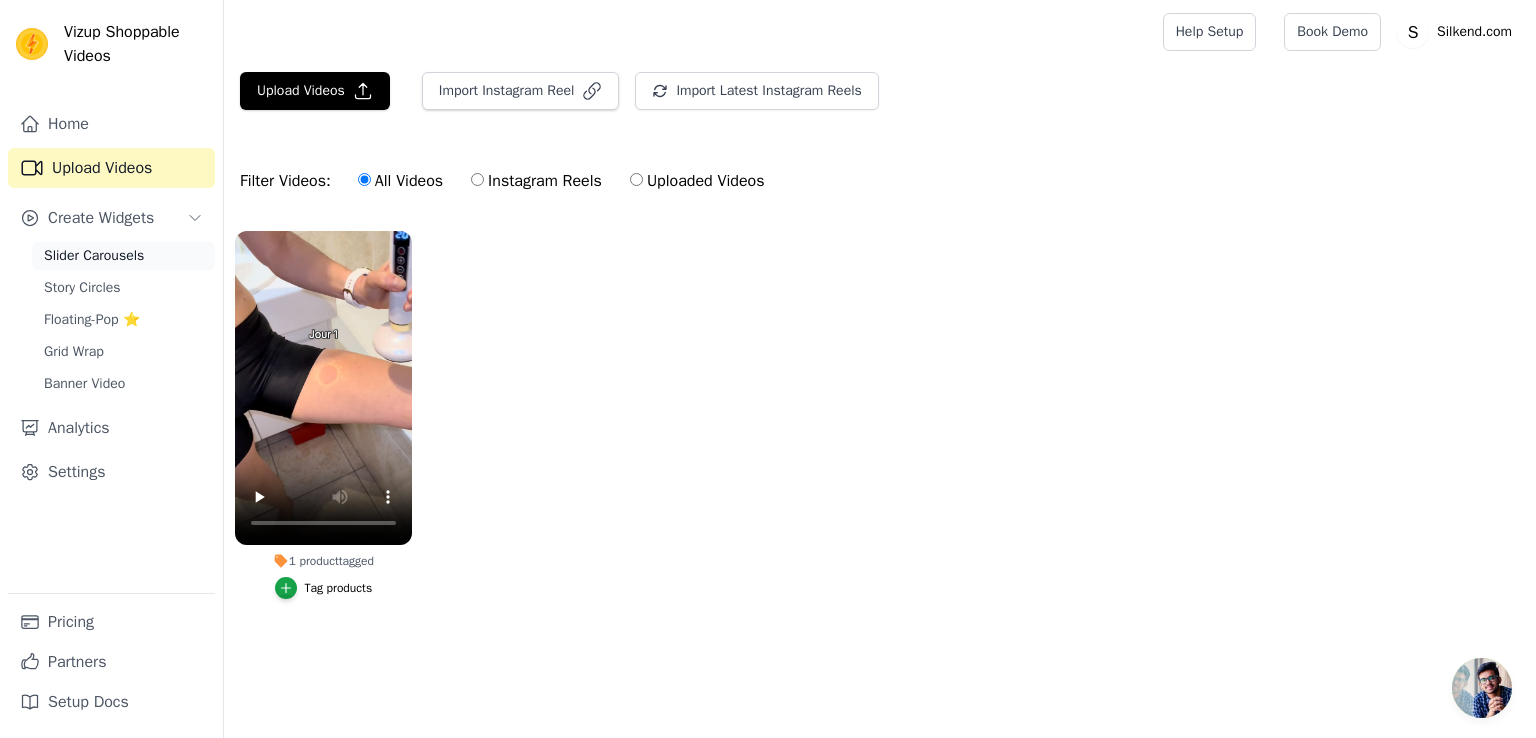 click on "Slider Carousels" at bounding box center (94, 256) 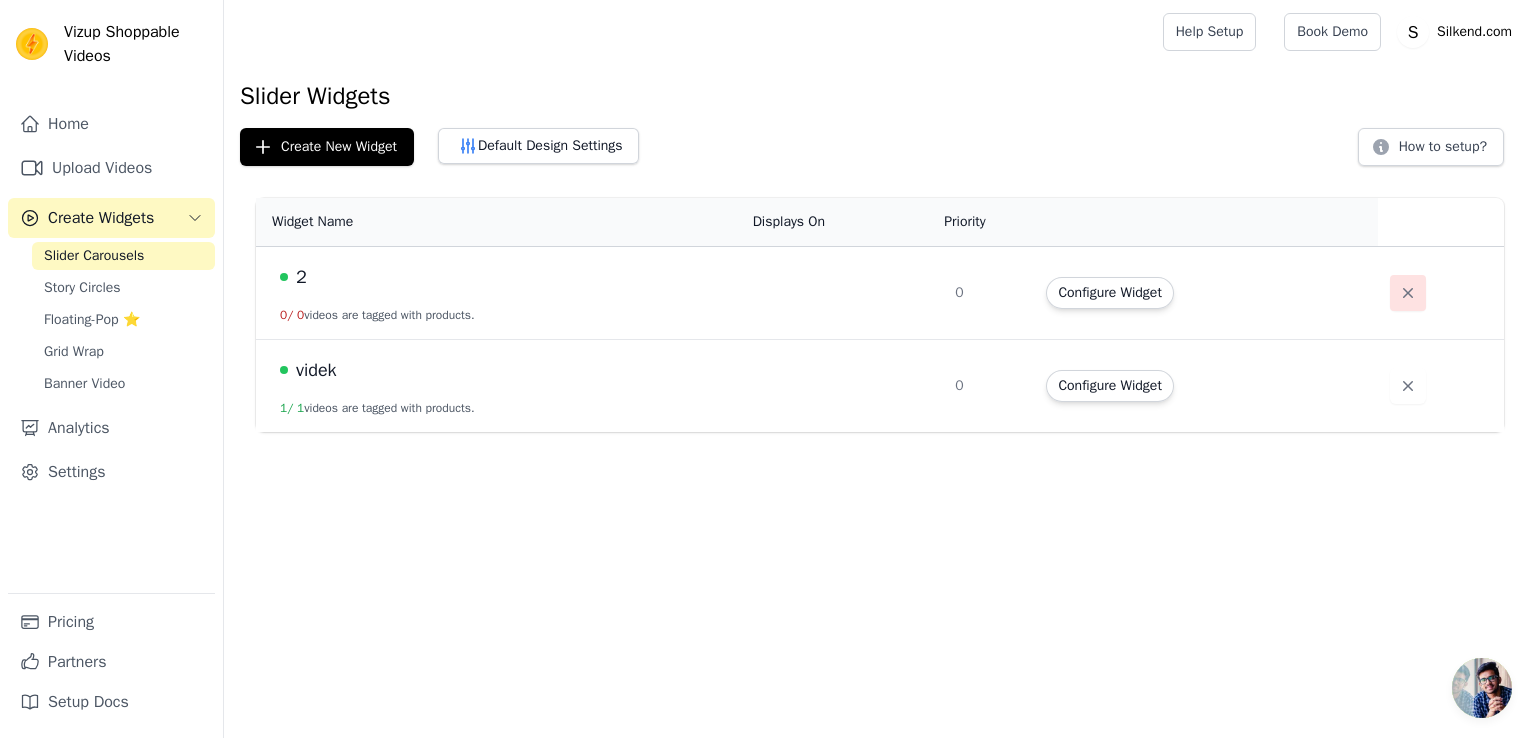 click at bounding box center [1408, 293] 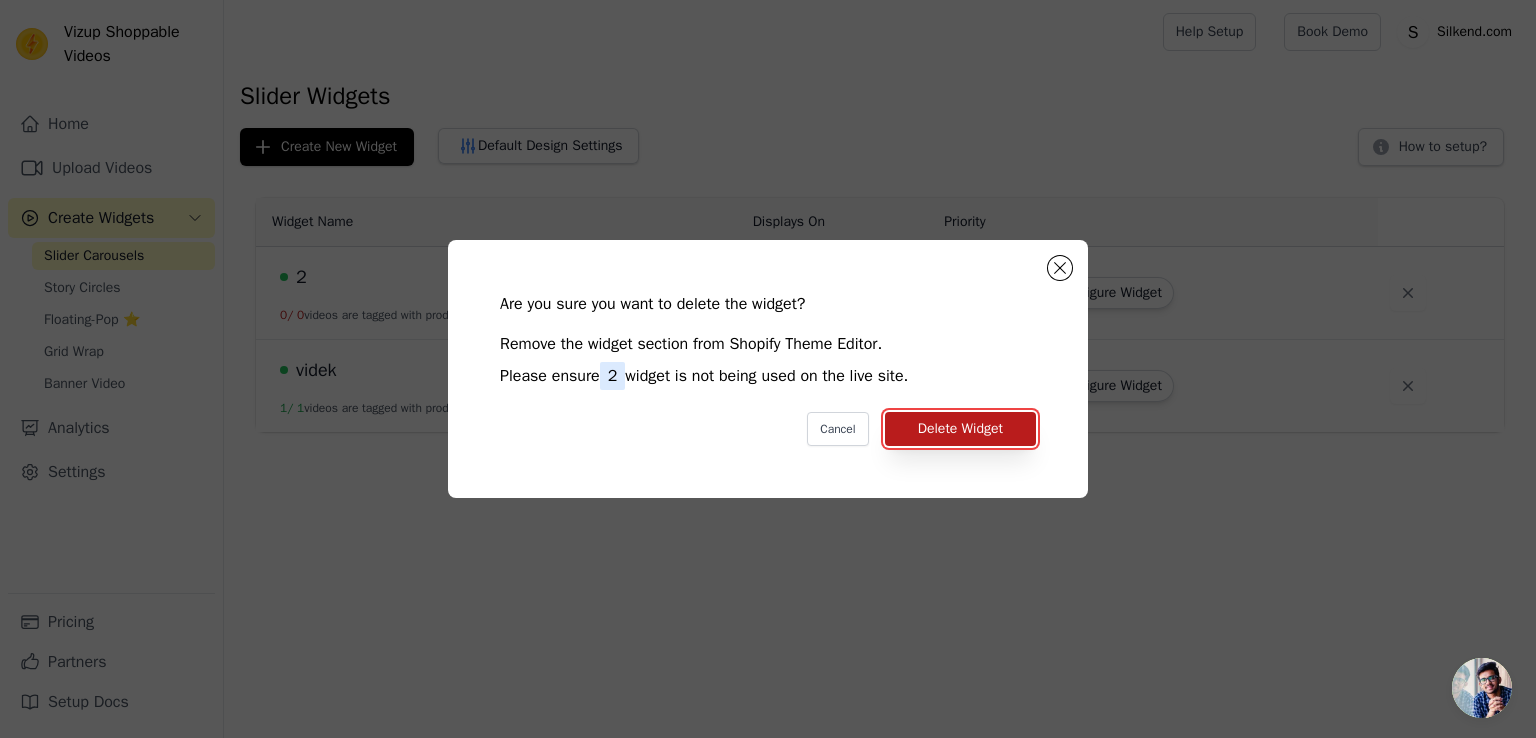 click on "Delete Widget" at bounding box center (960, 429) 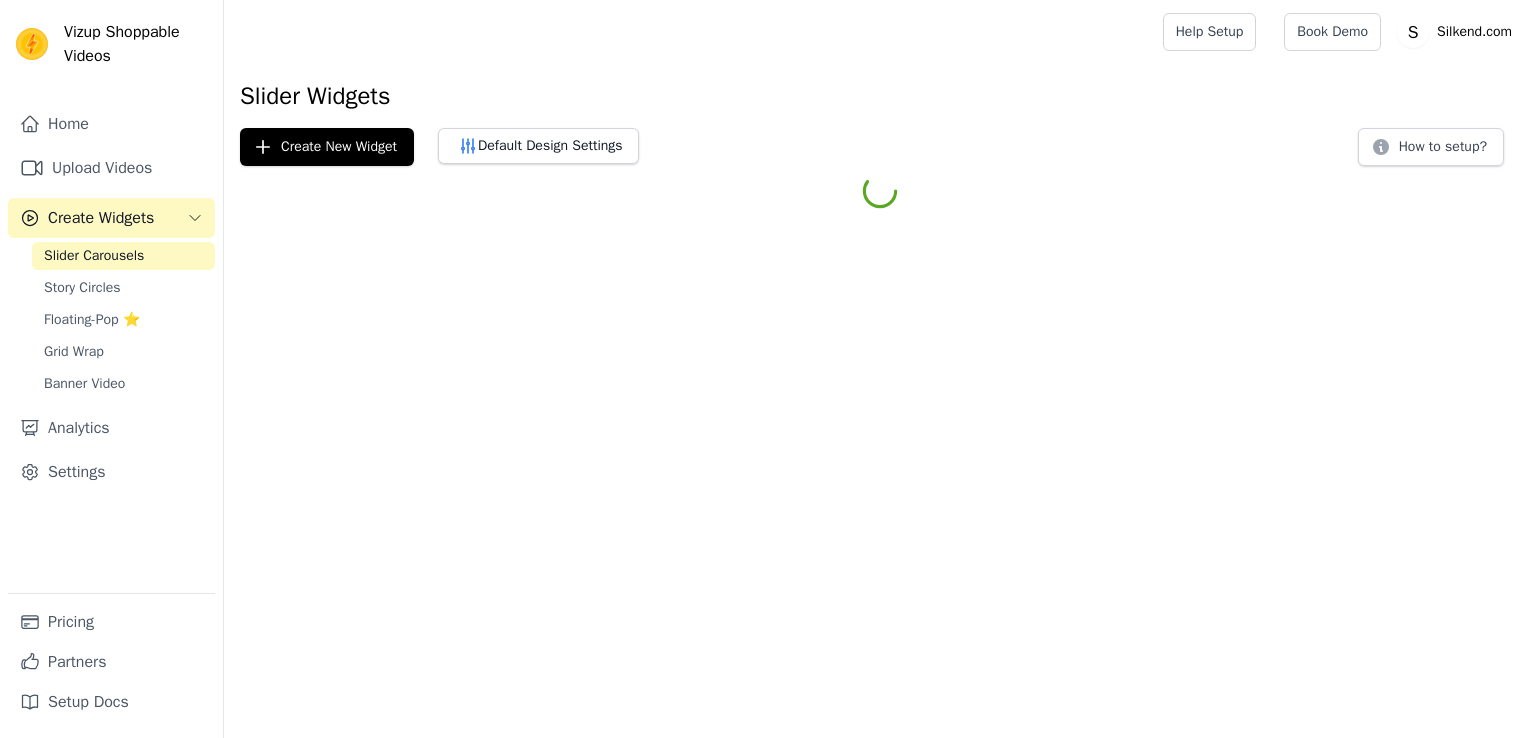scroll, scrollTop: 0, scrollLeft: 0, axis: both 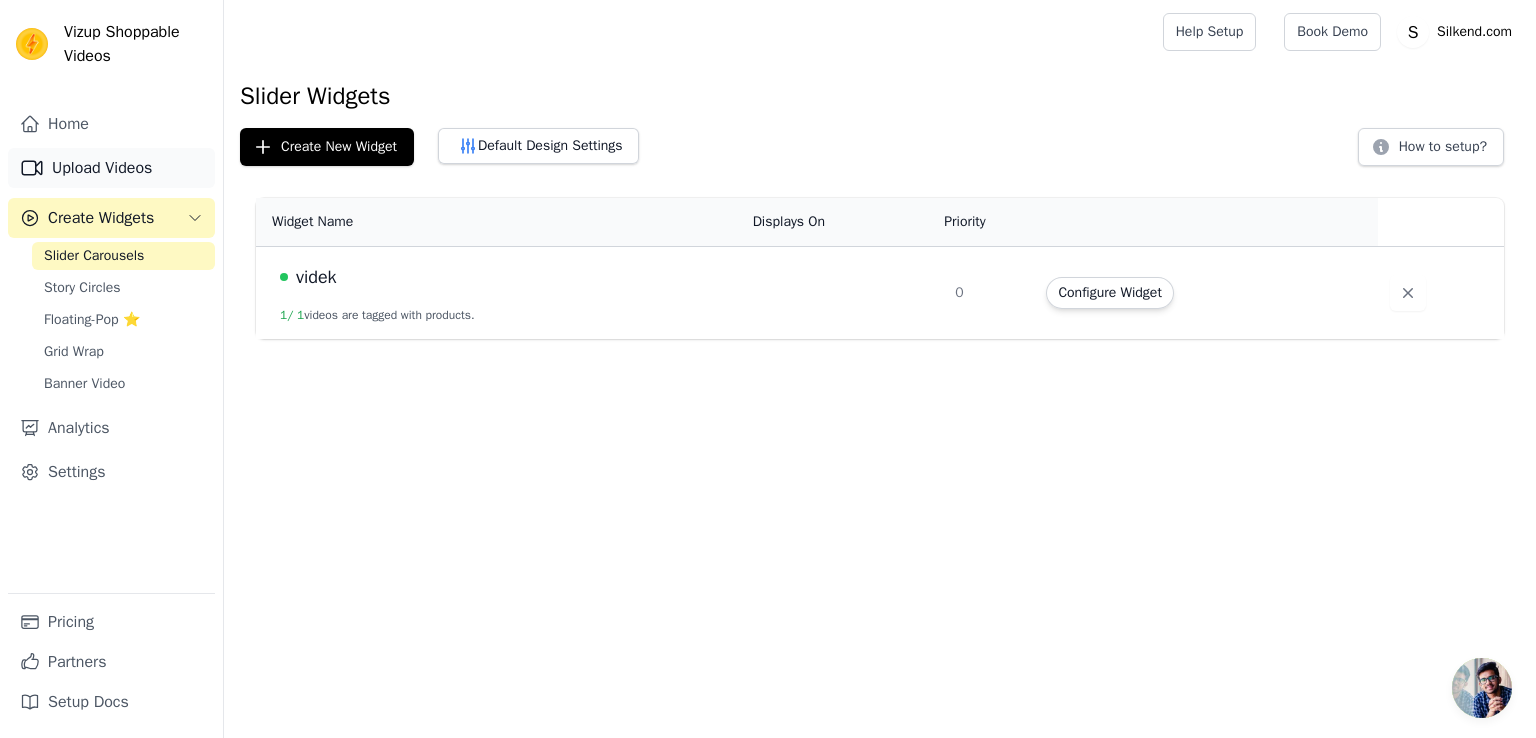click on "Upload Videos" at bounding box center [111, 168] 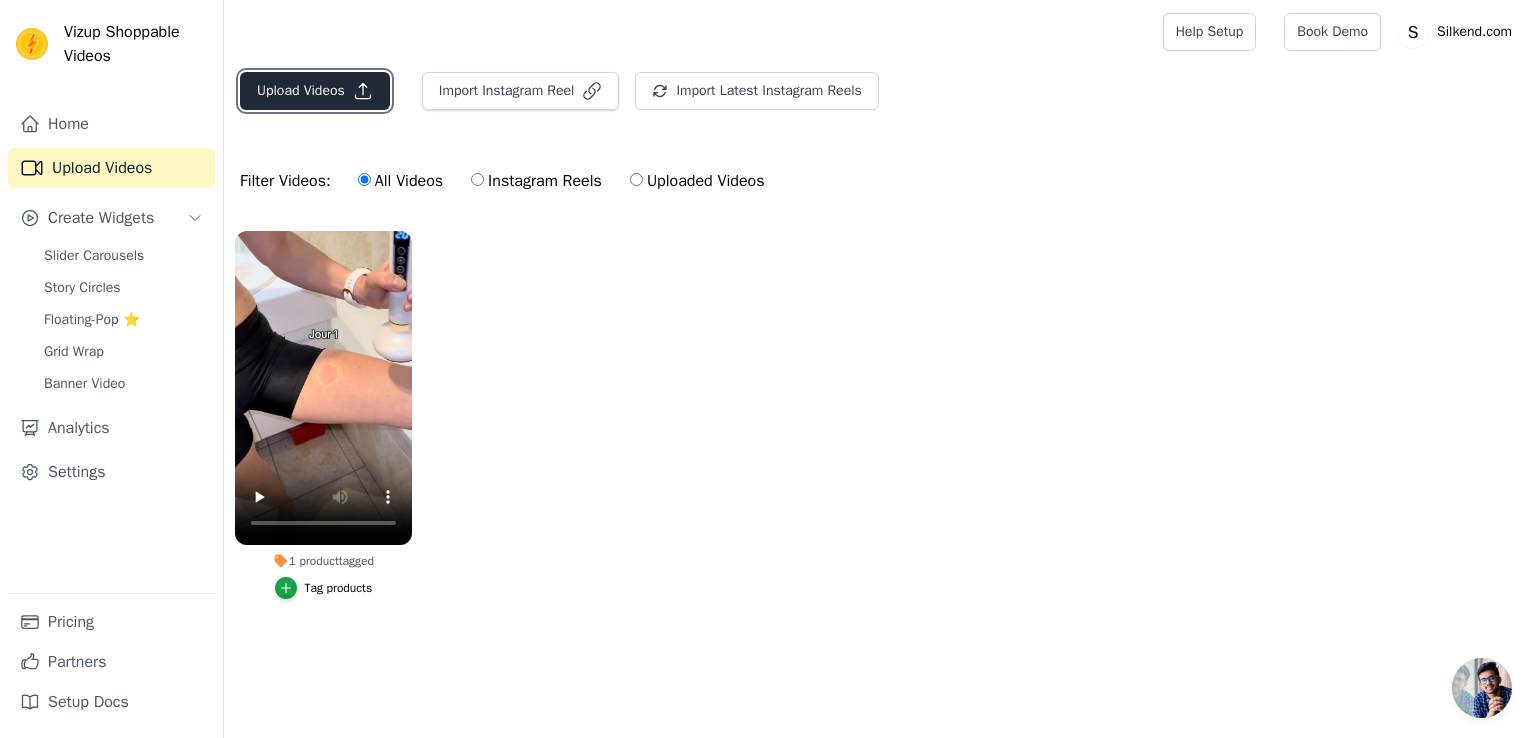 click on "Upload Videos" at bounding box center (315, 91) 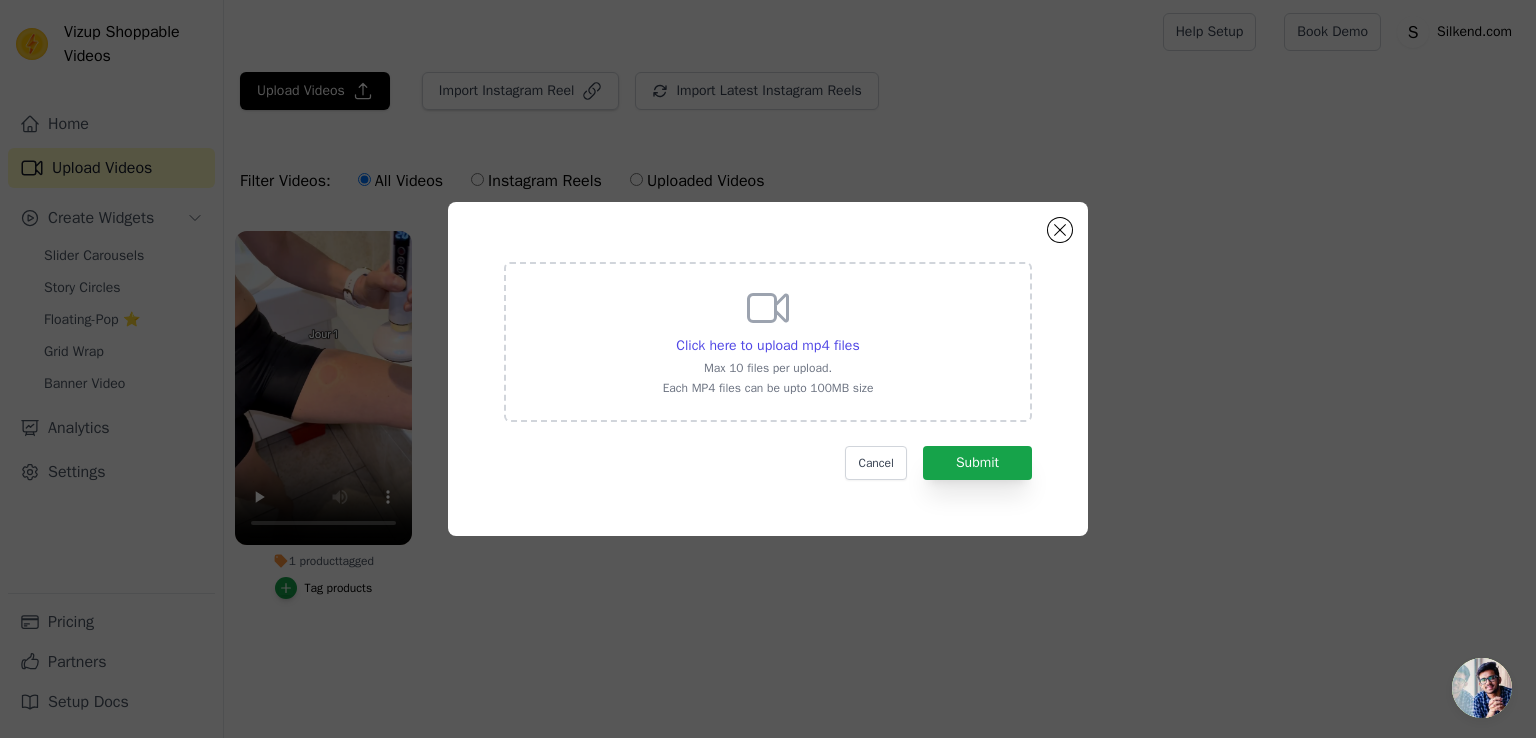 click on "Max 10 files per upload." at bounding box center [768, 368] 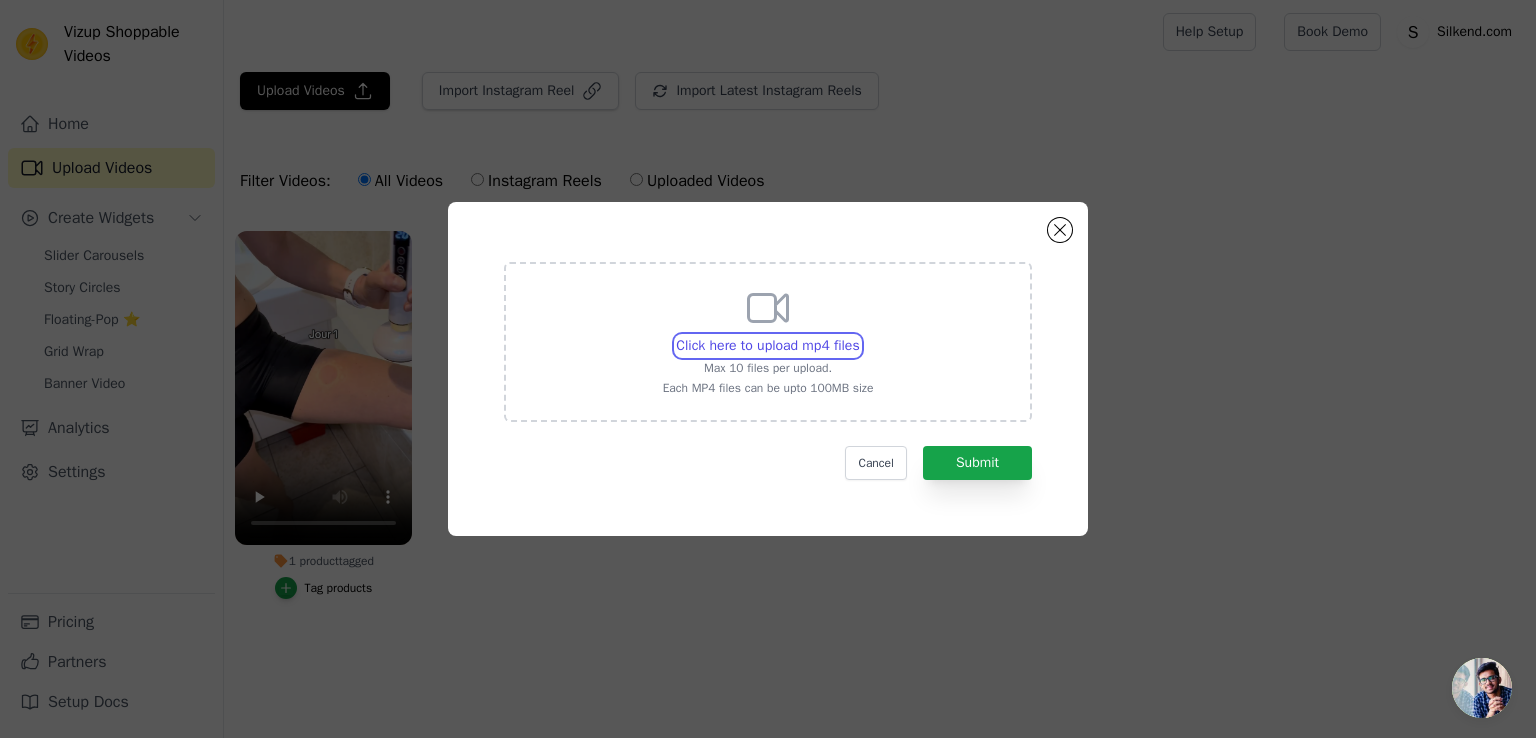 click on "Click here to upload mp4 files     Max 10 files per upload.   Each MP4 files can be upto 100MB size" at bounding box center [859, 335] 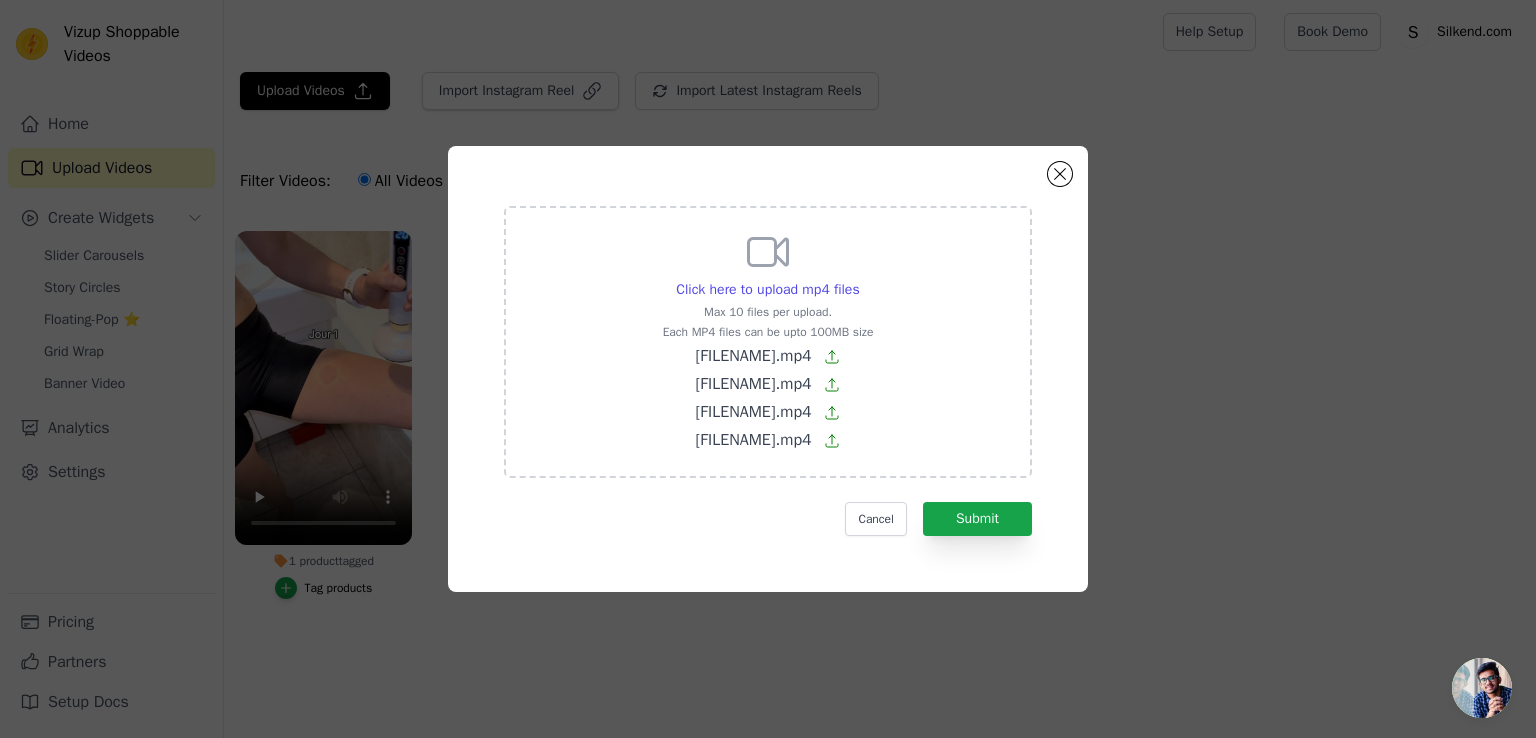 click on "Click here to upload mp4 files     Max 10 files per upload.   Each MP4 files can be upto 100MB size   [FILENAME].mp4     [FILENAME].mp4     [FILENAME].mp4       Cancel   Submit" at bounding box center (768, 369) 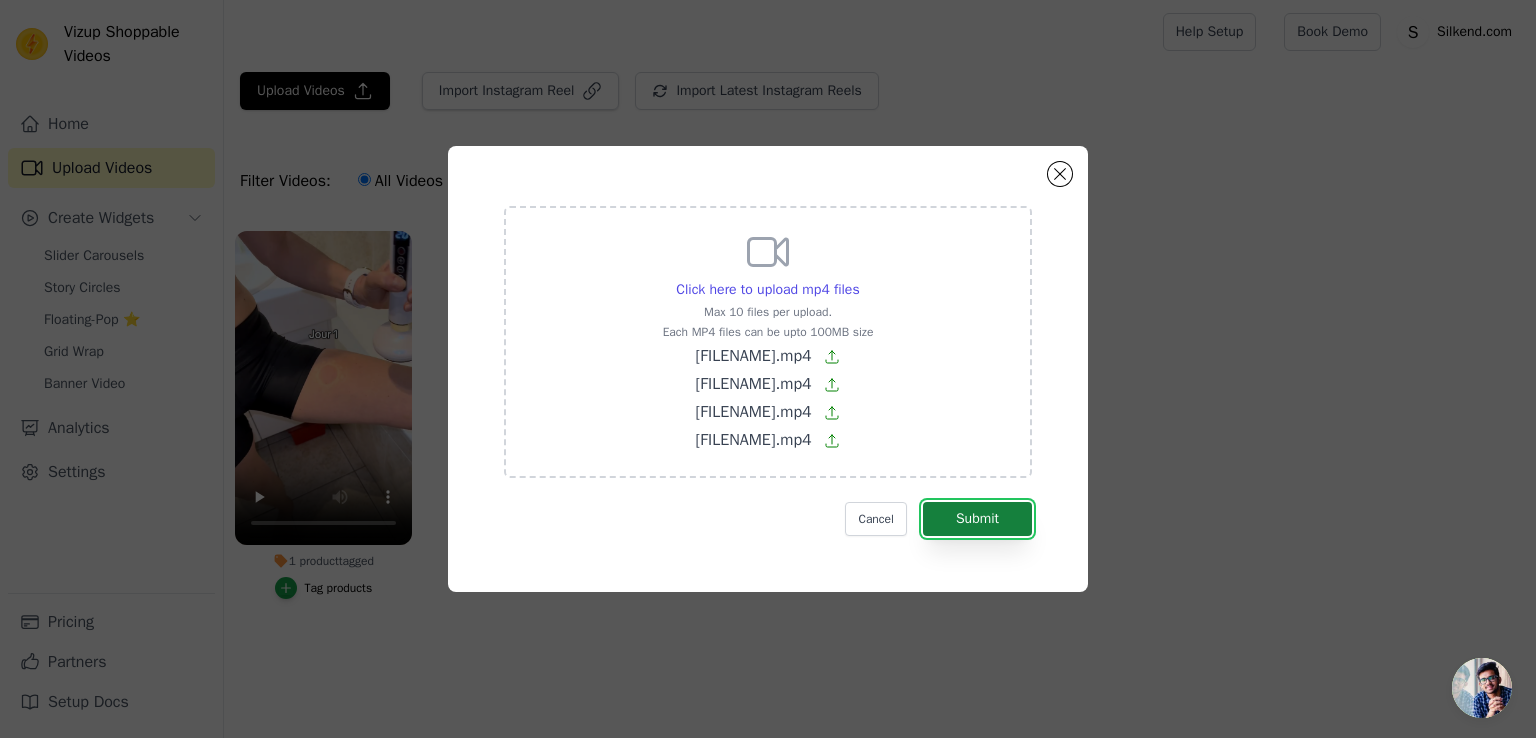 click on "Submit" at bounding box center (977, 519) 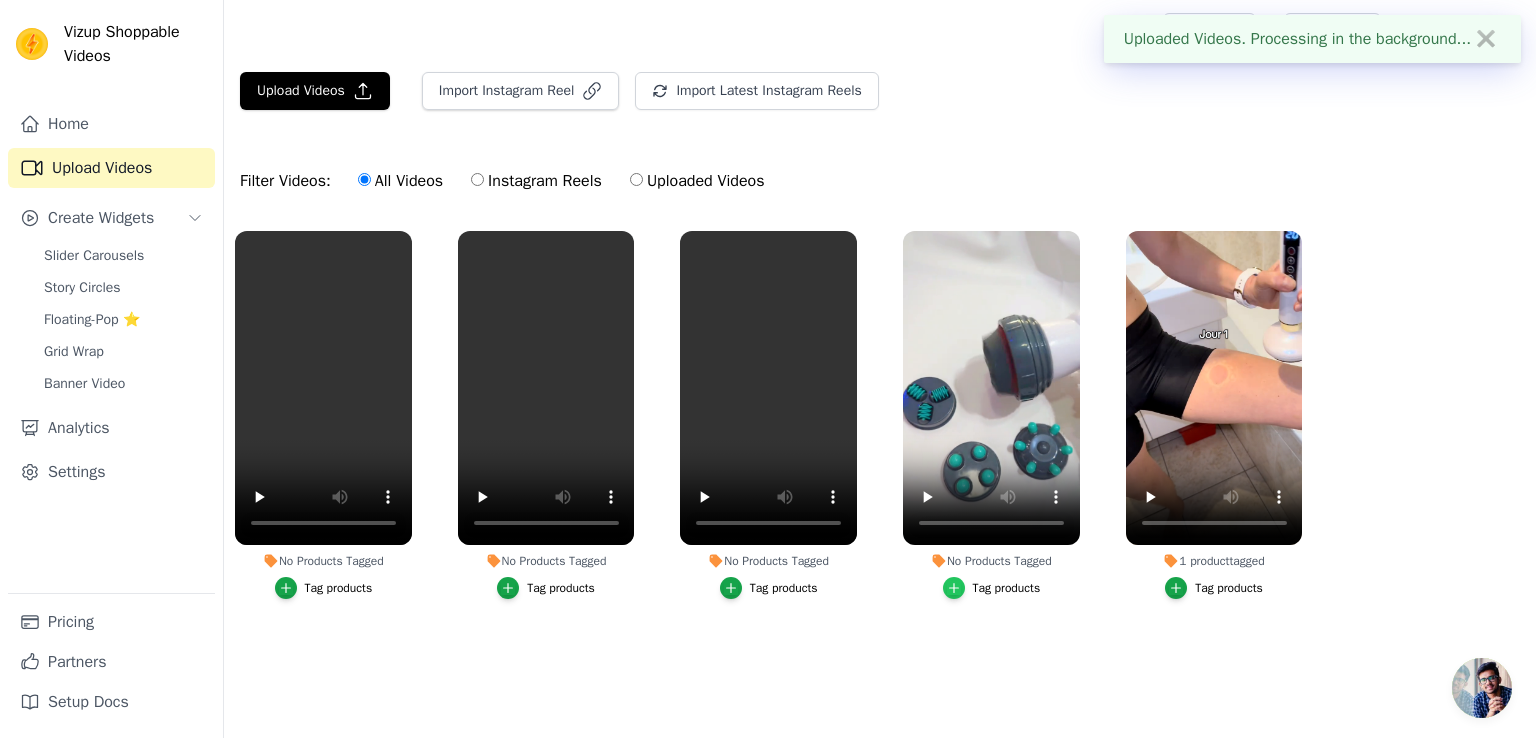 click 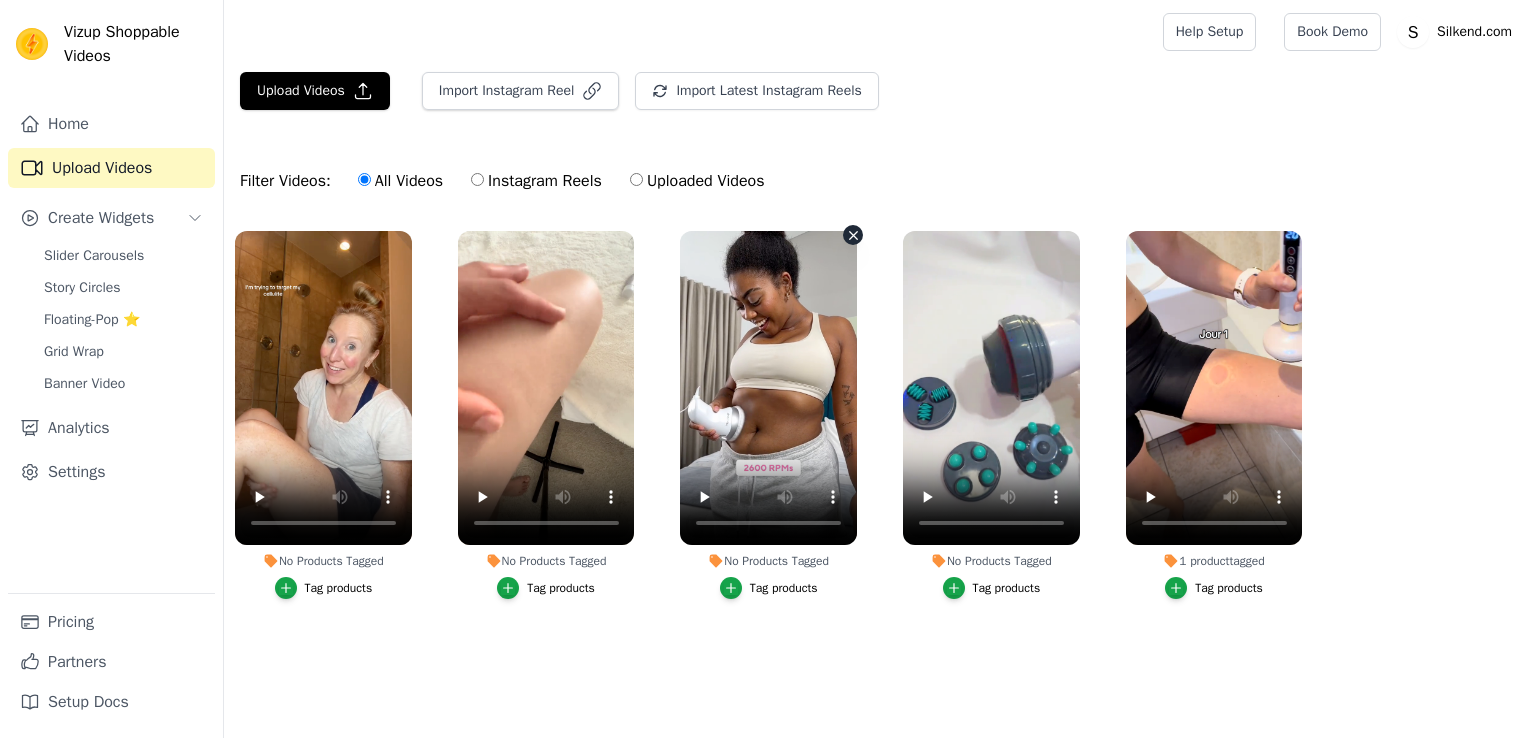 scroll, scrollTop: 0, scrollLeft: 0, axis: both 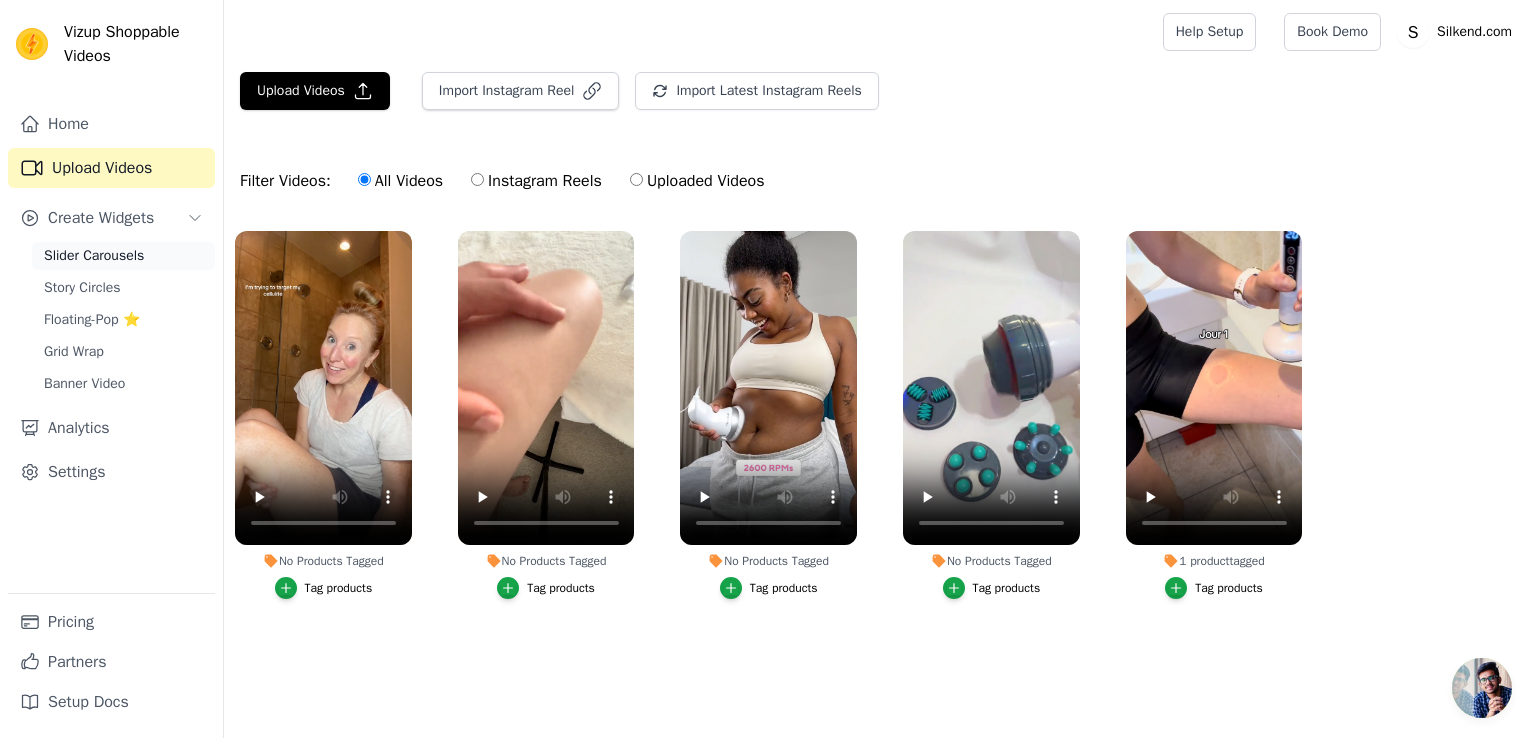 click on "Slider Carousels" at bounding box center (94, 256) 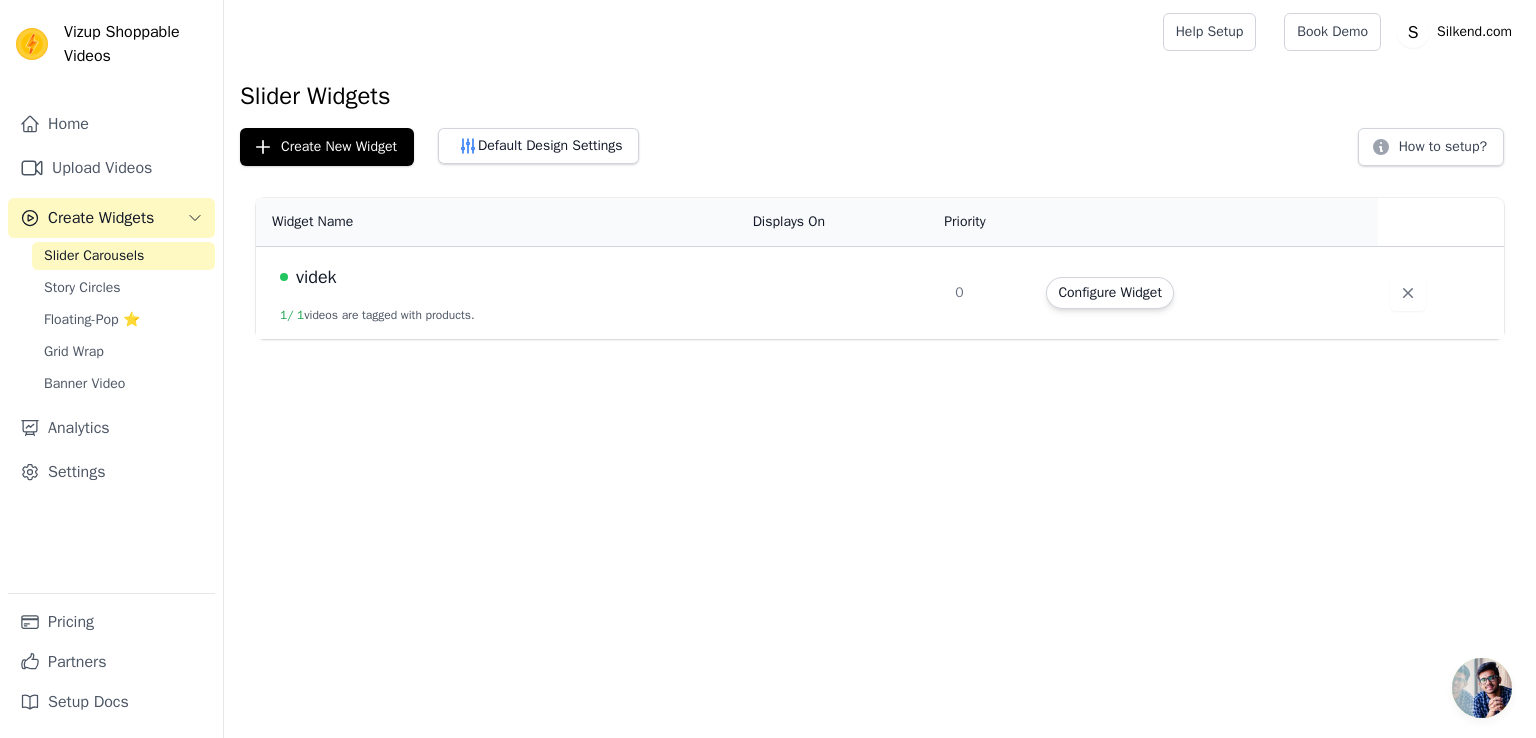 click on "1  /   1  videos are tagged with products." at bounding box center (377, 315) 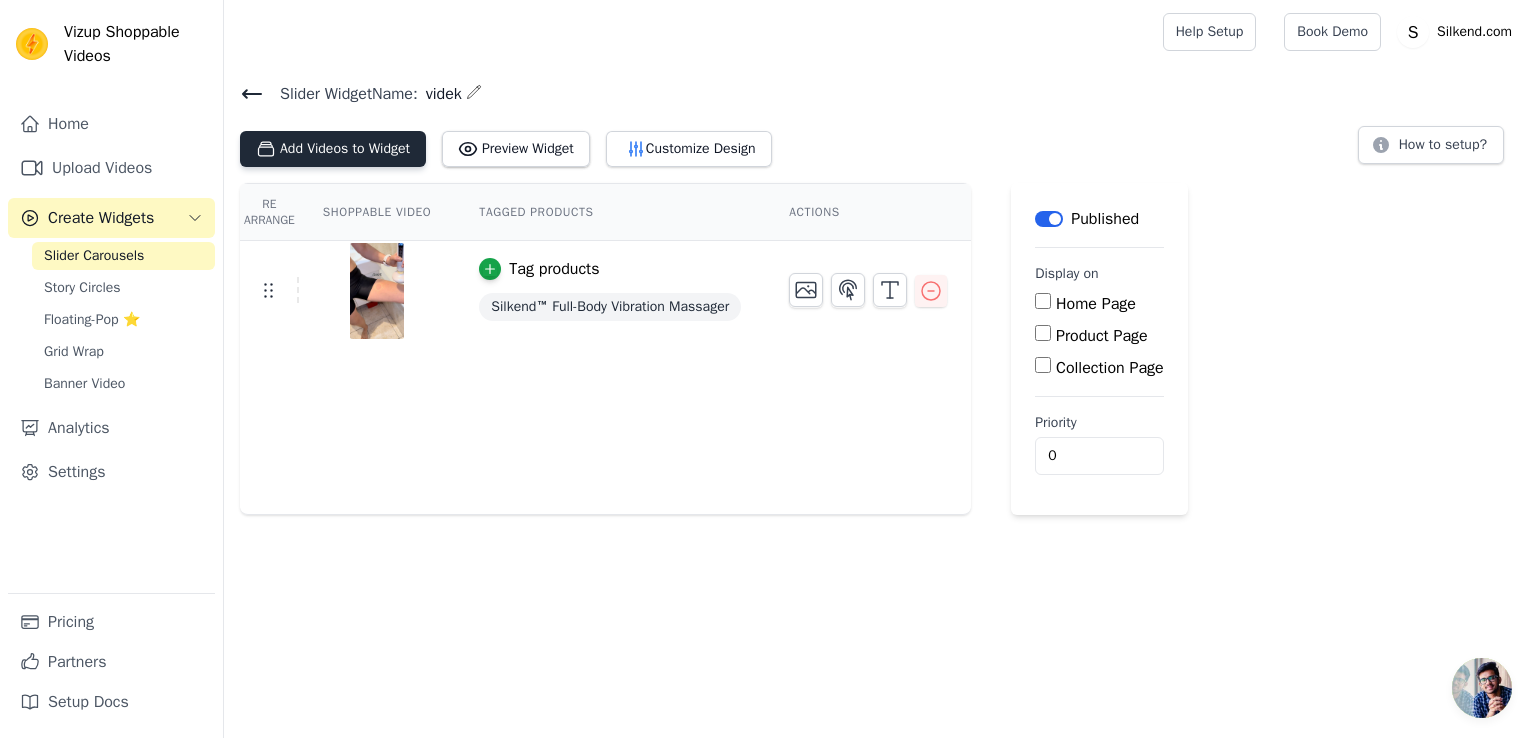 click on "Add Videos to Widget" at bounding box center [333, 149] 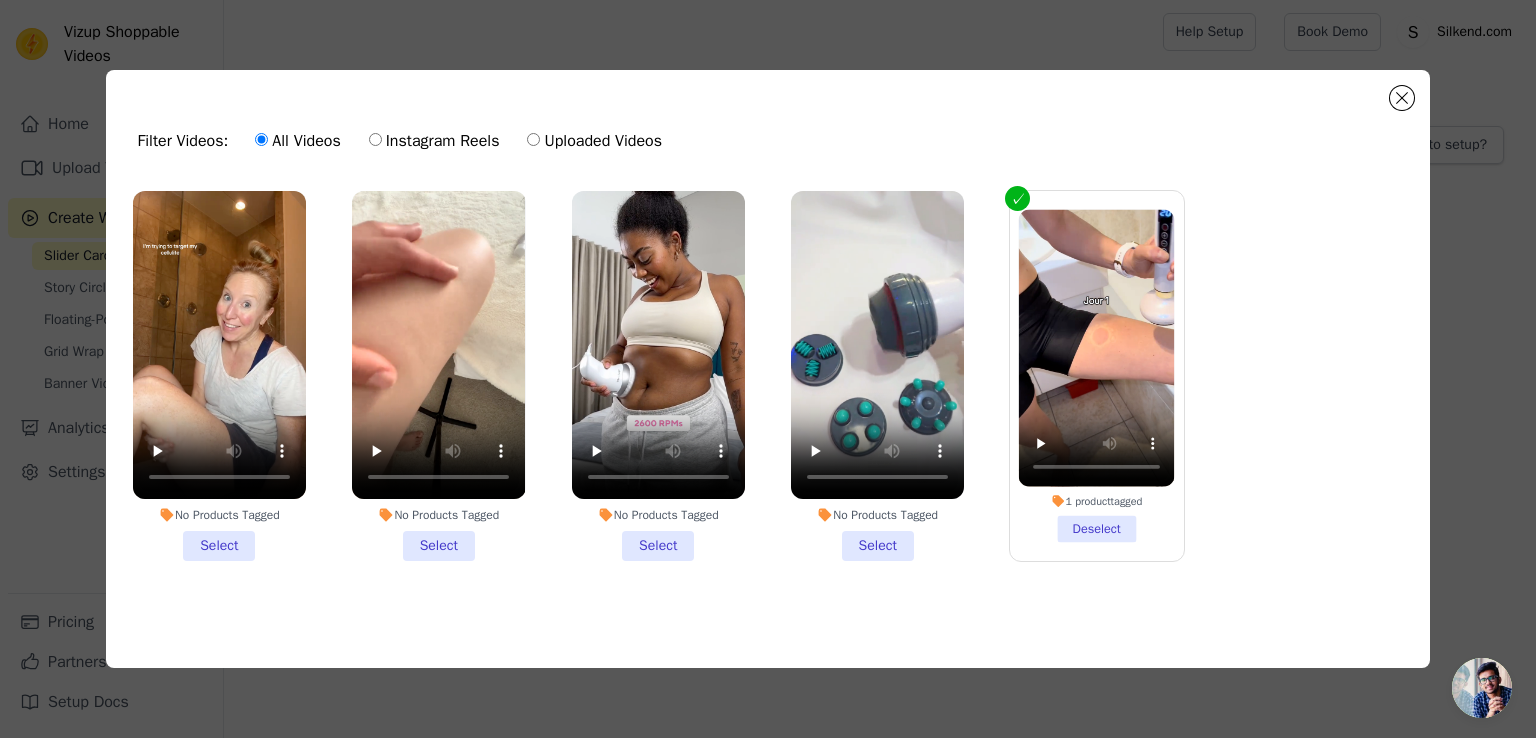click on "No Products Tagged     Select" at bounding box center (877, 376) 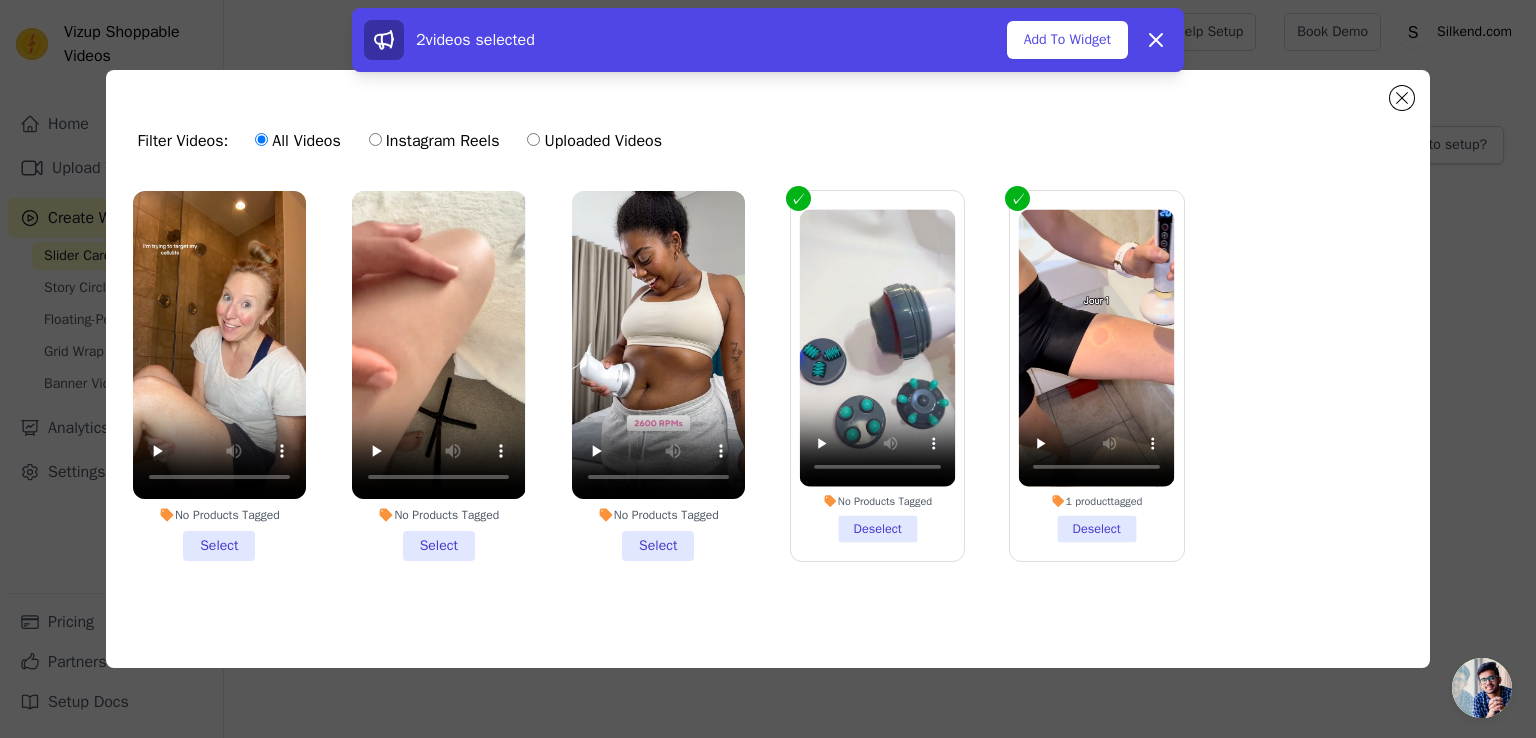 click on "No Products Tagged     Select" at bounding box center (658, 376) 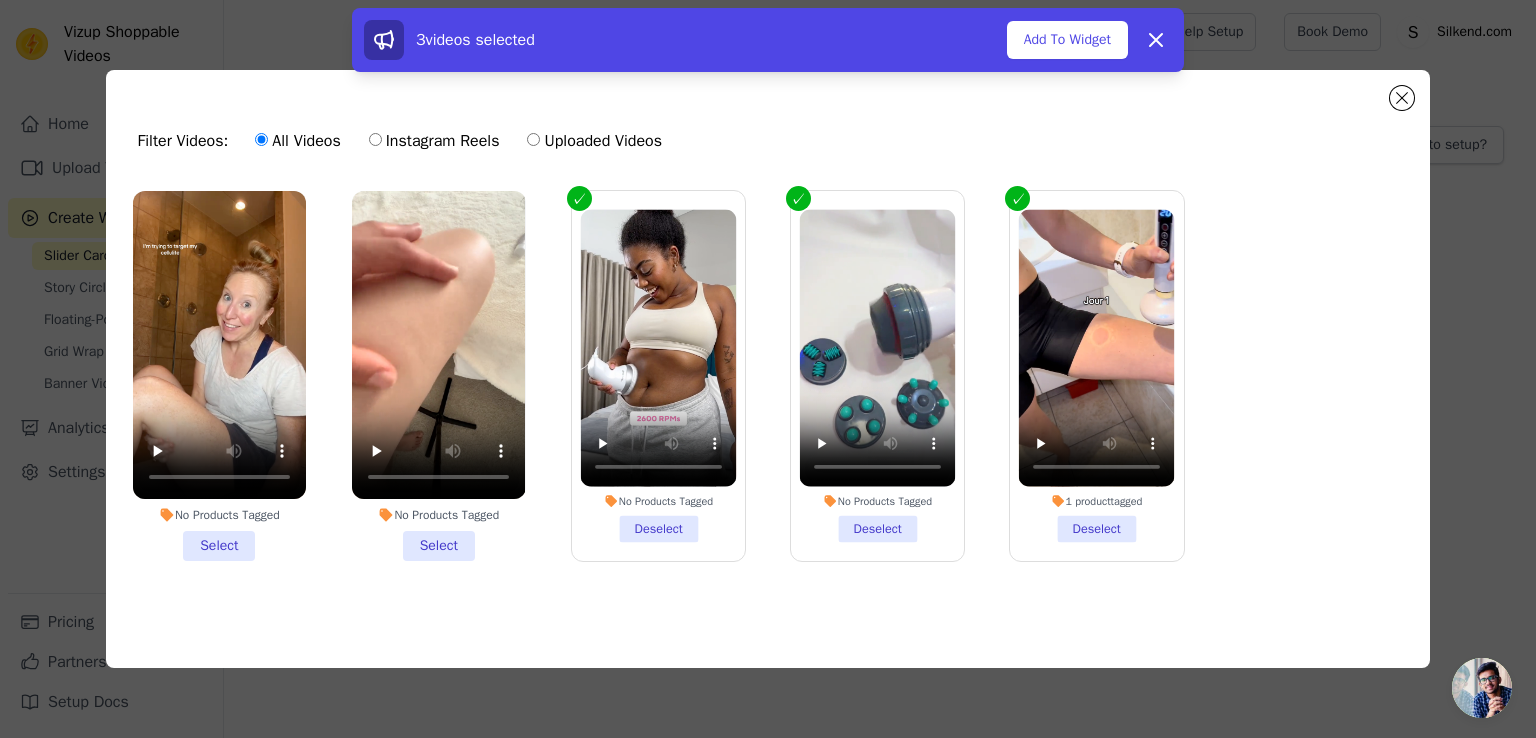 click on "No Products Tagged     Select" at bounding box center (438, 376) 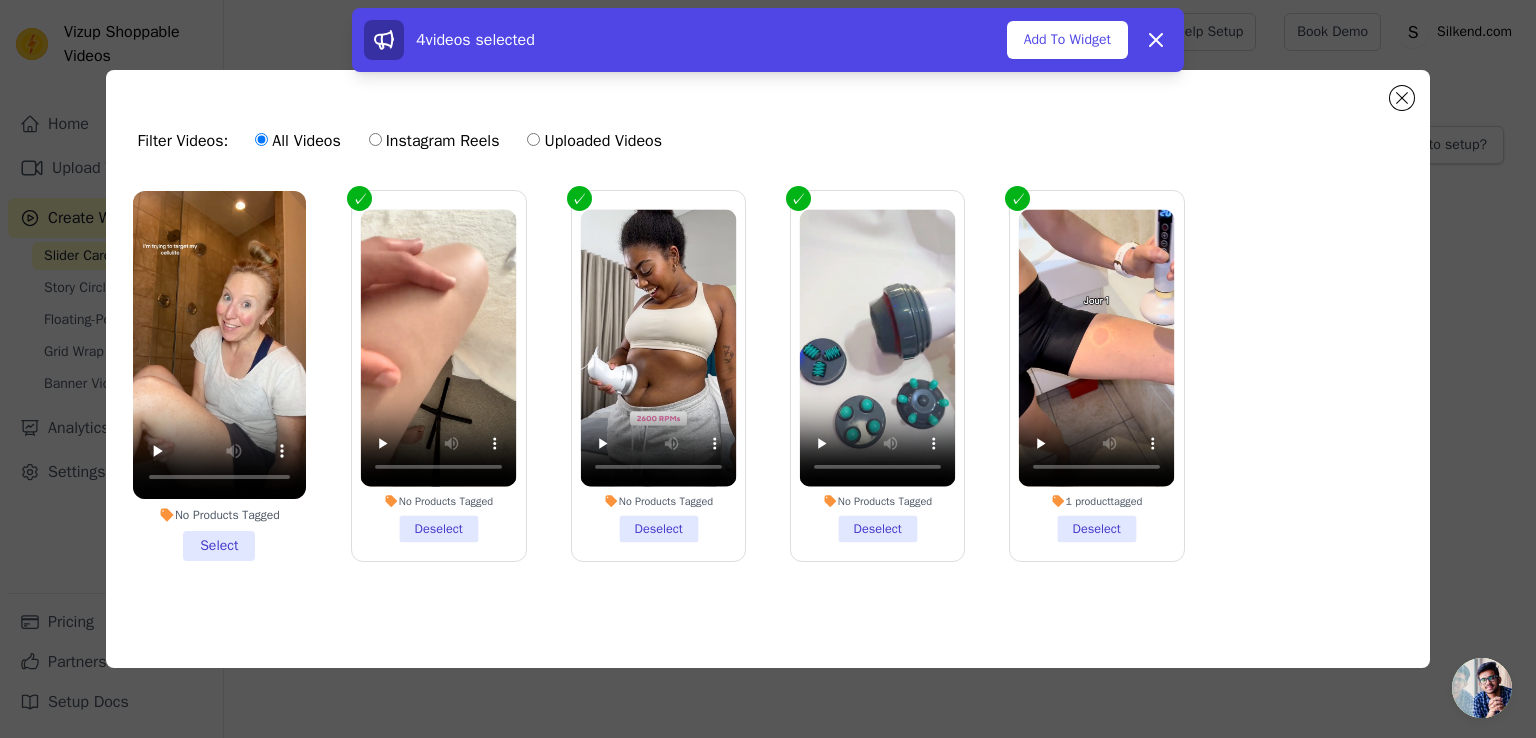 click on "No Products Tagged     Select" at bounding box center [219, 376] 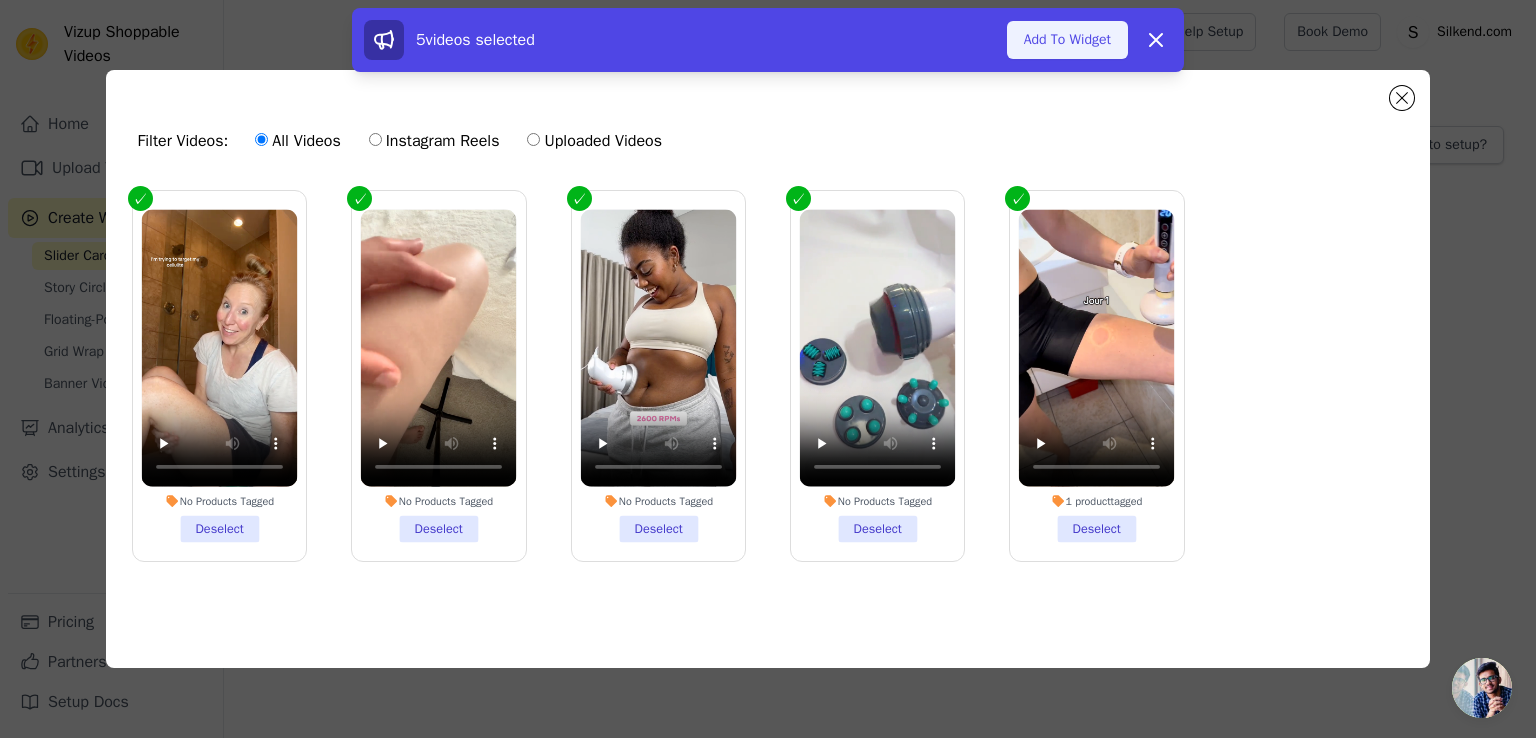 click on "Add To Widget" at bounding box center (1067, 40) 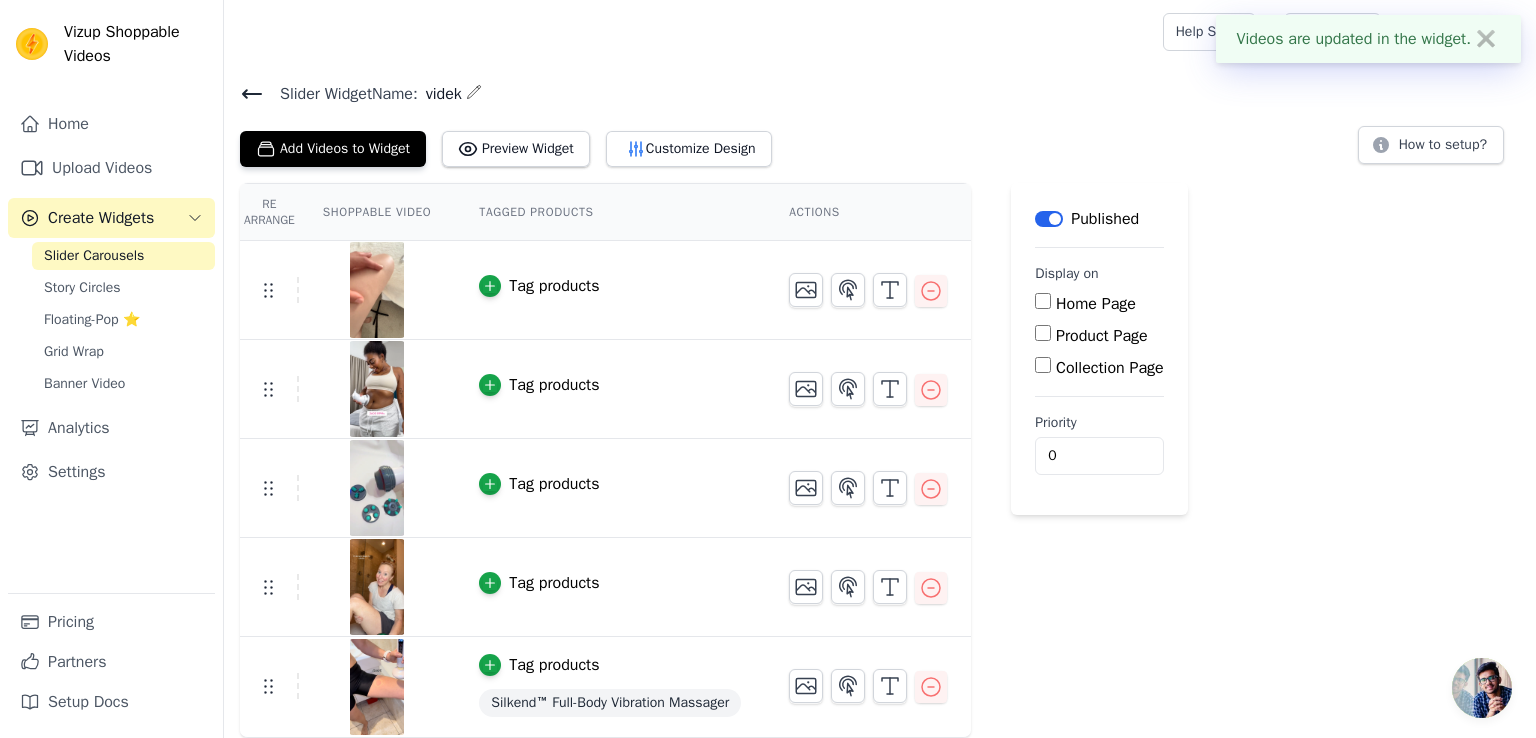 click on "Product Page" at bounding box center [1043, 333] 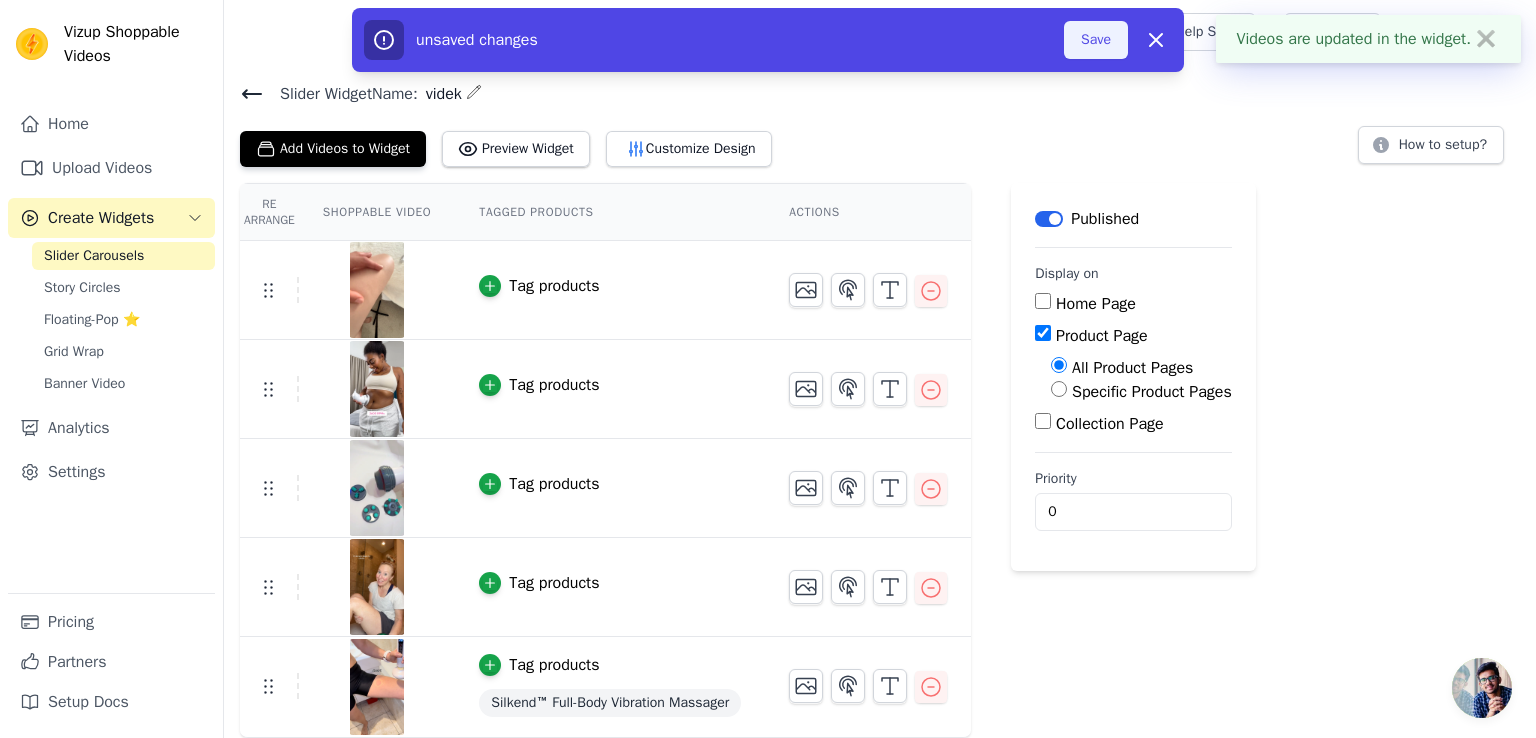 click on "Save" at bounding box center (1096, 40) 